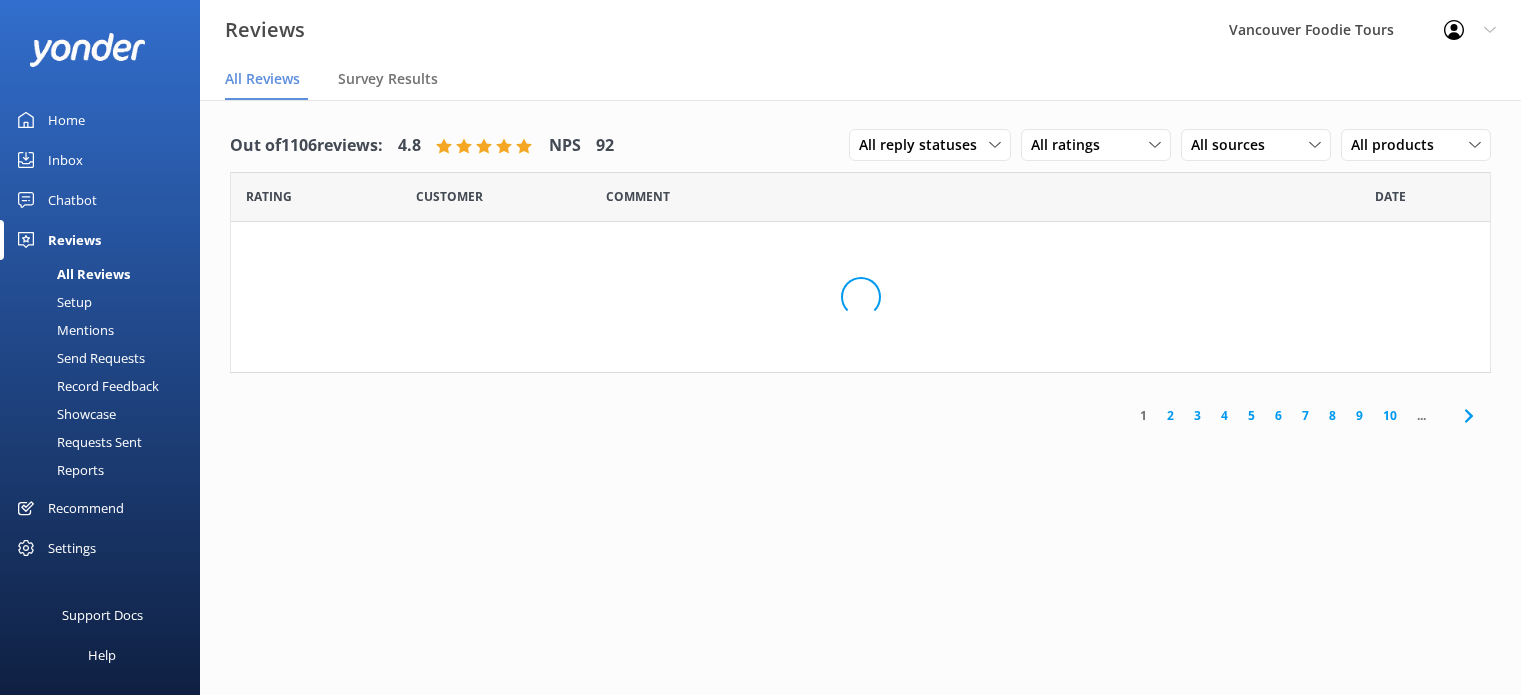 scroll, scrollTop: 0, scrollLeft: 0, axis: both 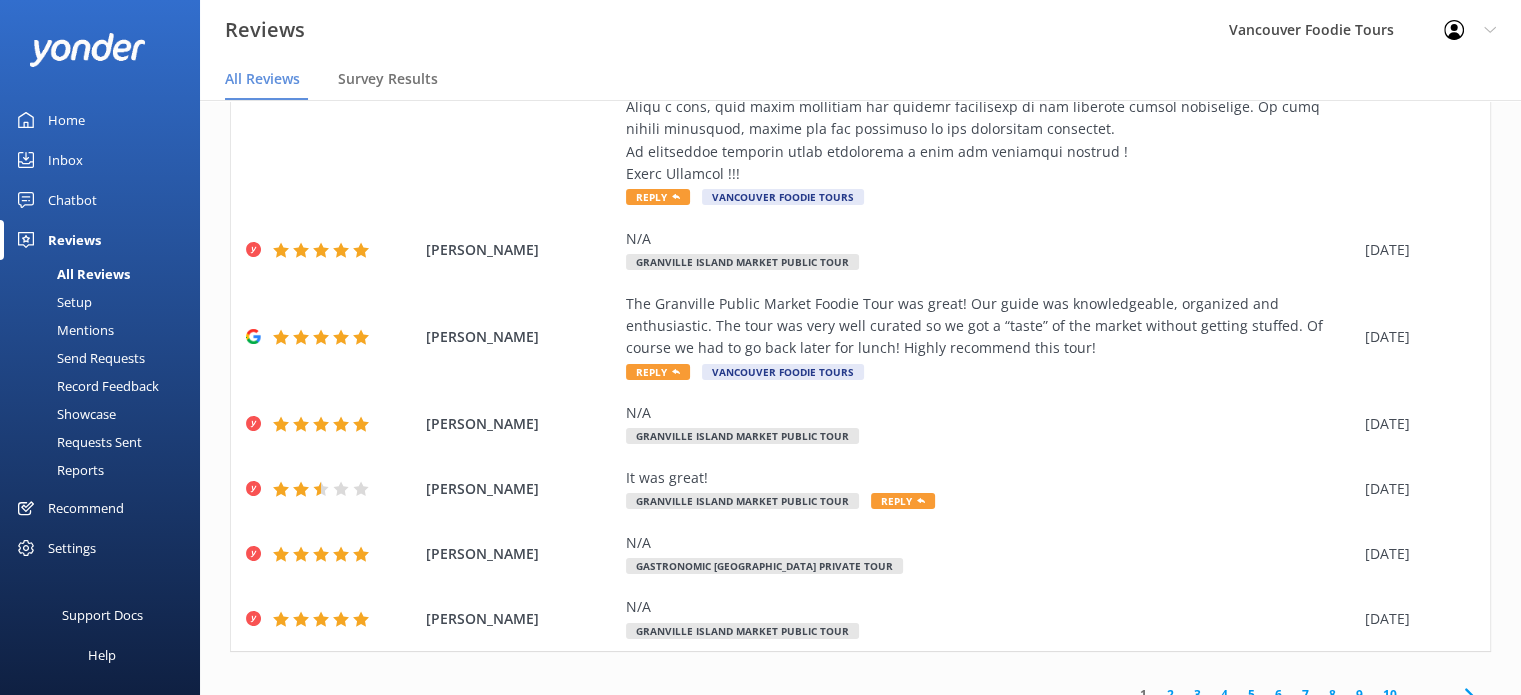 click on "2" at bounding box center [1170, 694] 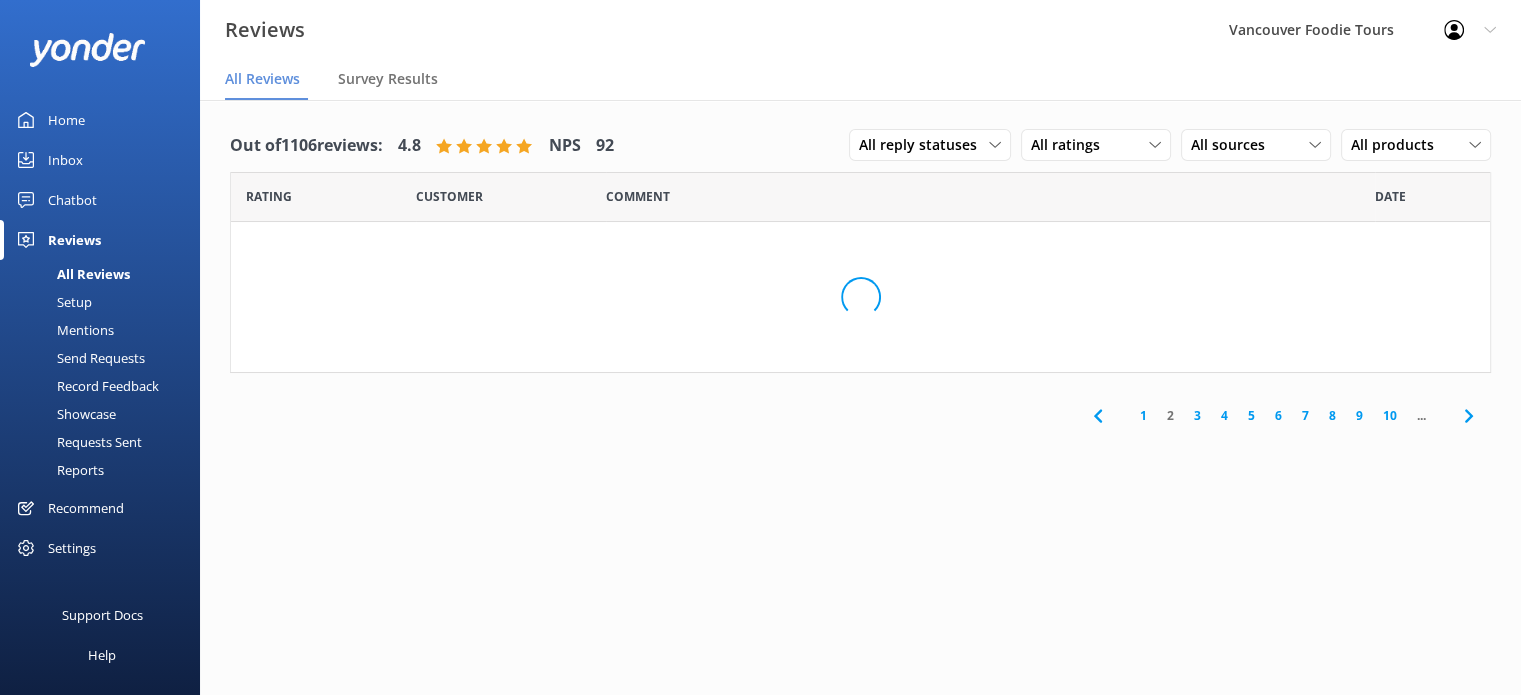 scroll, scrollTop: 0, scrollLeft: 0, axis: both 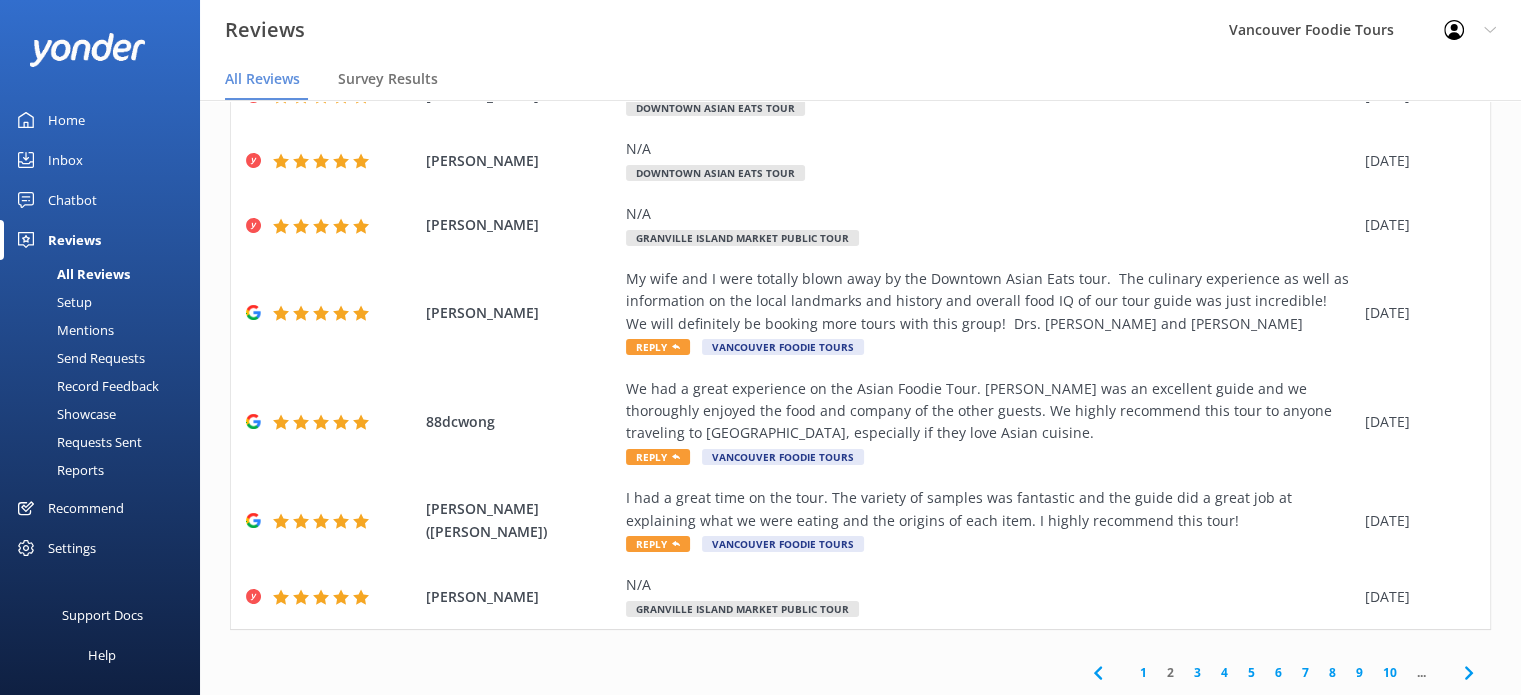 click on "3" at bounding box center [1197, 672] 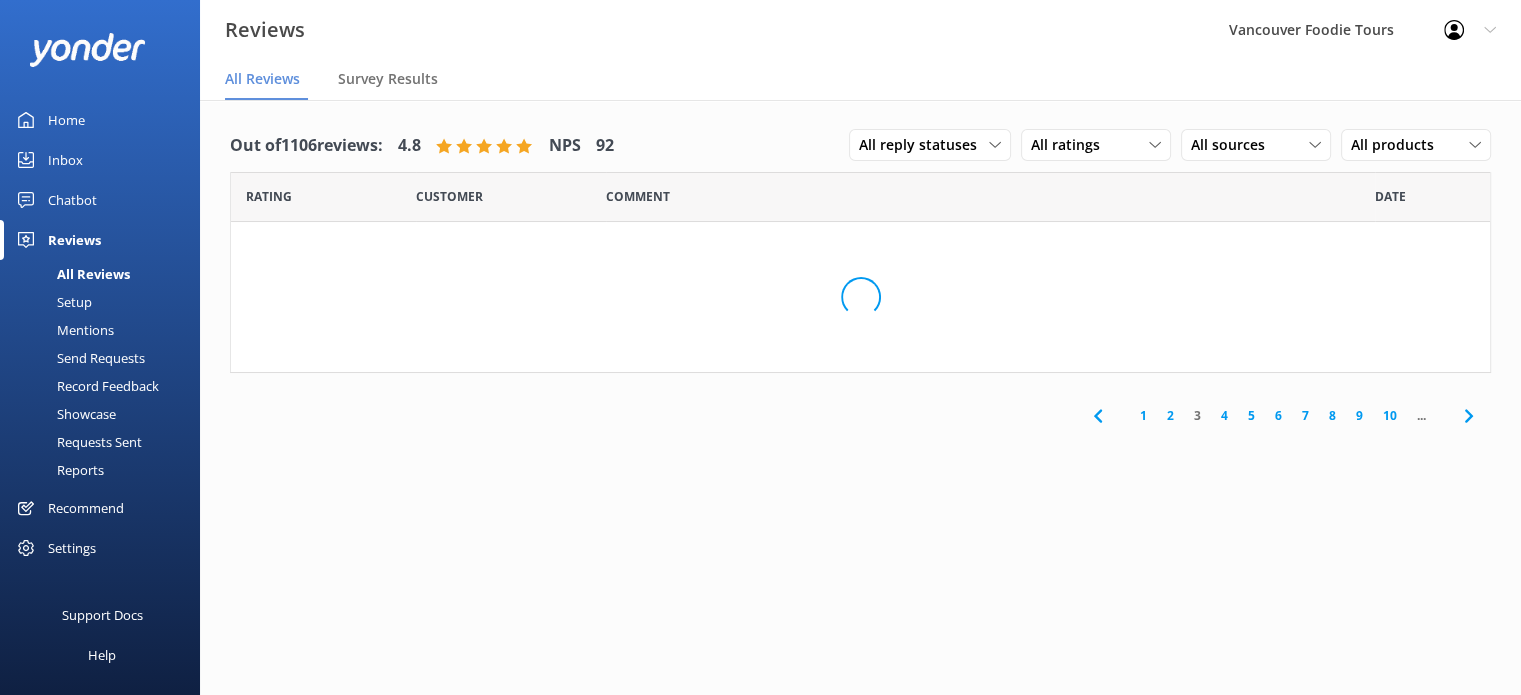 scroll, scrollTop: 0, scrollLeft: 0, axis: both 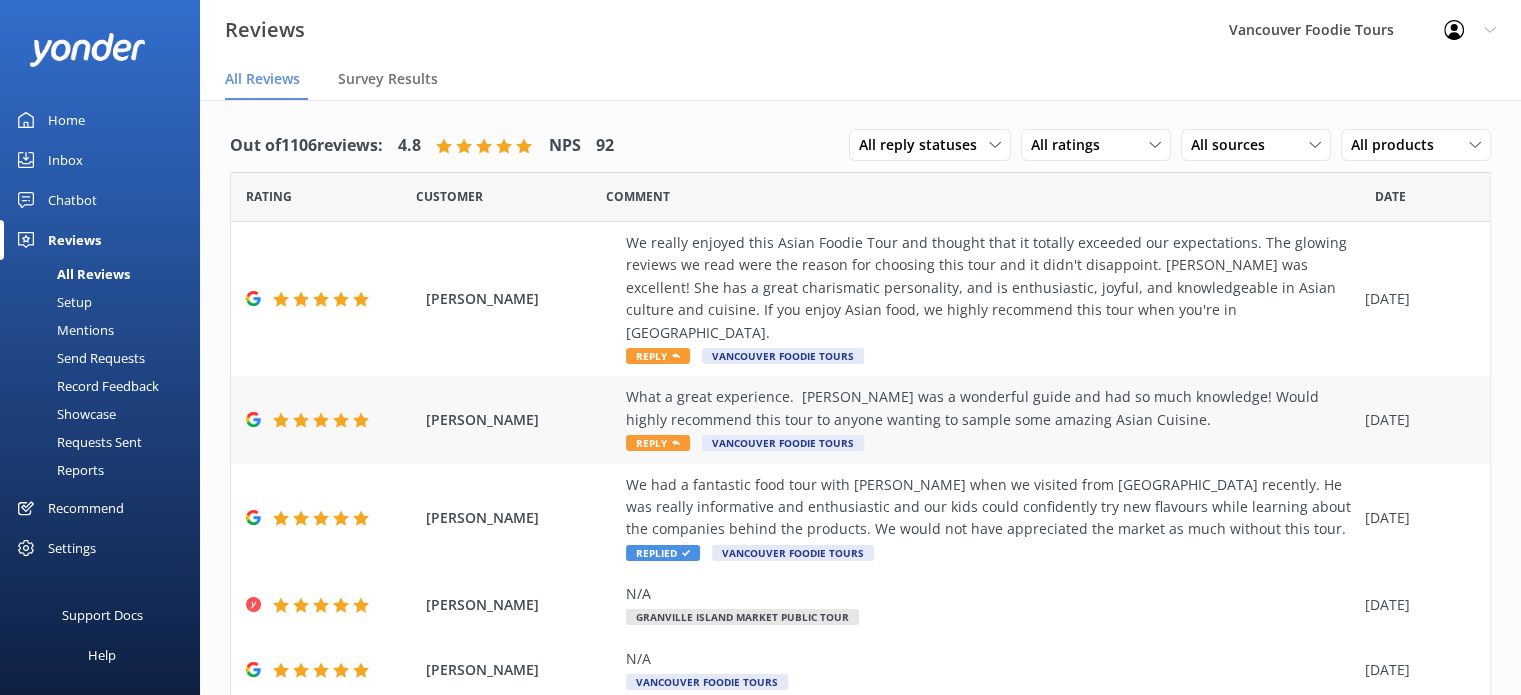 click on "What a great experience.  [PERSON_NAME] was a wonderful guide and had so much knowledge! Would highly recommend this tour to anyone wanting to sample some amazing Asian Cuisine." at bounding box center (990, 408) 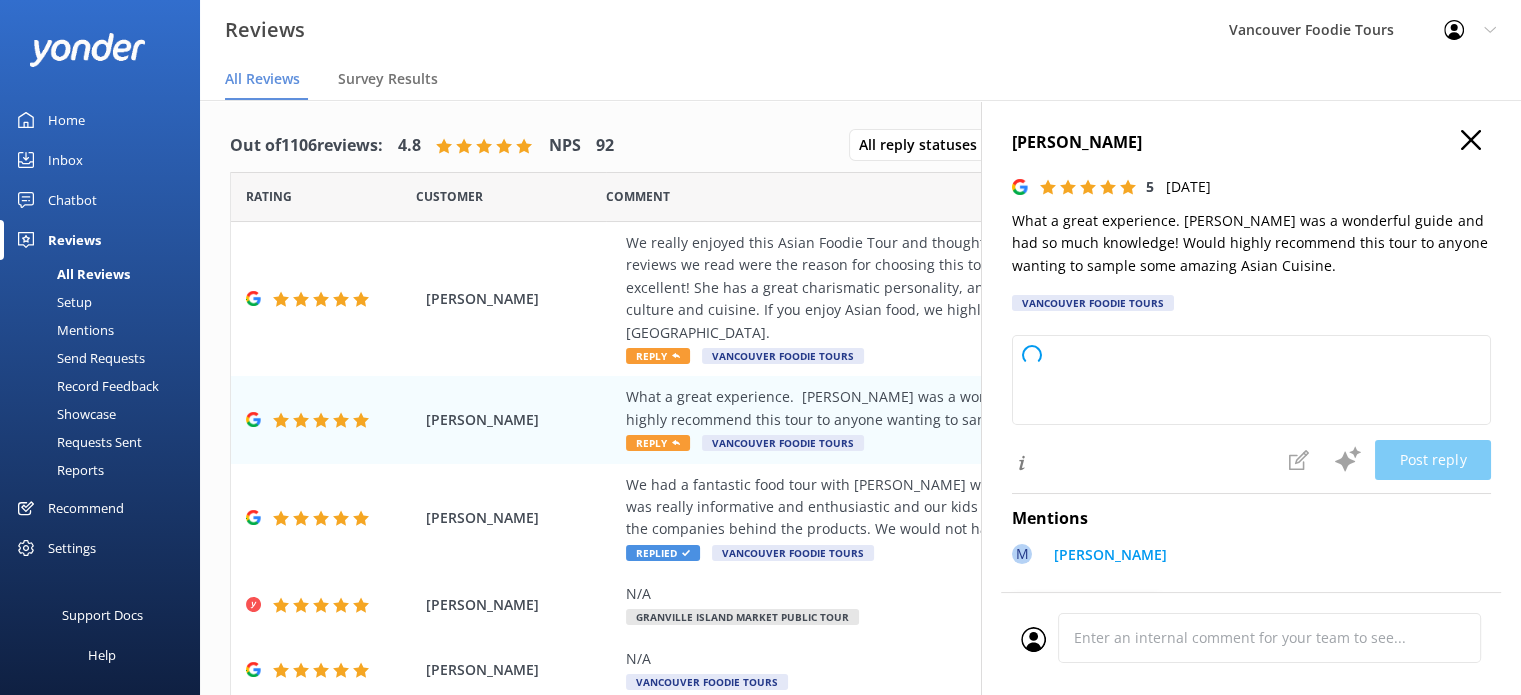 type on "Thank you so much for your wonderful review! We're delighted to hear you enjoyed your tour and that [PERSON_NAME] made it such a memorable experience. We appreciate your recommendation and hope to welcome you again soon!" 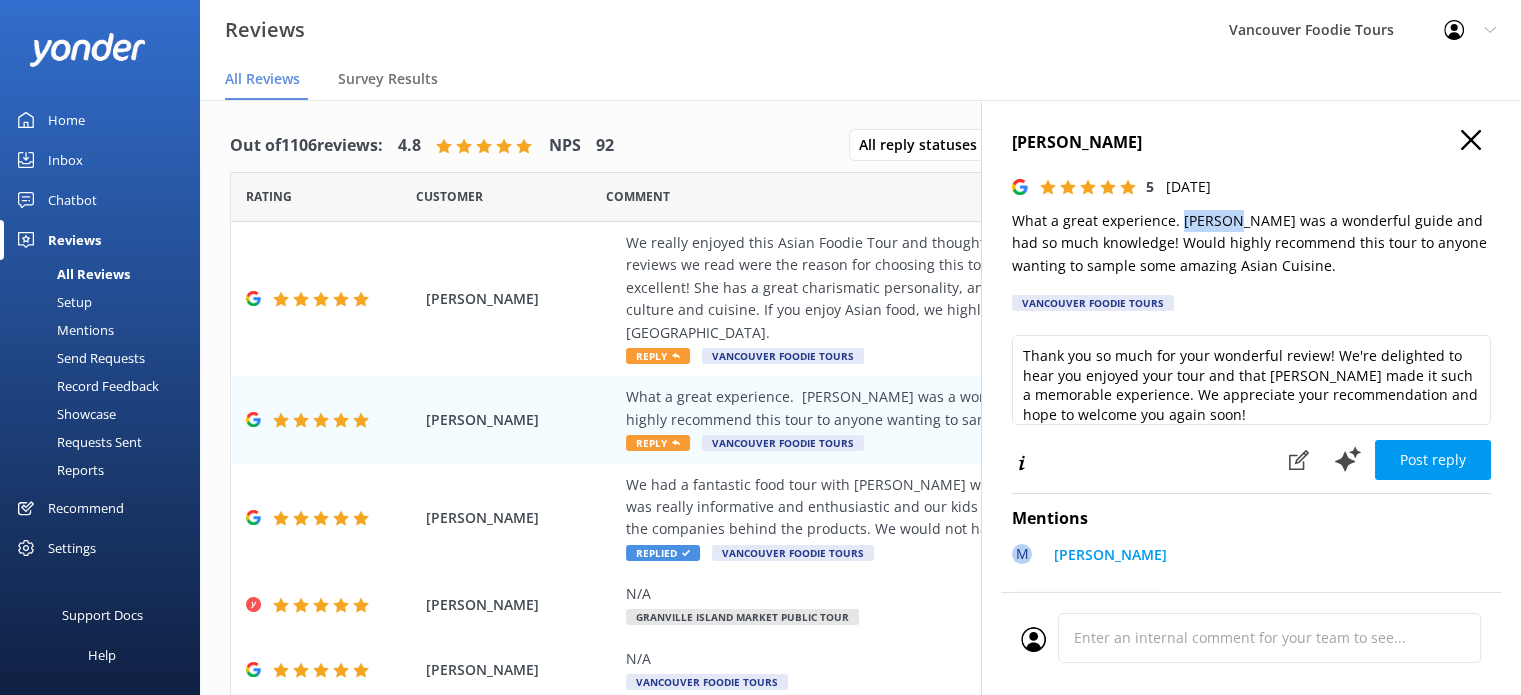 drag, startPoint x: 1180, startPoint y: 219, endPoint x: 1234, endPoint y: 225, distance: 54.33231 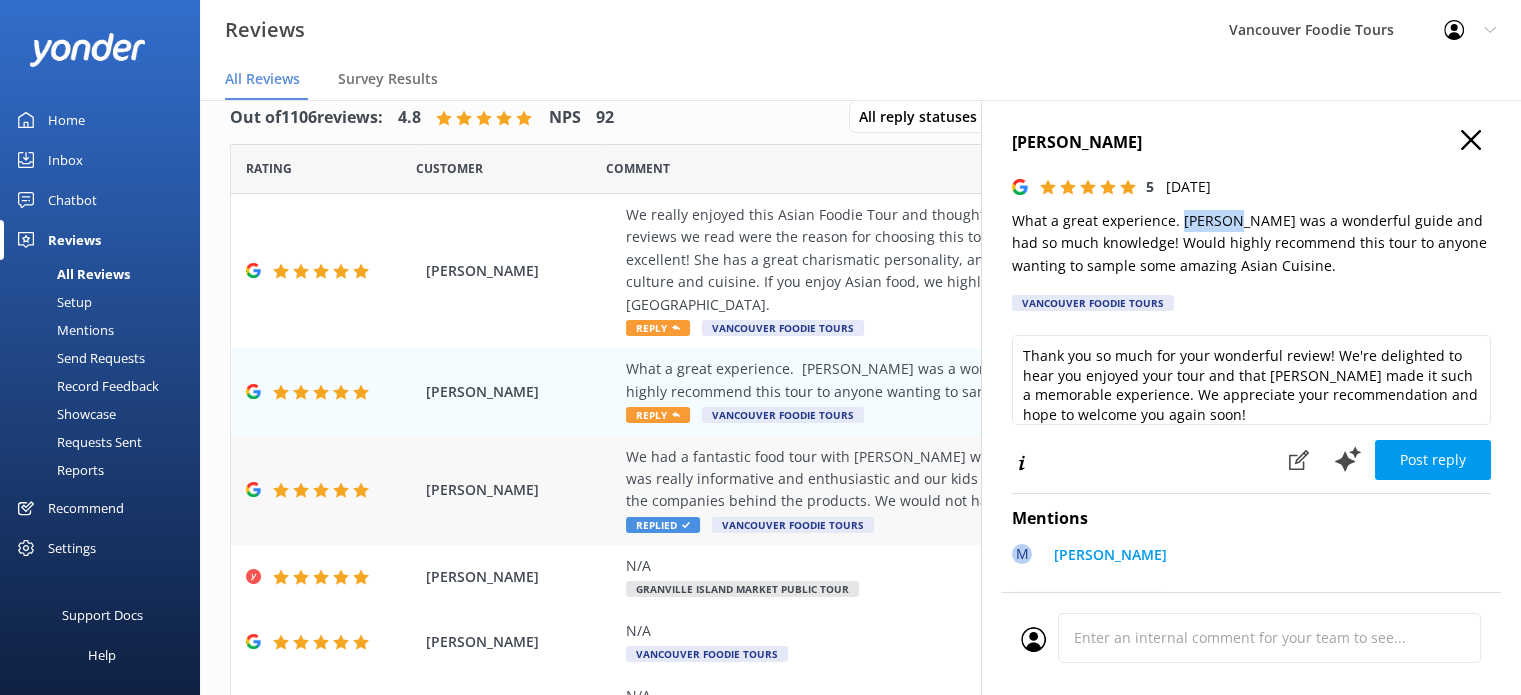 scroll, scrollTop: 0, scrollLeft: 0, axis: both 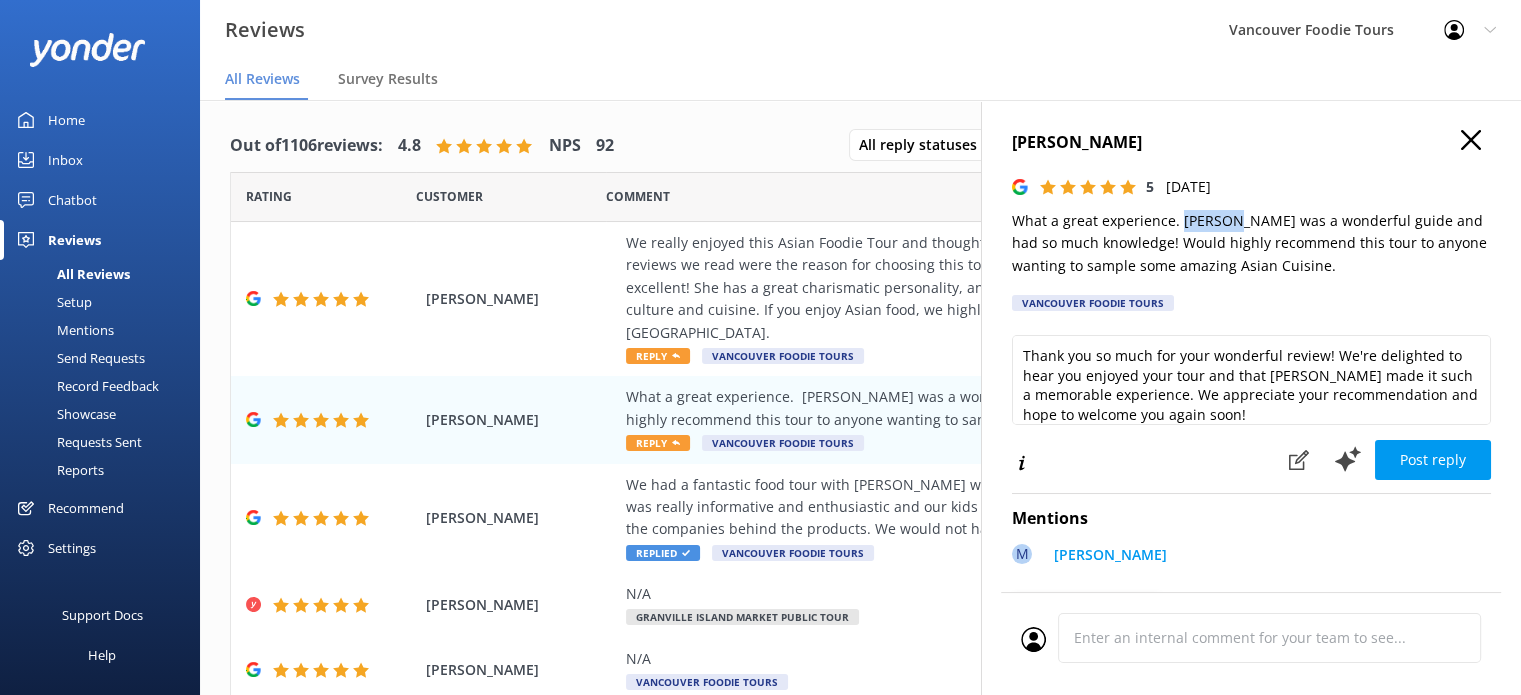 click 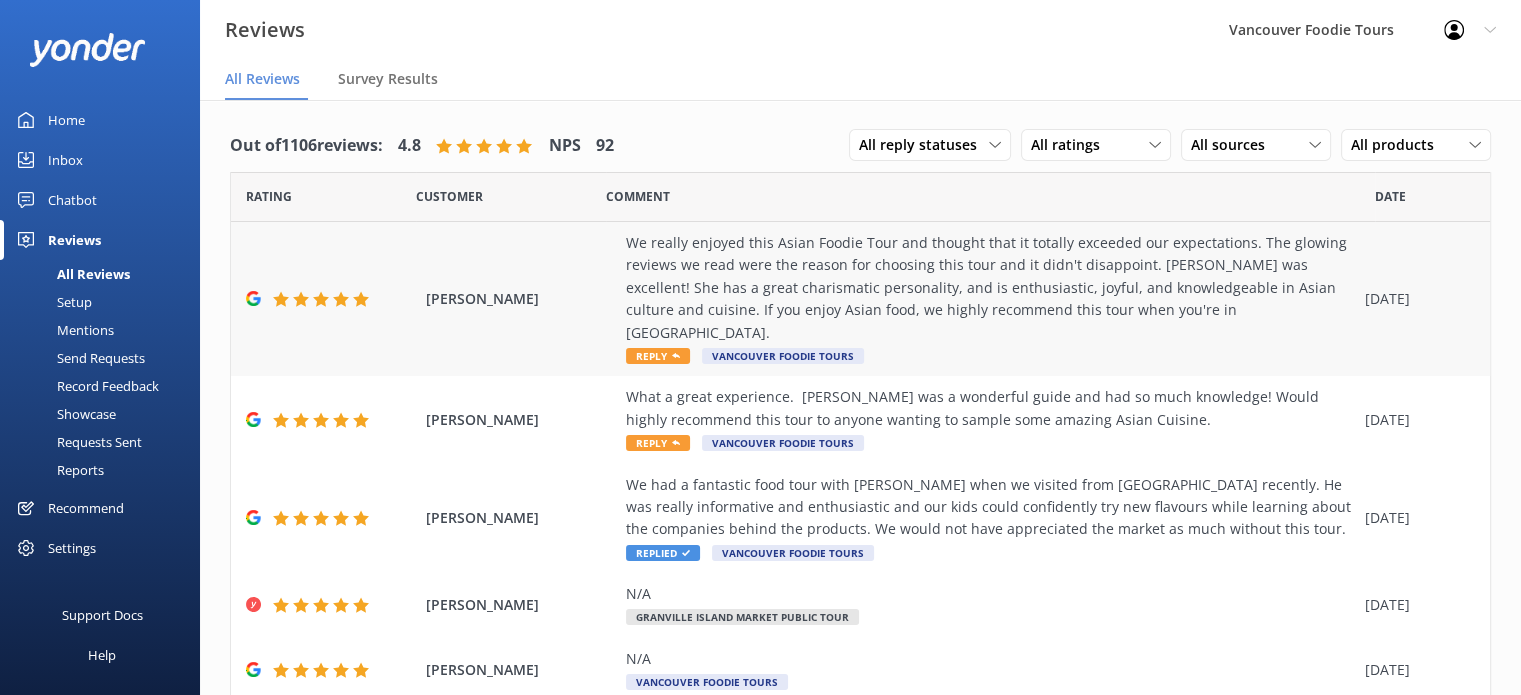 click on "We really enjoyed this Asian Foodie Tour and thought that it totally exceeded our expectations. The glowing reviews we read were the reason for choosing this tour and it didn't disappoint. [PERSON_NAME] was excellent! She has a great charismatic personality, and is enthusiastic, joyful, and knowledgeable in Asian culture and cuisine. If you enjoy Asian food, we highly recommend this tour when you're in [GEOGRAPHIC_DATA]." at bounding box center (990, 288) 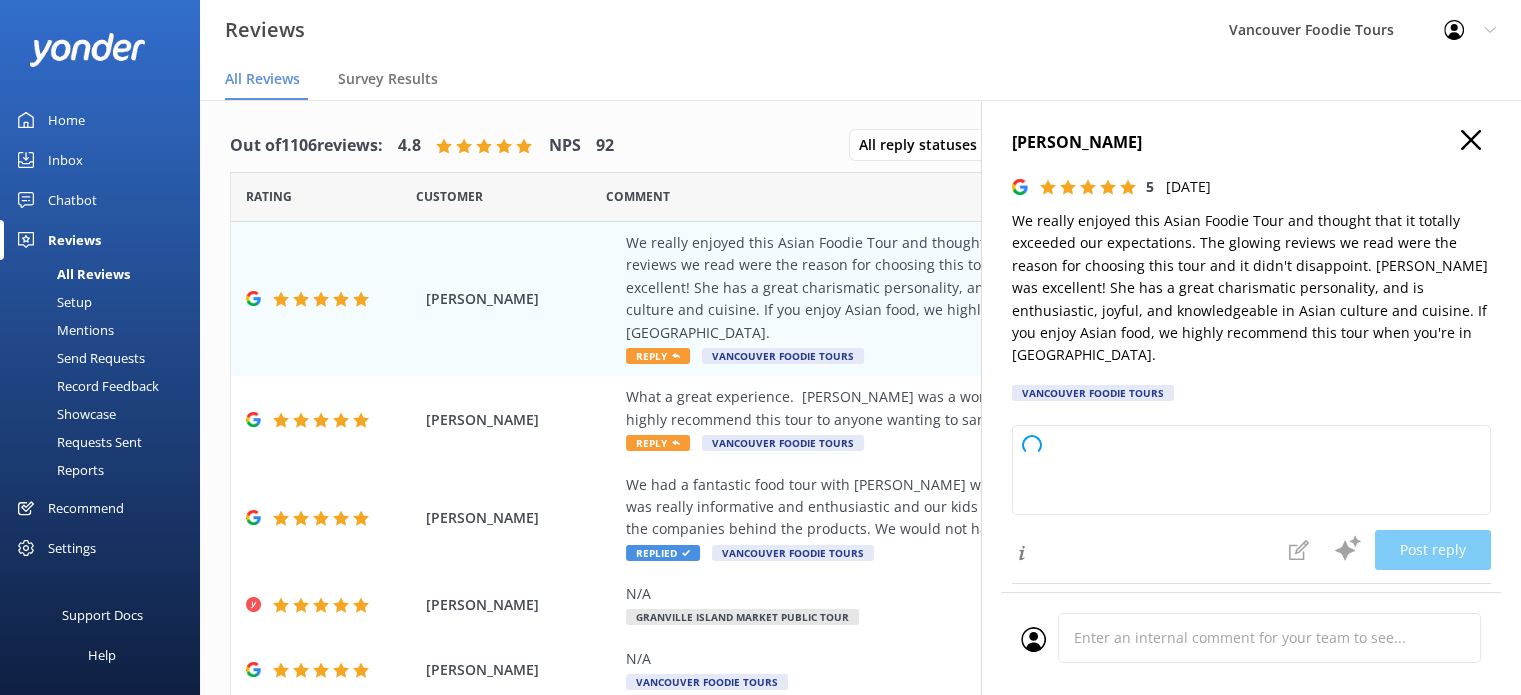 type on "Thank you so much for your wonderful review! We're thrilled to hear you had a fantastic time on the Asian Foodie Tour and that [PERSON_NAME] made your experience so memorable. Your recommendation means a lot to us. We hope to welcome you on another tour soon!" 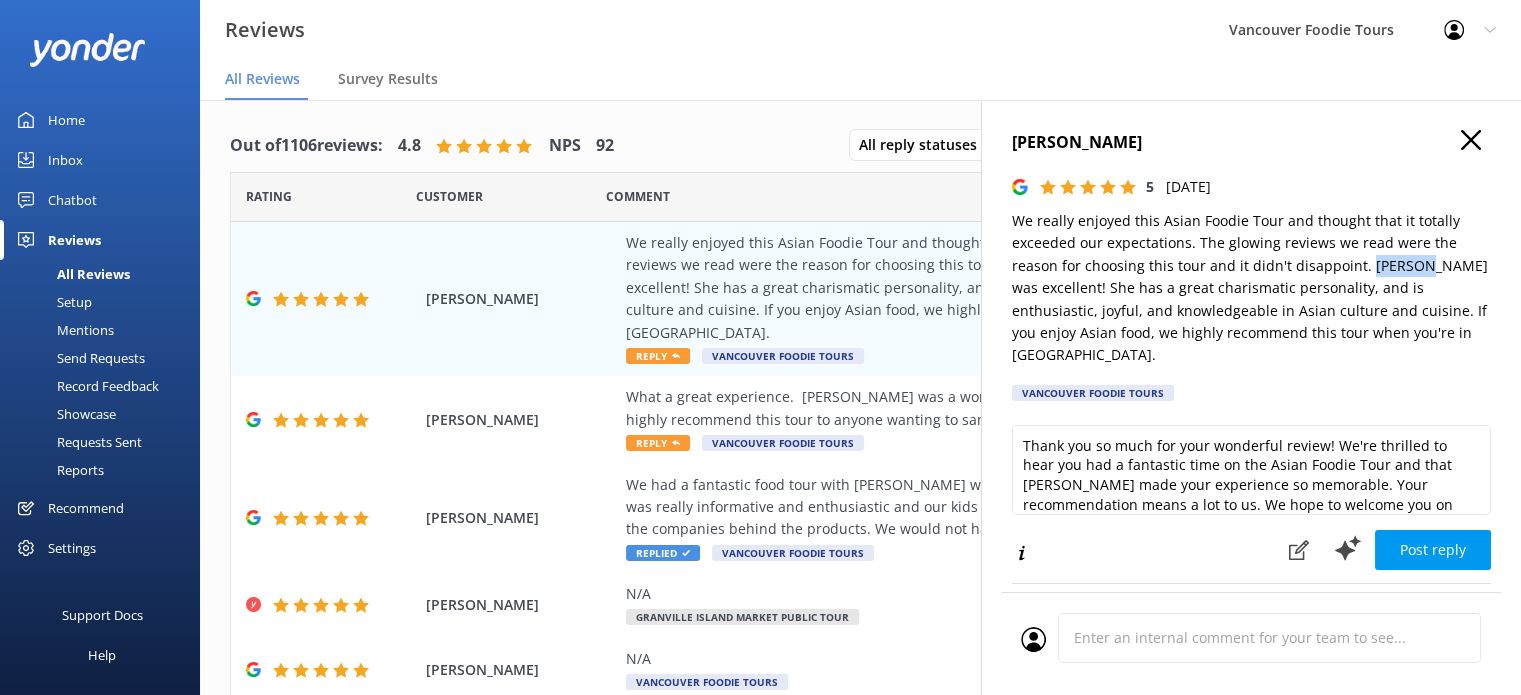 drag, startPoint x: 1363, startPoint y: 271, endPoint x: 1419, endPoint y: 264, distance: 56.435802 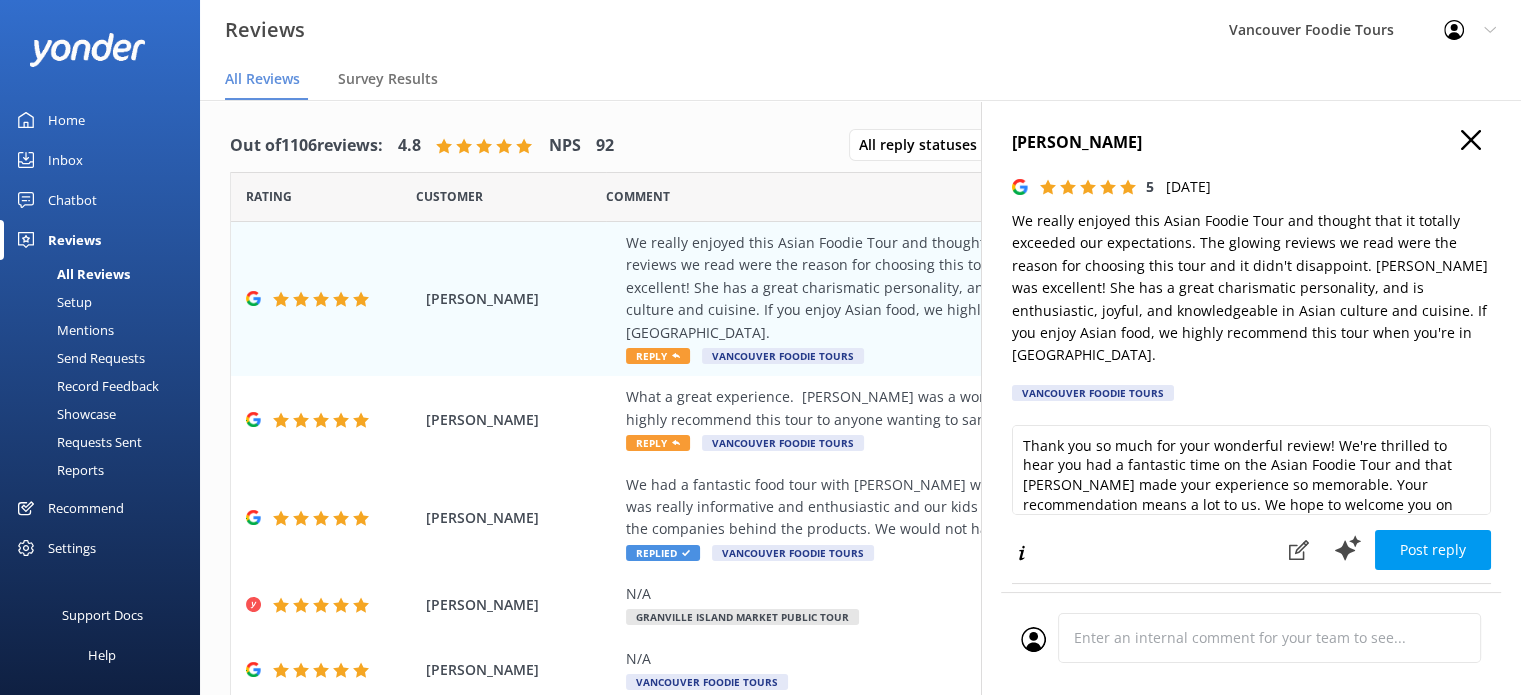 click on "[PERSON_NAME]" at bounding box center [1251, 143] 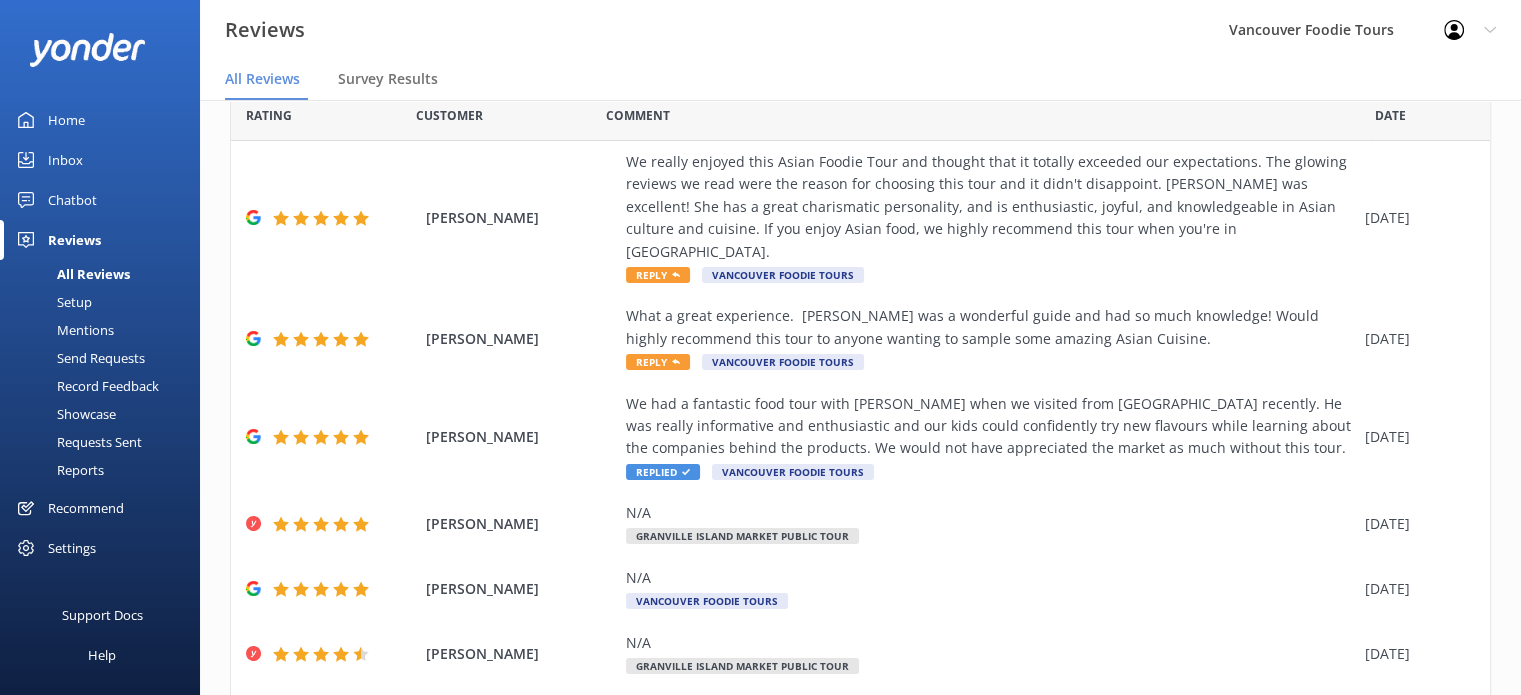 scroll, scrollTop: 554, scrollLeft: 0, axis: vertical 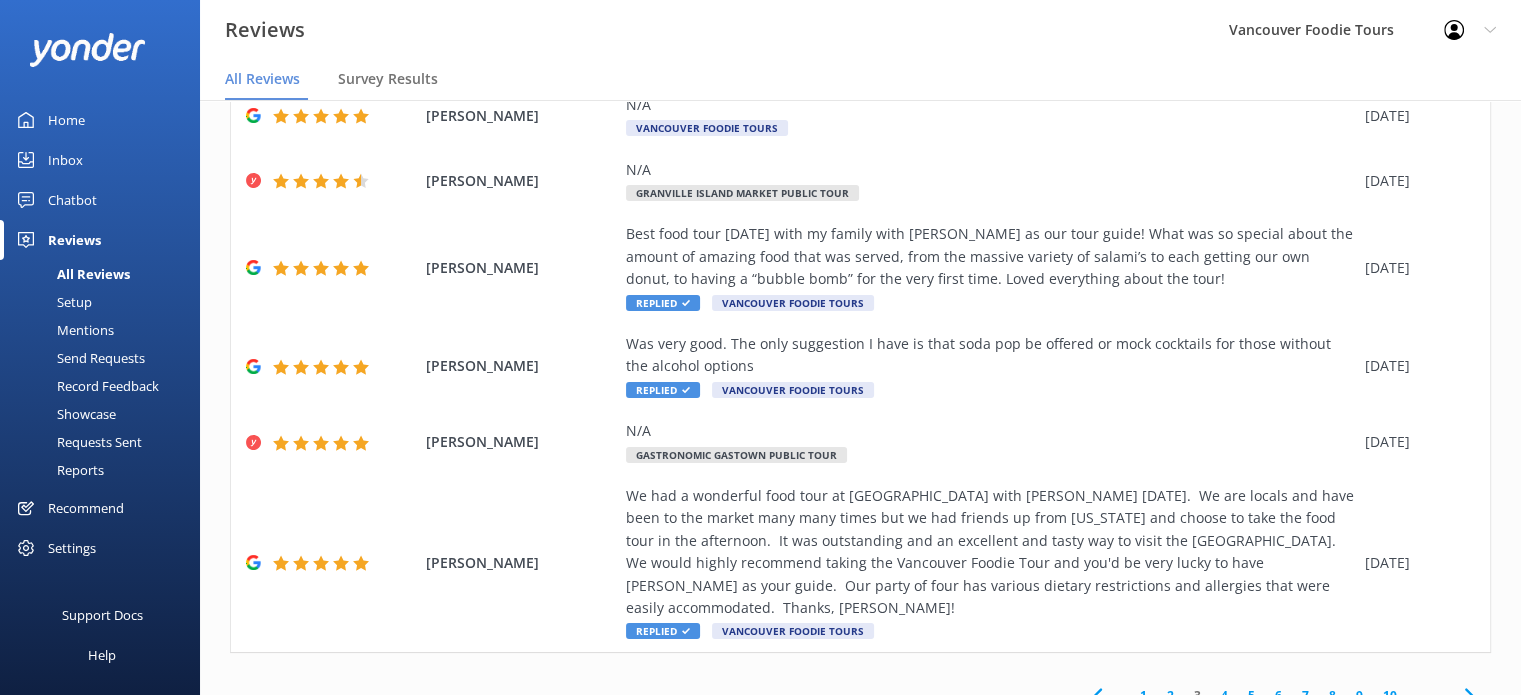 click on "2" at bounding box center [1170, 695] 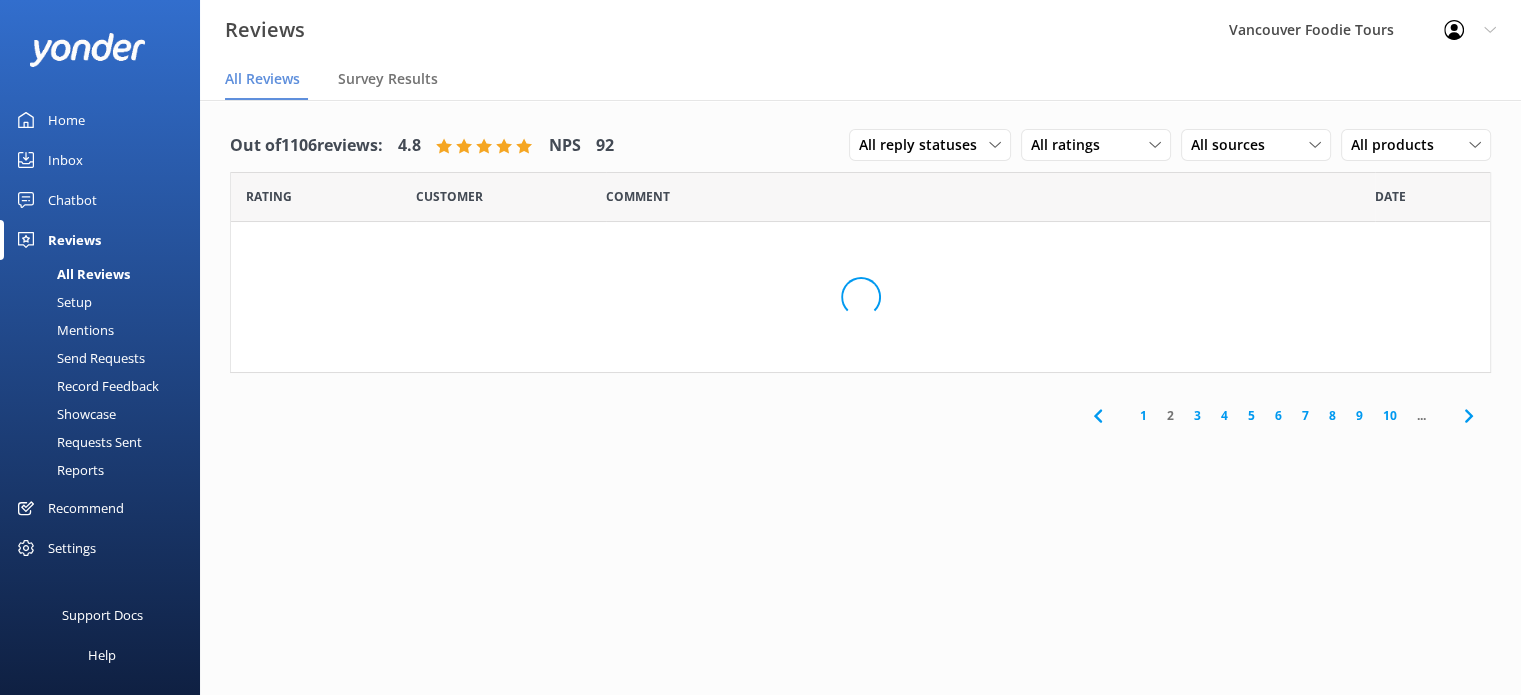 scroll, scrollTop: 0, scrollLeft: 0, axis: both 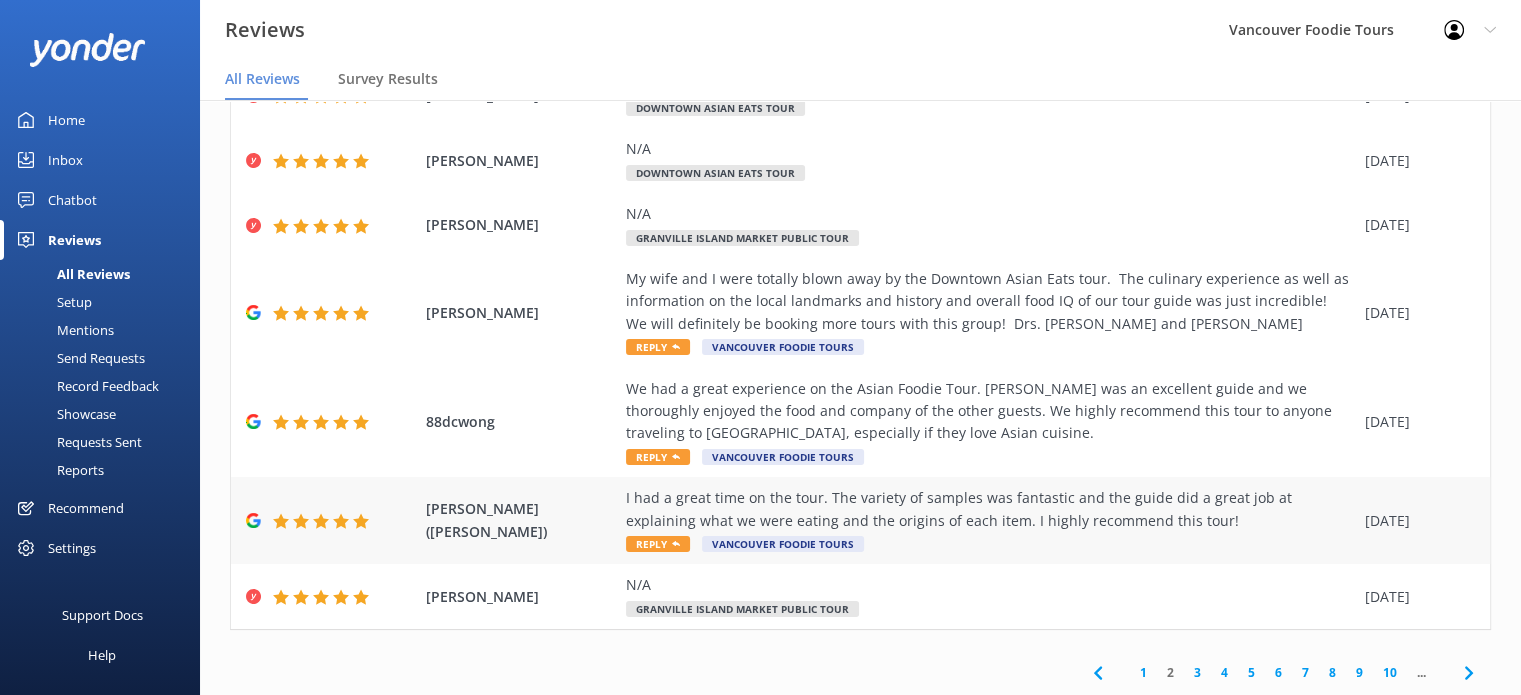 click on "I had a great time on the tour. The variety of samples was fantastic and the guide did a great job at explaining what we were eating and the origins of each item. I highly recommend this tour! Reply Vancouver Foodie Tours" at bounding box center [990, 520] 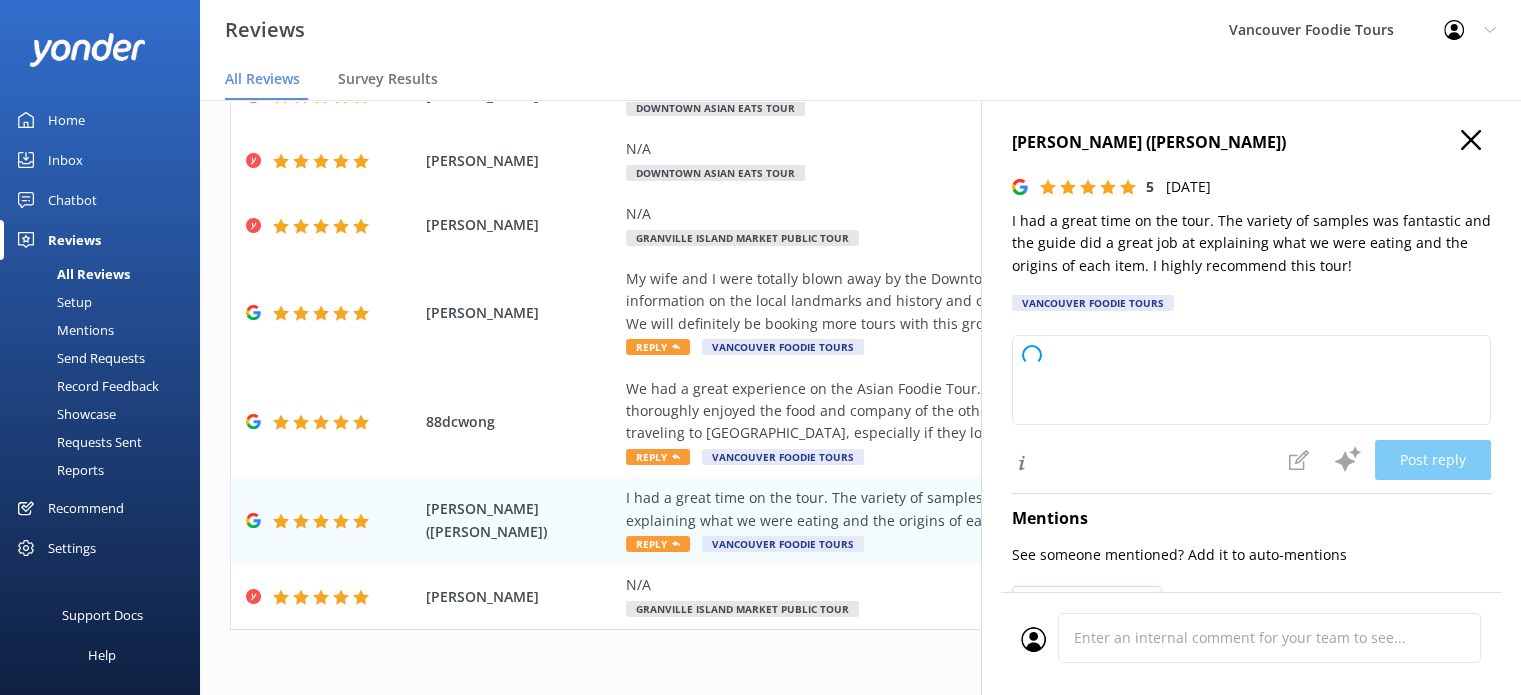 type on "Thank you so much for your wonderful review! We're thrilled to hear you enjoyed the tour and the variety of samples. It’s great to know our guide helped make your experience memorable. We appreciate your recommendation and hope to welcome you again soon!" 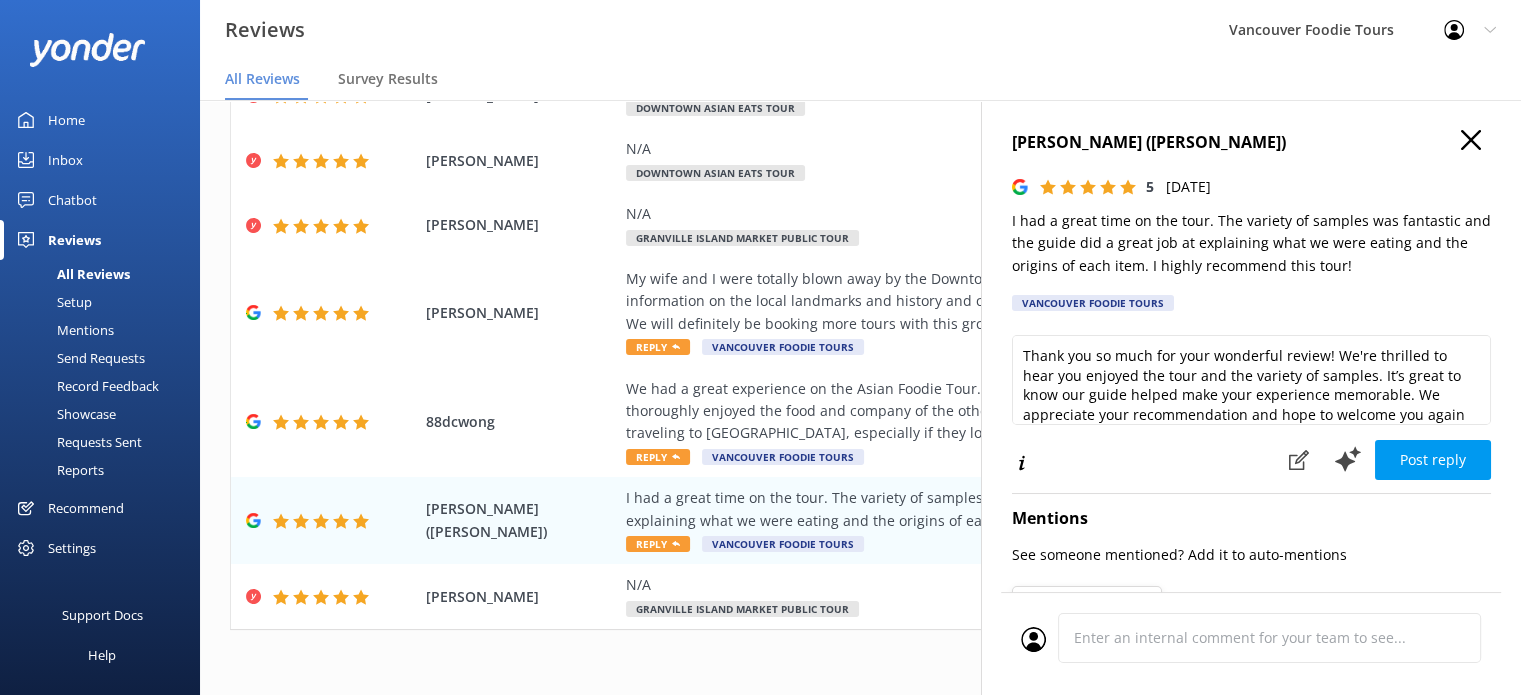click 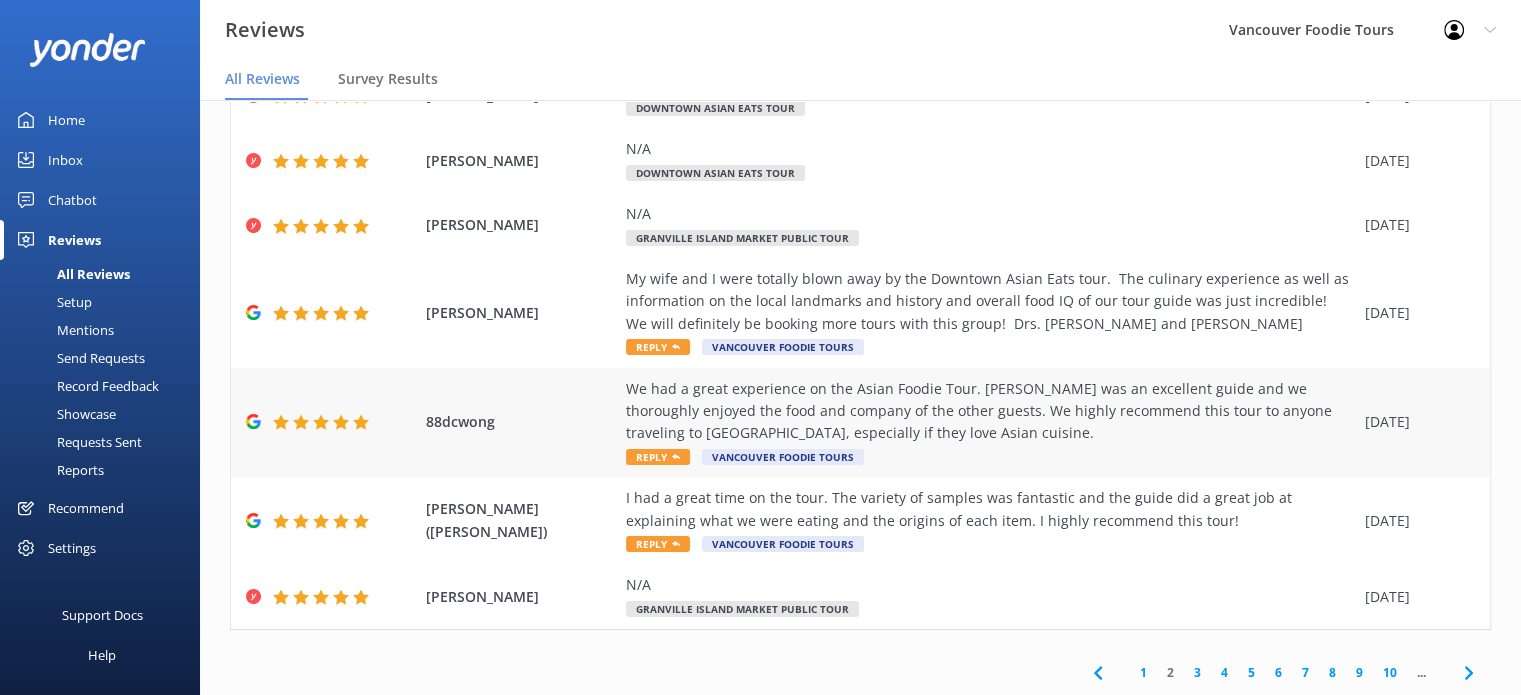 click on "88dcwong We had a great experience on the Asian Foodie Tour. [PERSON_NAME] was an excellent guide and we thoroughly enjoyed the food and company of the other guests. We highly recommend this tour to anyone traveling to [GEOGRAPHIC_DATA], especially if they love Asian cuisine. Reply Vancouver Foodie Tours [DATE]" at bounding box center [860, 423] 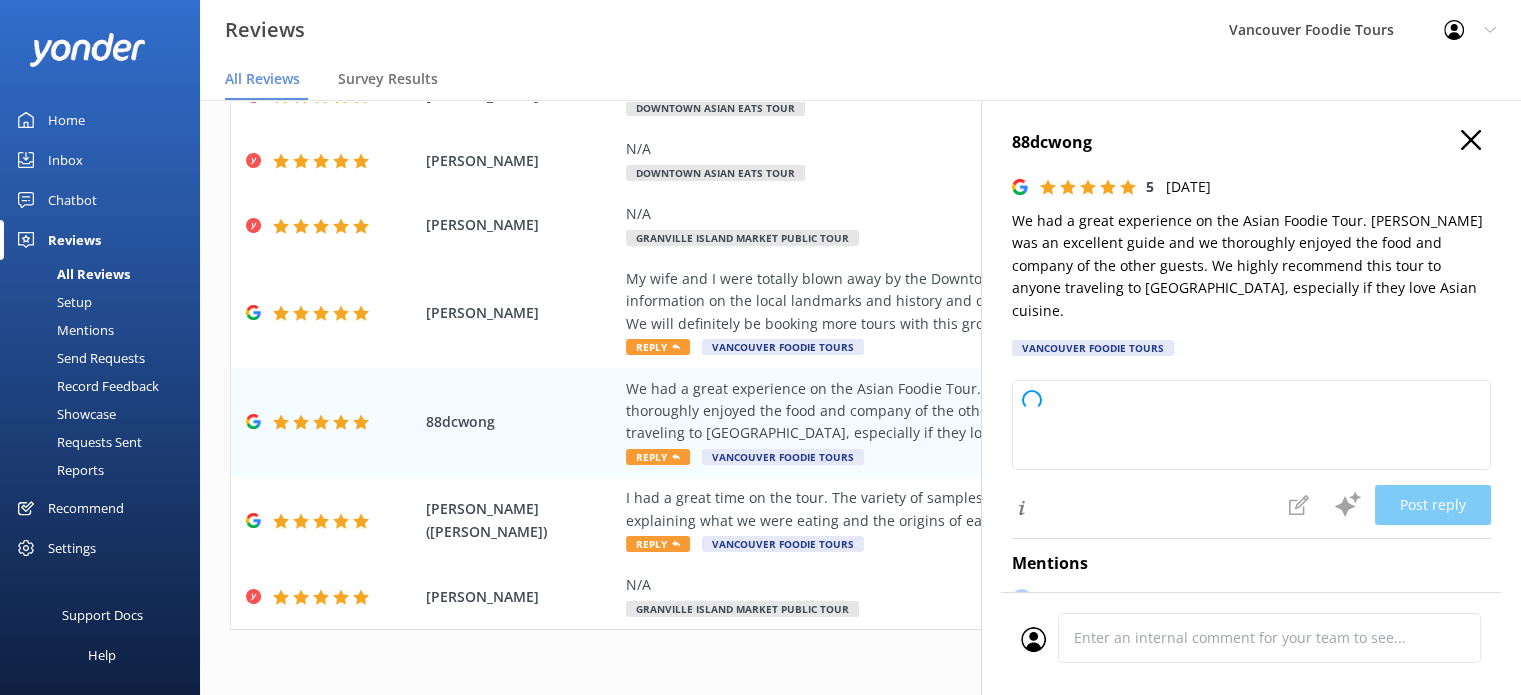 type on "Thank you so much for your wonderful review! We're delighted to hear you enjoyed the Asian Foodie Tour and that [PERSON_NAME] made it a memorable experience. We appreciate your recommendation and hope to welcome you on another tour soon!" 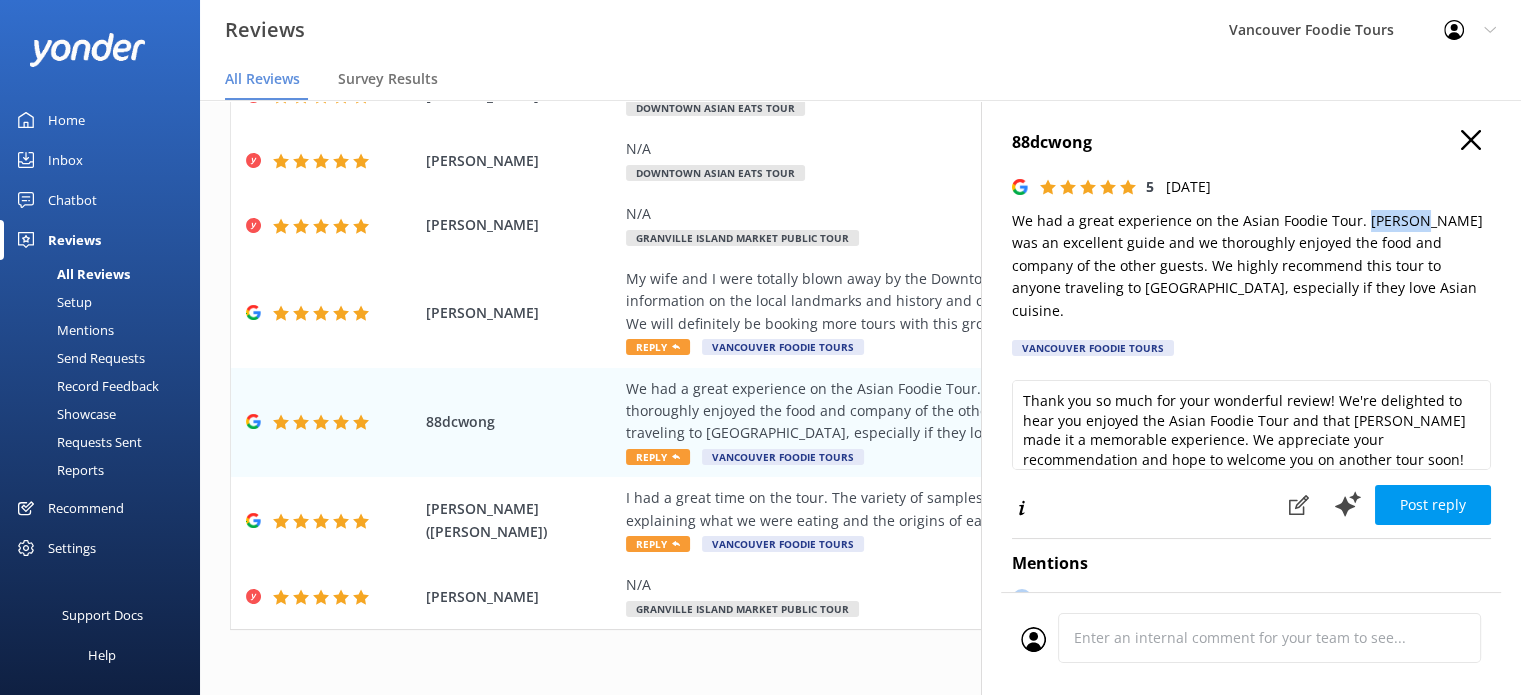 drag, startPoint x: 1364, startPoint y: 222, endPoint x: 1417, endPoint y: 222, distance: 53 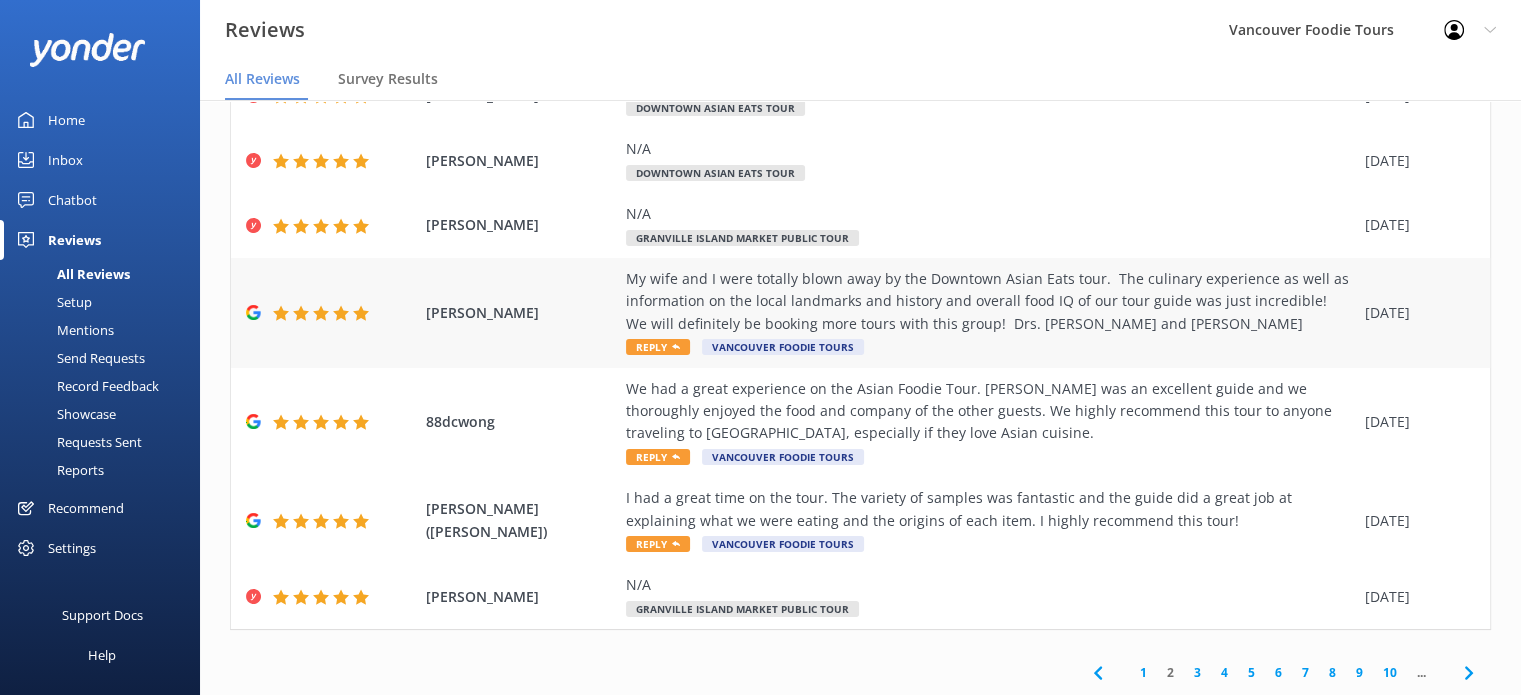 click on "My wife and I were totally blown away by the Downtown Asian Eats tour.  The culinary experience as well as information on the local landmarks and history and overall food IQ of our tour guide was just incredible!  We will definitely be booking more tours with this group!  Drs. [PERSON_NAME] and [PERSON_NAME]" at bounding box center (990, 301) 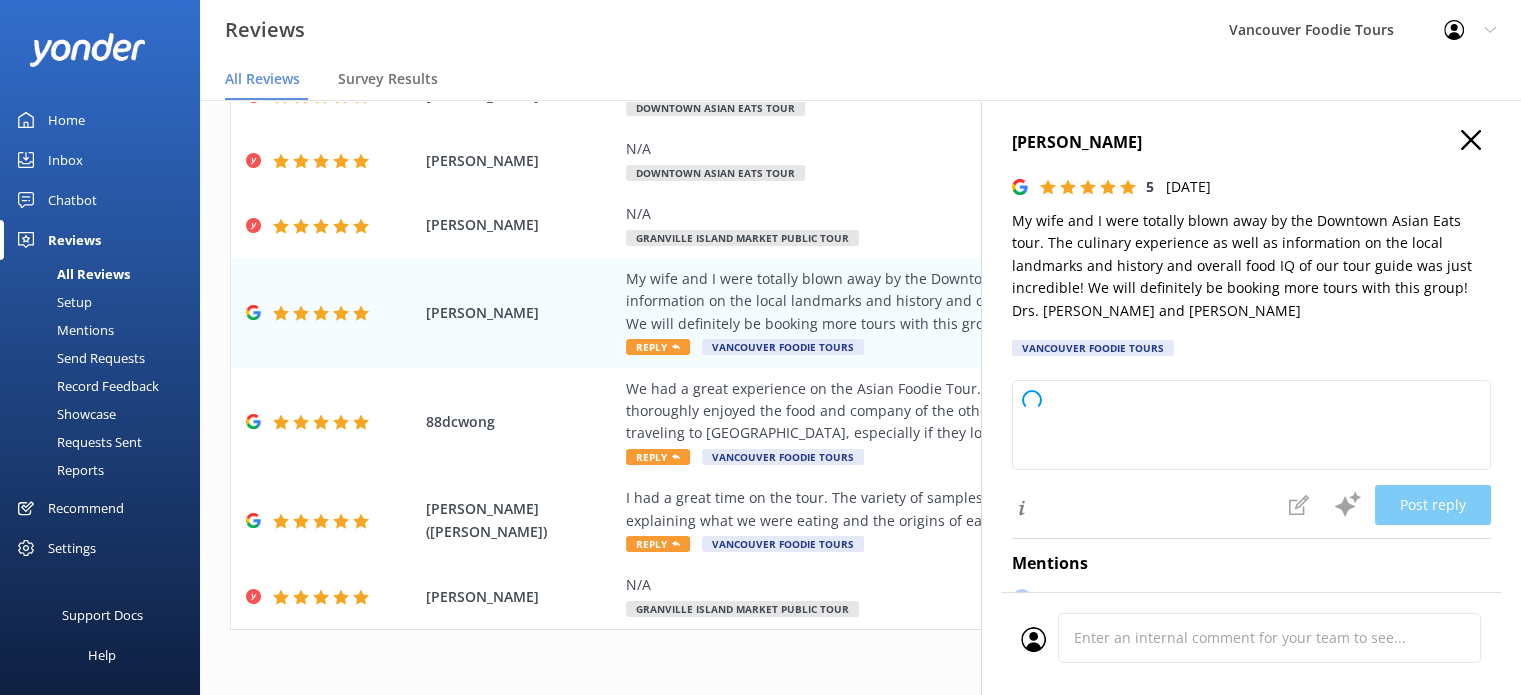 type on "Thank you so much for your wonderful review! We're thrilled to hear you enjoyed the Downtown Asian Eats tour and appreciated our guide's expertise. We look forward to welcoming you on more tours in the future!" 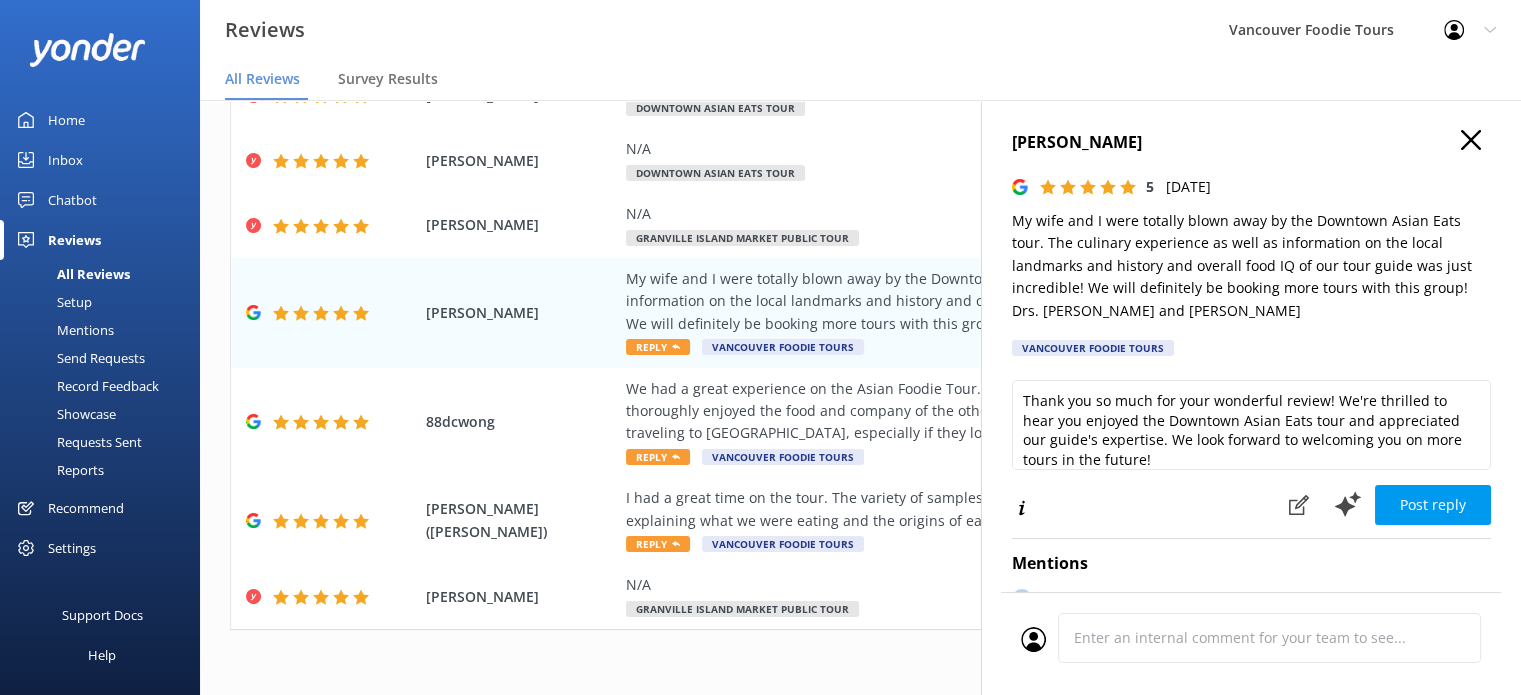 click 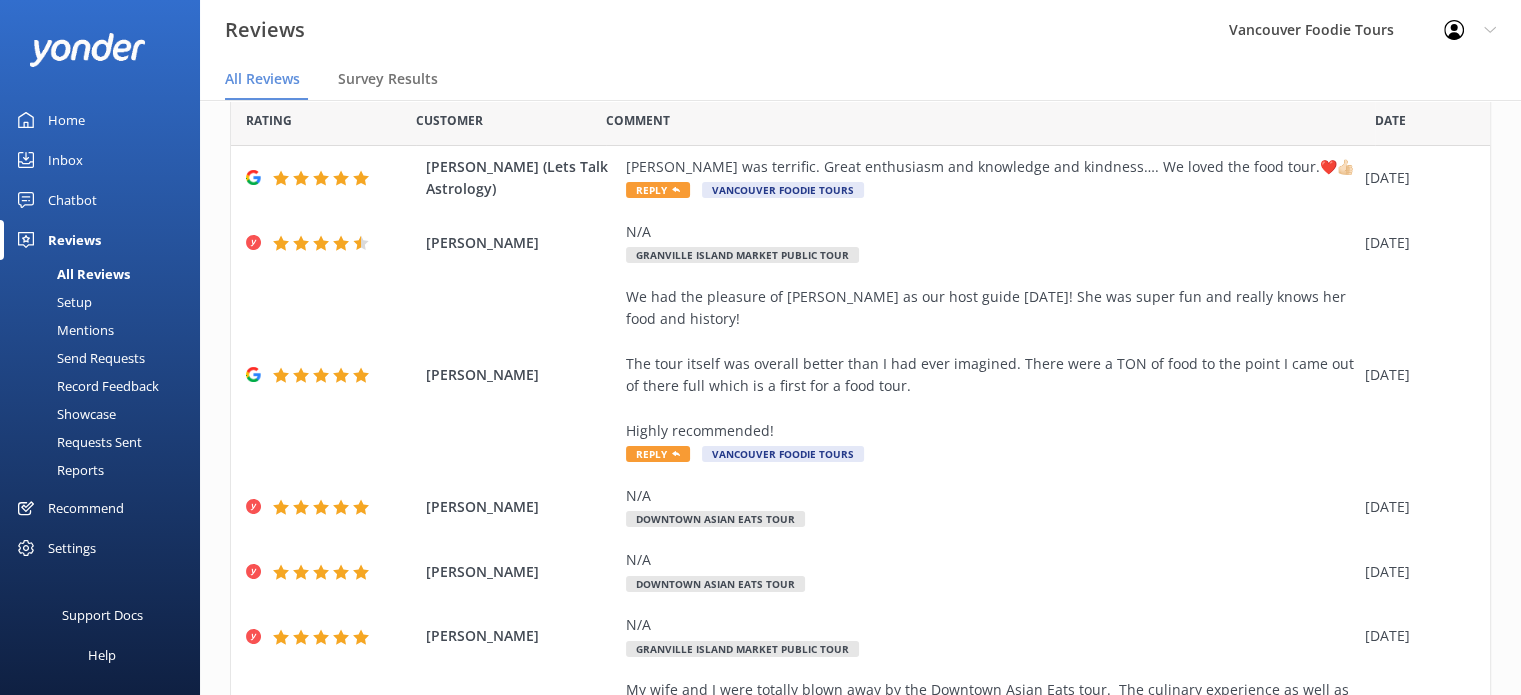scroll, scrollTop: 0, scrollLeft: 0, axis: both 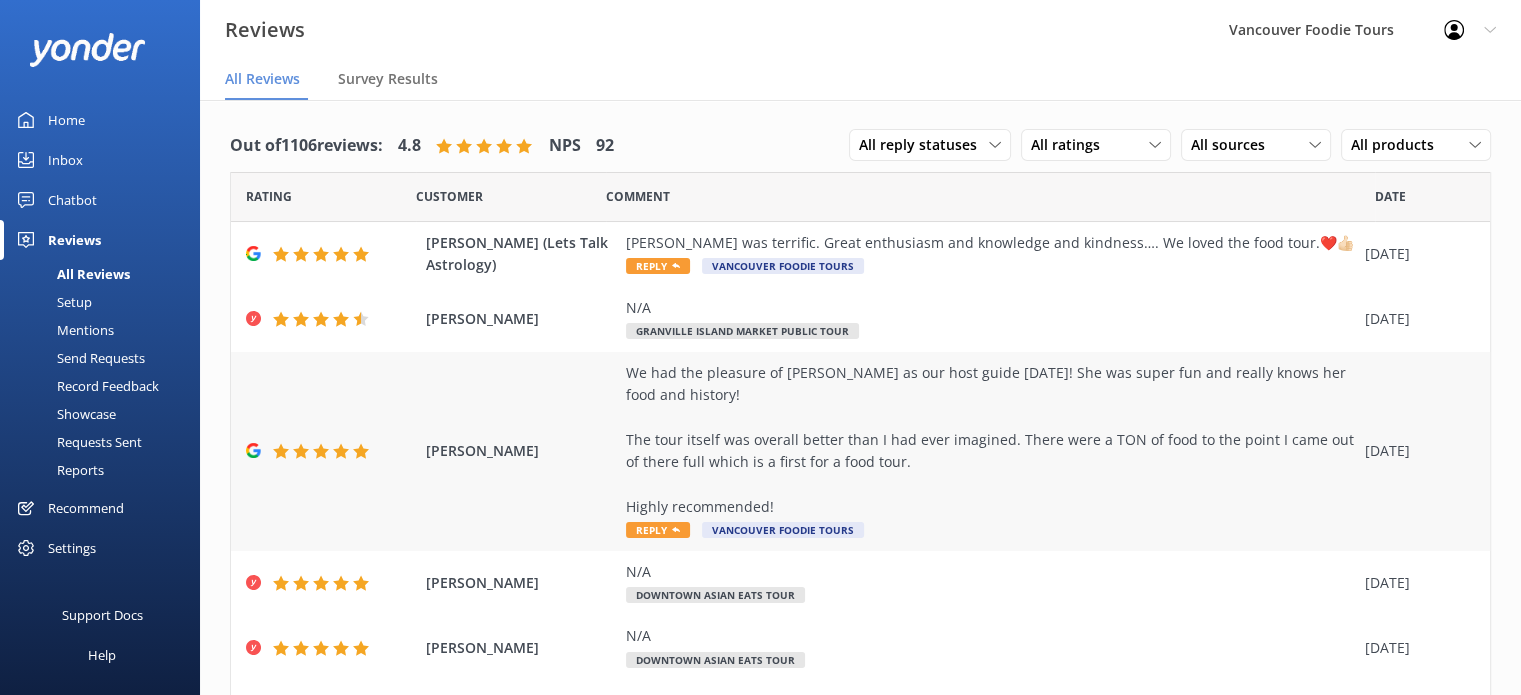 click on "We had the pleasure of [PERSON_NAME] as our host guide [DATE]! She was super fun and really knows her food and history!
The tour itself was overall better than I had ever imagined. There were a TON of food to the point I came out of there full which is a first for a food tour.
Highly recommended!" at bounding box center [990, 440] 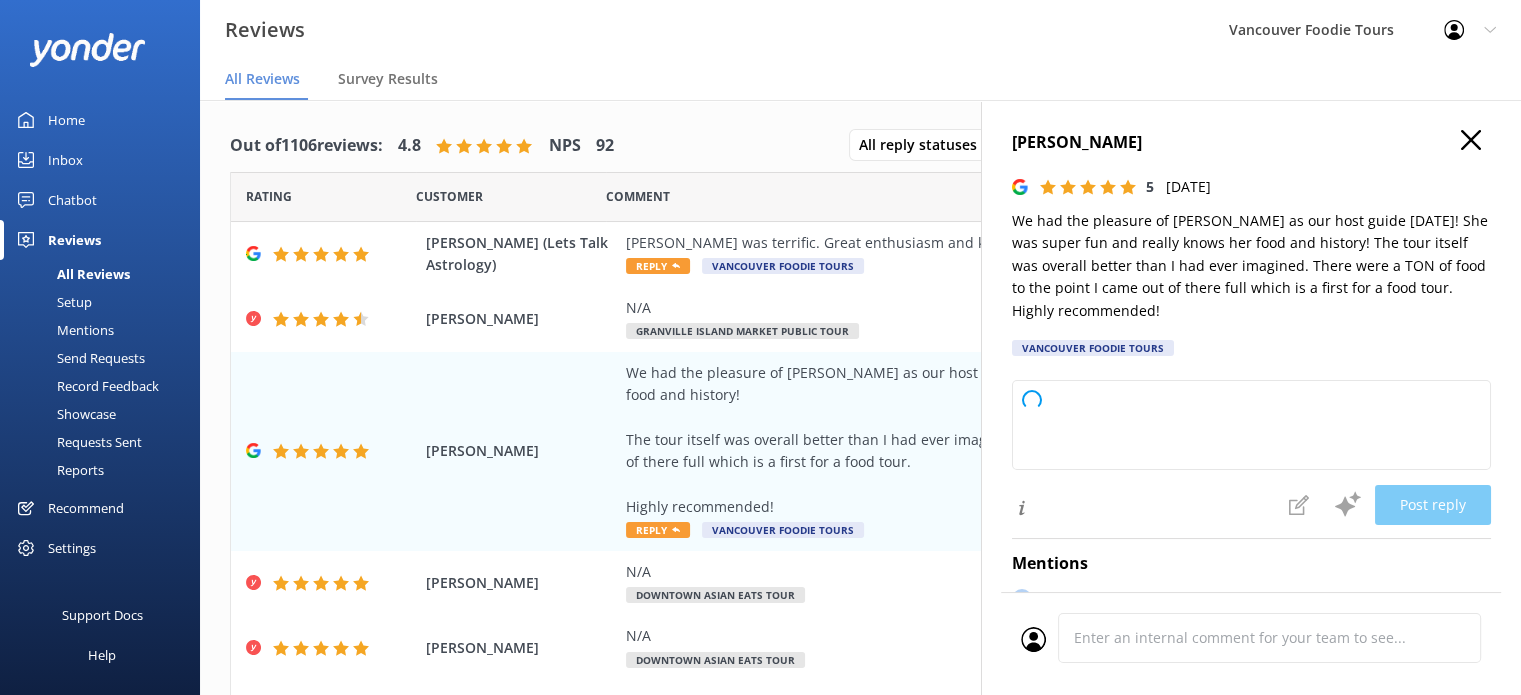 type on "Thank you so much for your wonderful review! We're thrilled to hear you enjoyed the tour and that [PERSON_NAME] made it a memorable (and filling!) experience. We appreciate your recommendation and hope to welcome you again soon!" 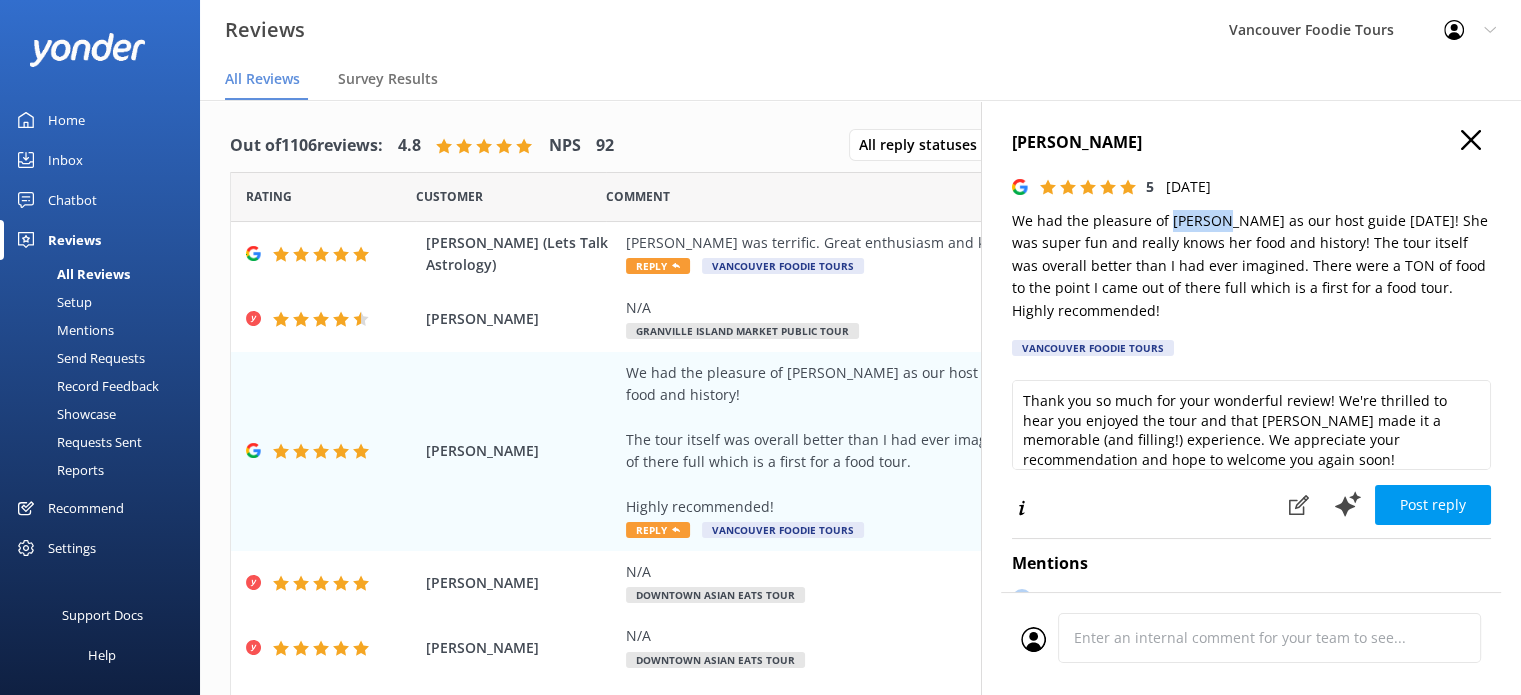 drag, startPoint x: 1167, startPoint y: 229, endPoint x: 1224, endPoint y: 223, distance: 57.31492 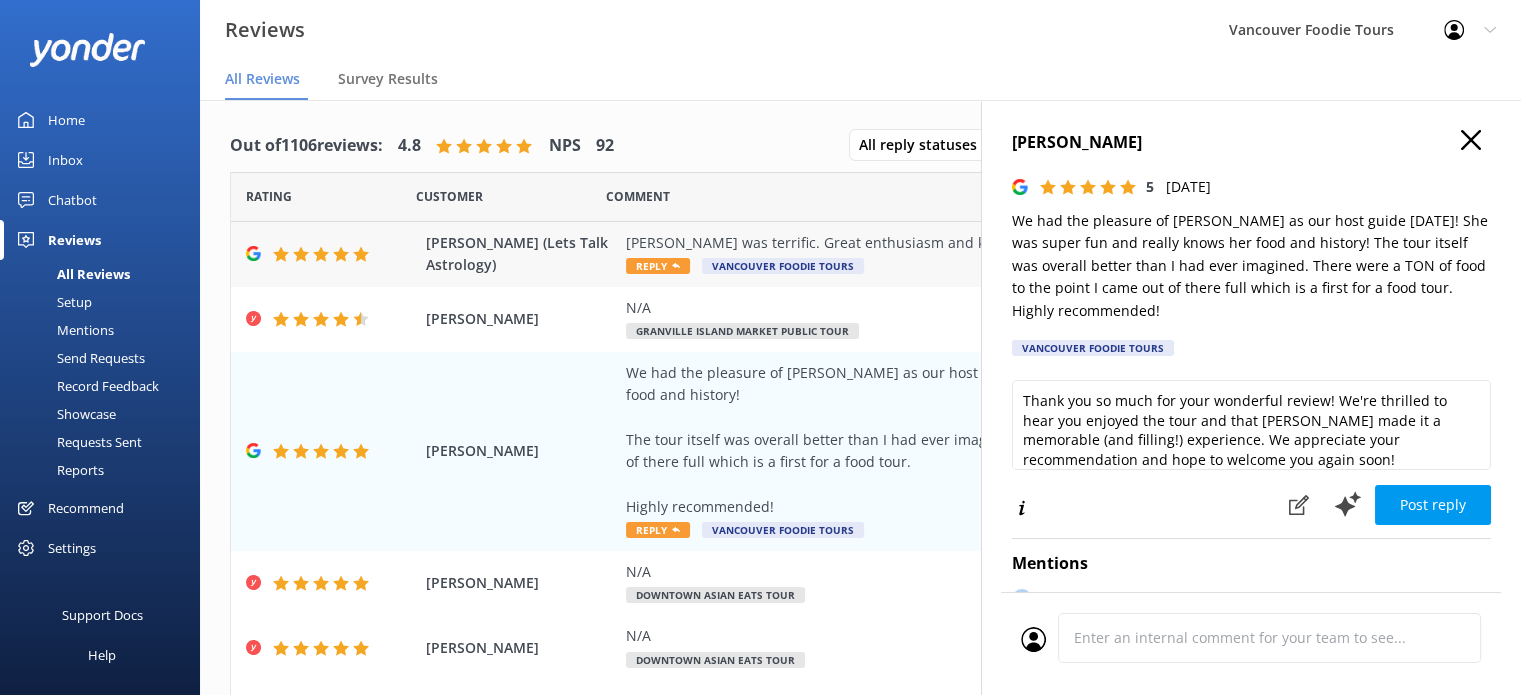 click on "[PERSON_NAME] was terrific. Great enthusiasm and knowledge and kindness…. We loved the food tour.❤️👍🏻 Reply Vancouver Foodie Tours" at bounding box center (990, 254) 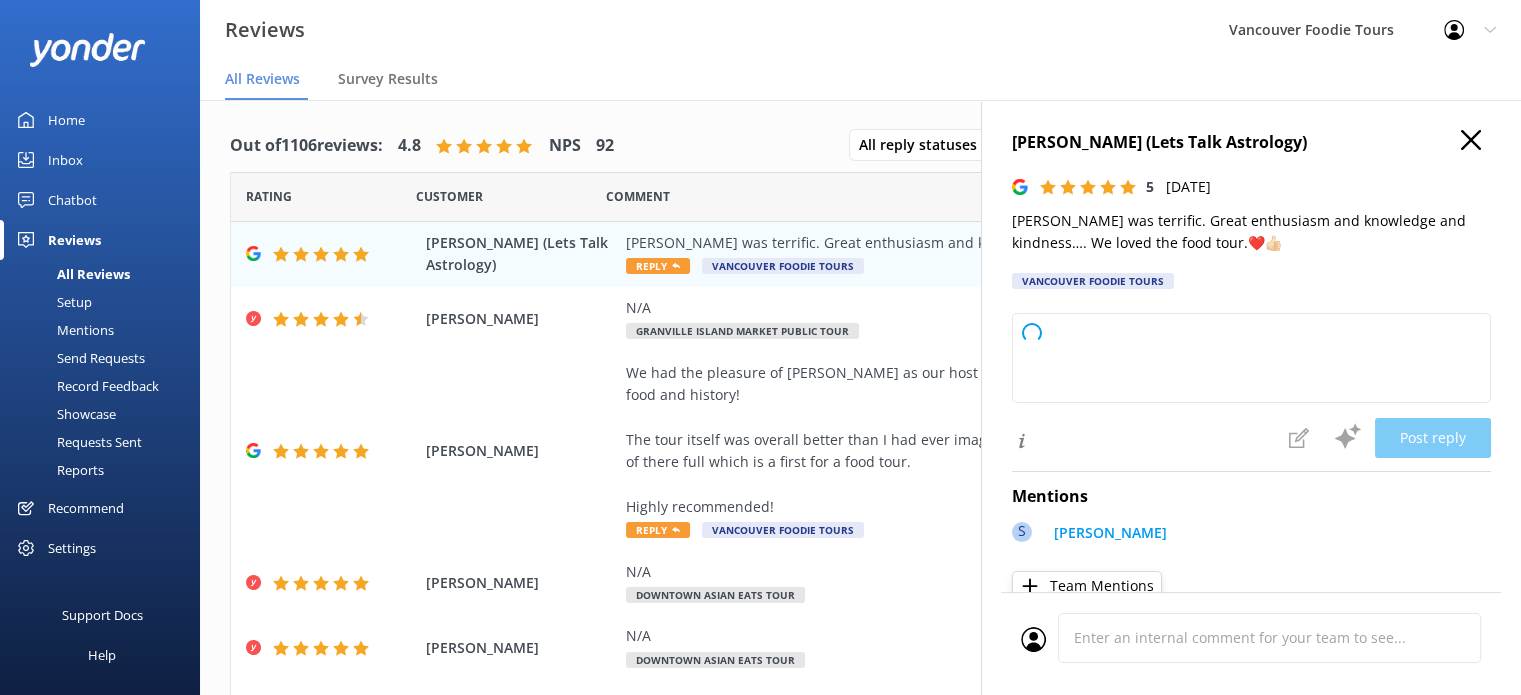 type on "Thank you so much for your wonderful review! We’re delighted to hear you enjoyed the food tour and had a great experience with [PERSON_NAME]. Your kind words mean a lot to us—hope to see you again soon!" 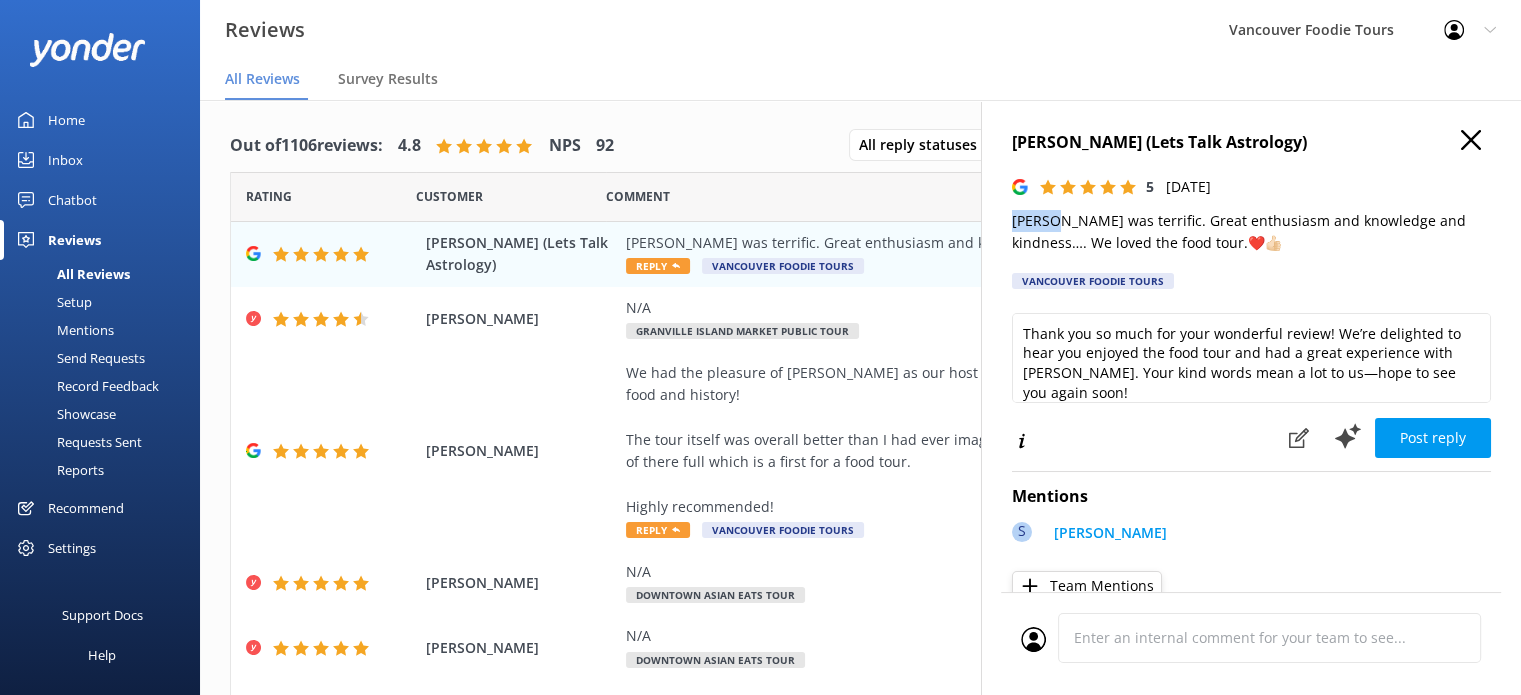 drag, startPoint x: 1011, startPoint y: 223, endPoint x: 1056, endPoint y: 223, distance: 45 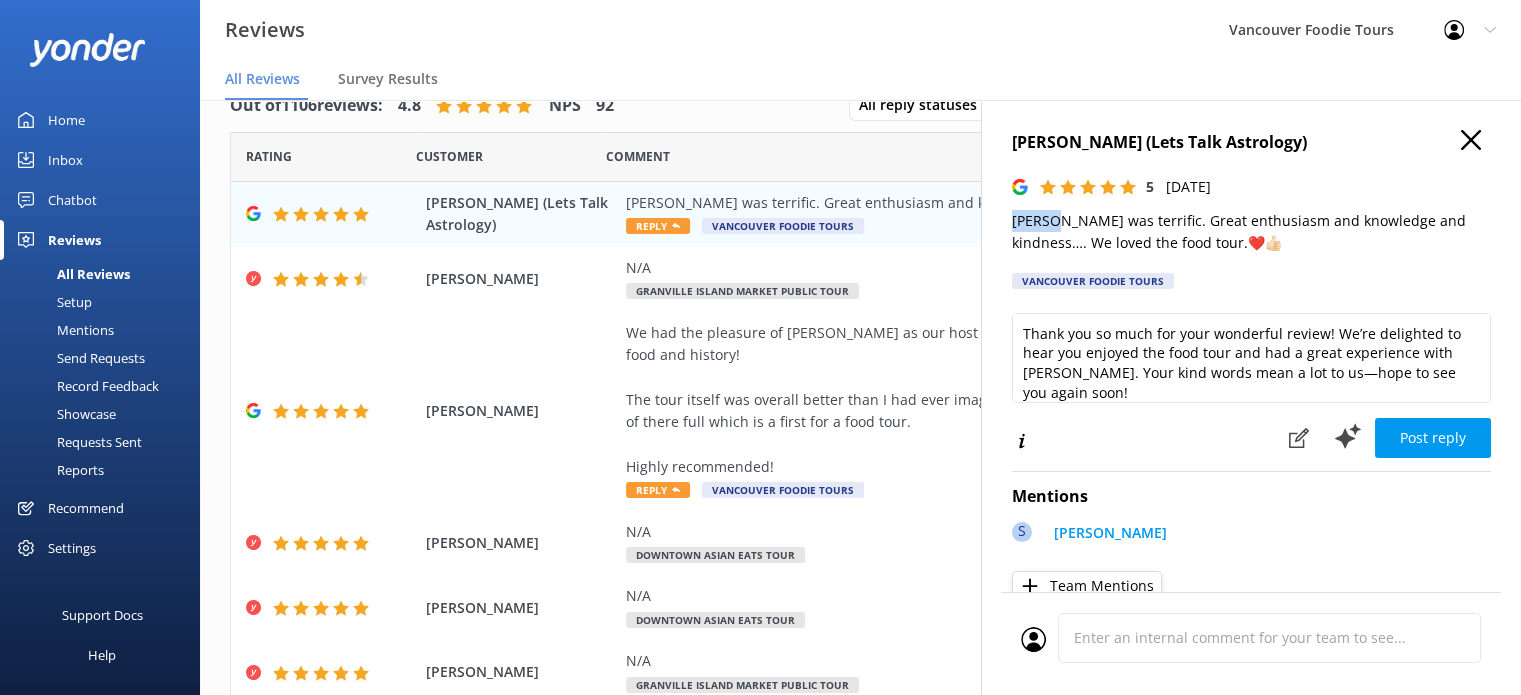 click at bounding box center [1471, 141] 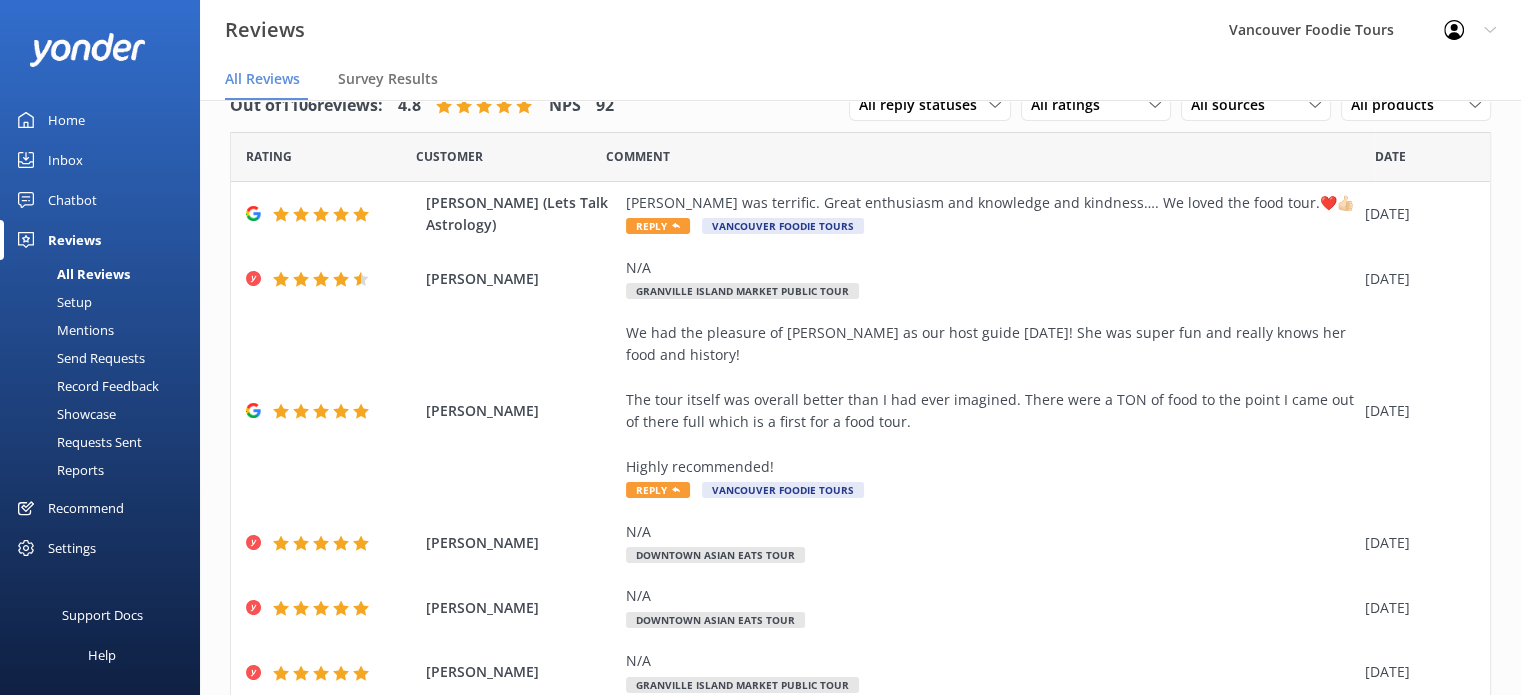scroll, scrollTop: 487, scrollLeft: 0, axis: vertical 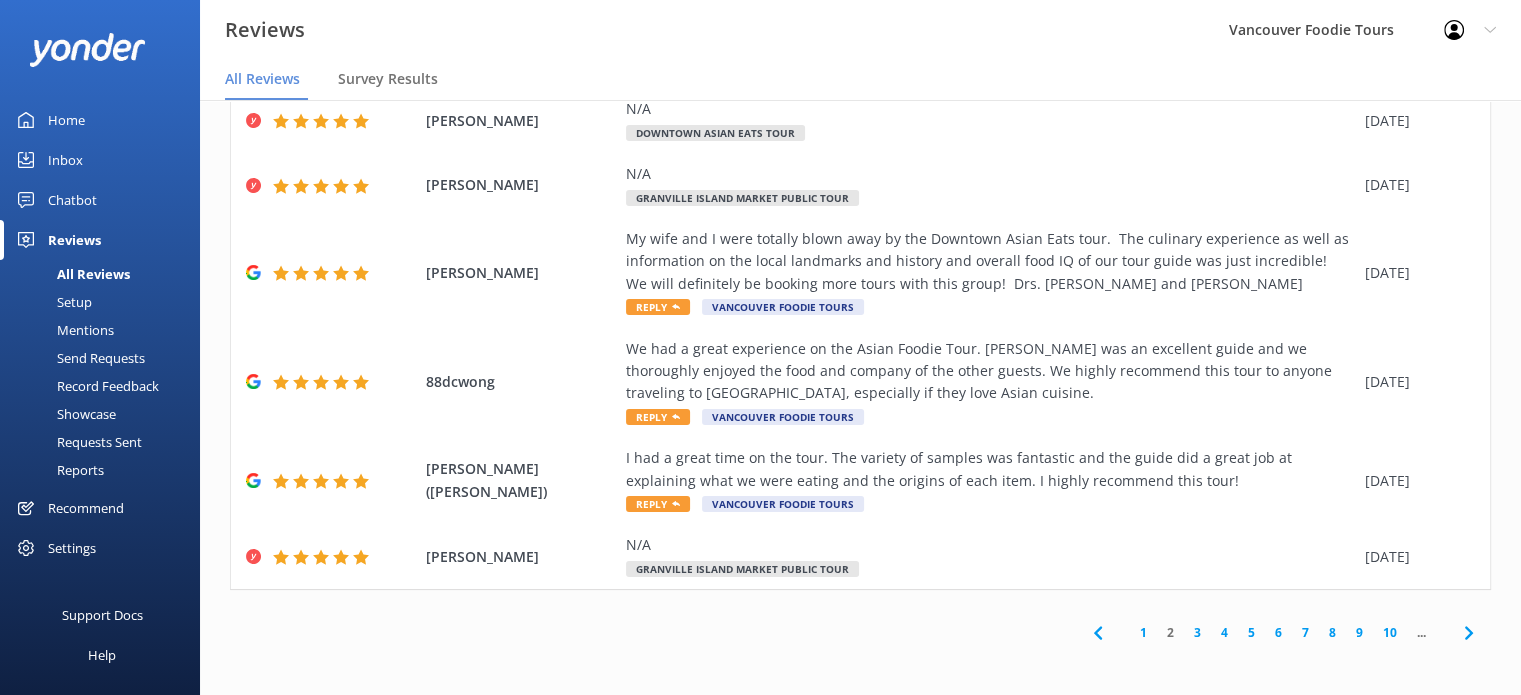 click on "1" at bounding box center [1143, 632] 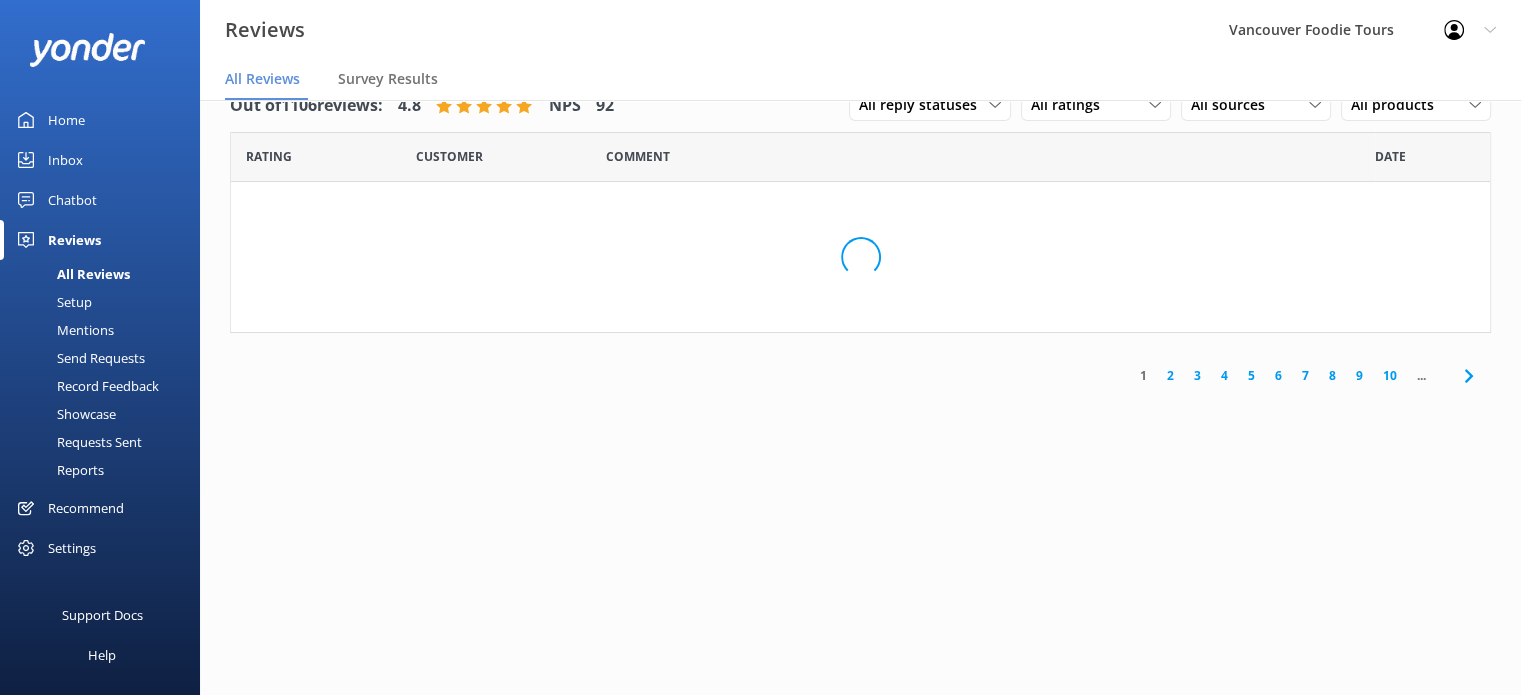 scroll, scrollTop: 0, scrollLeft: 0, axis: both 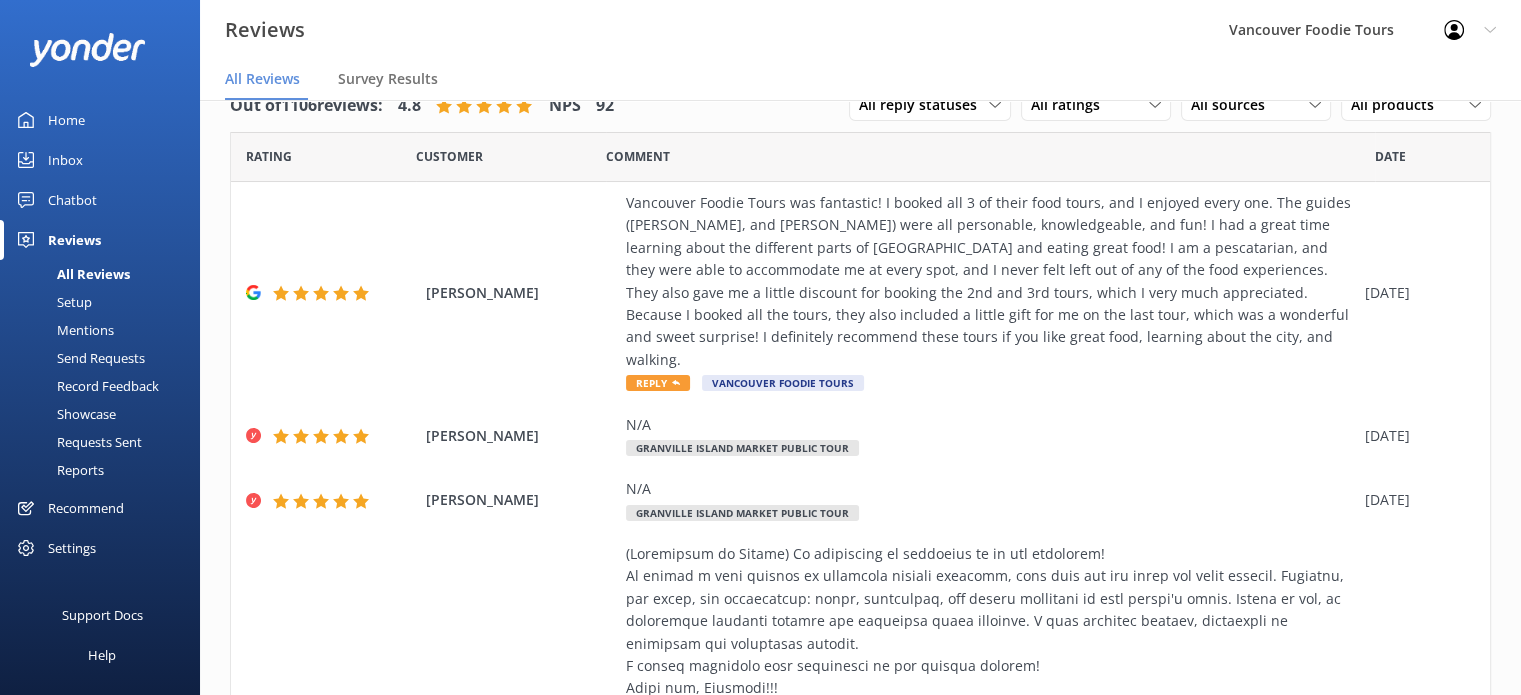 drag, startPoint x: 1503, startPoint y: 322, endPoint x: 1511, endPoint y: 350, distance: 29.12044 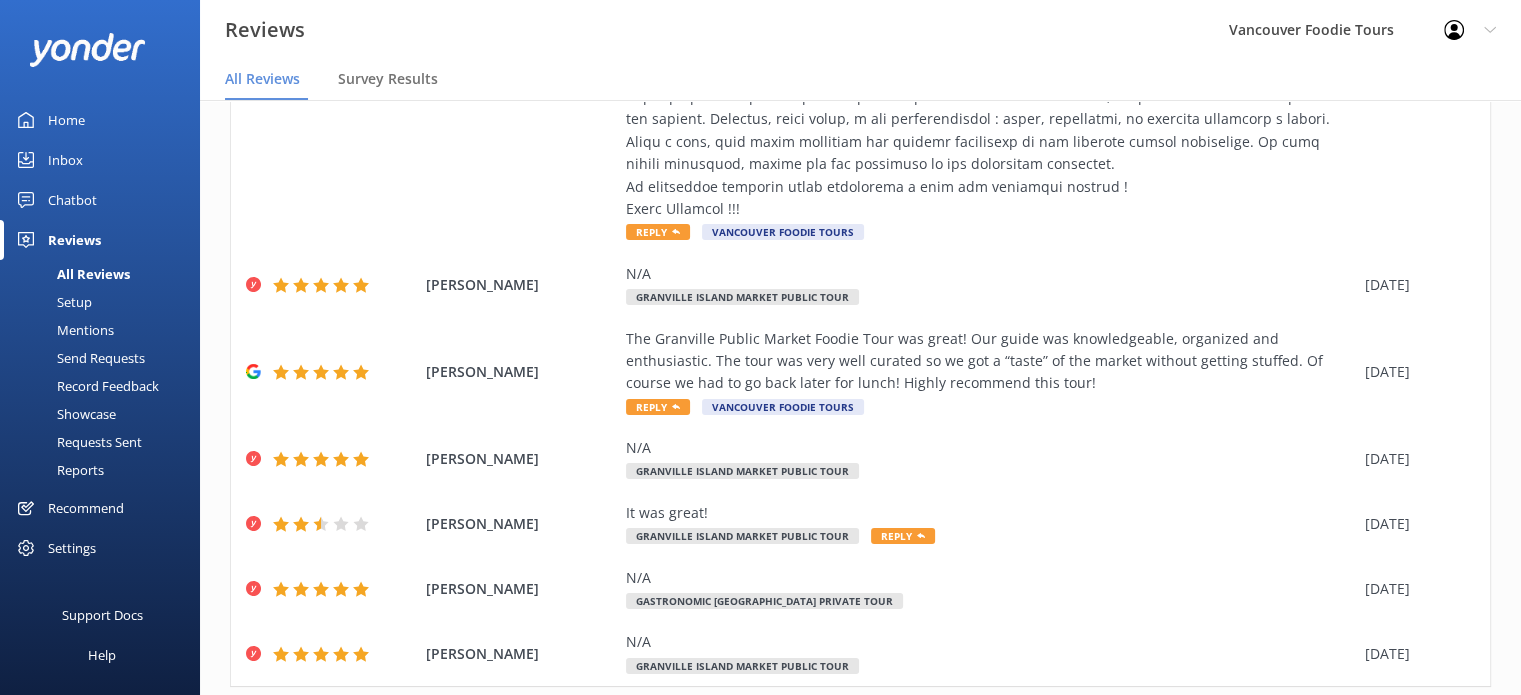 scroll, scrollTop: 756, scrollLeft: 0, axis: vertical 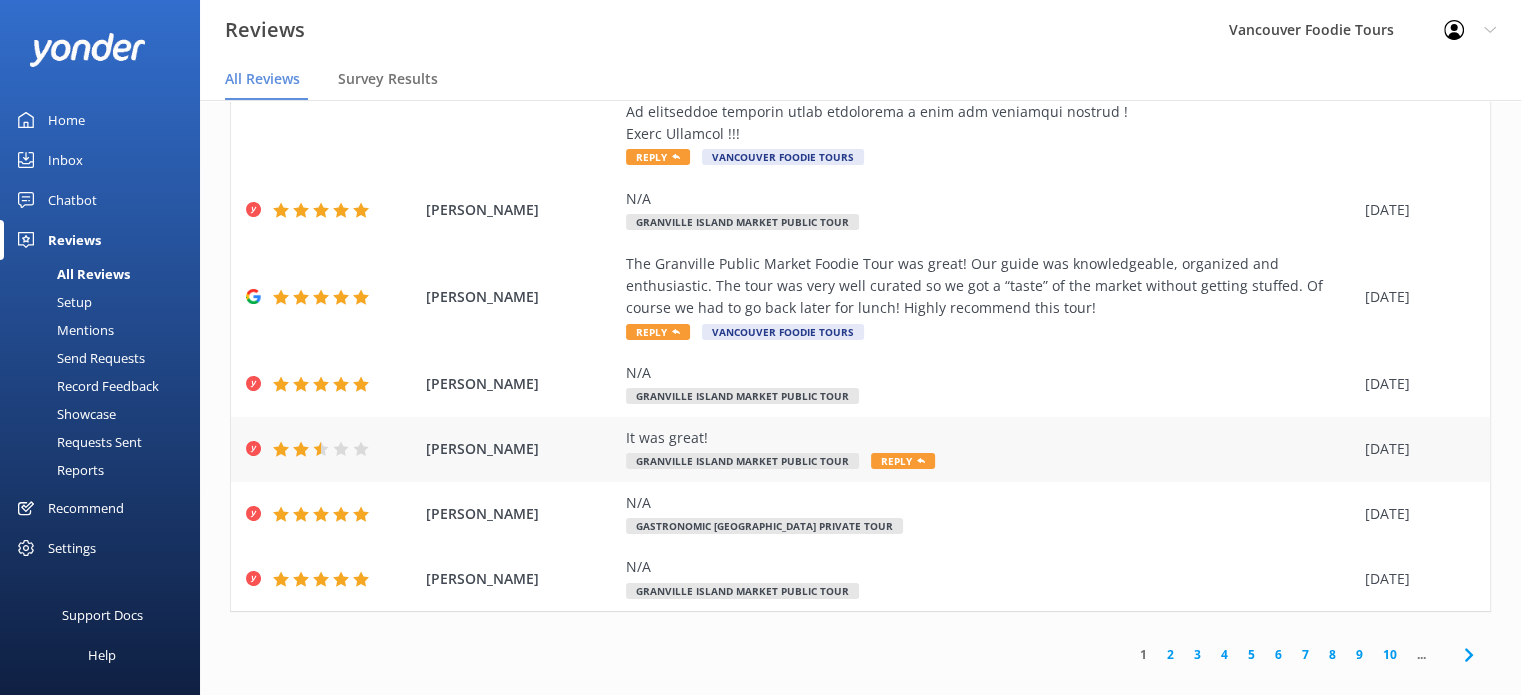 click on "It was great! Granville Island Market Public Tour Reply" at bounding box center (990, 449) 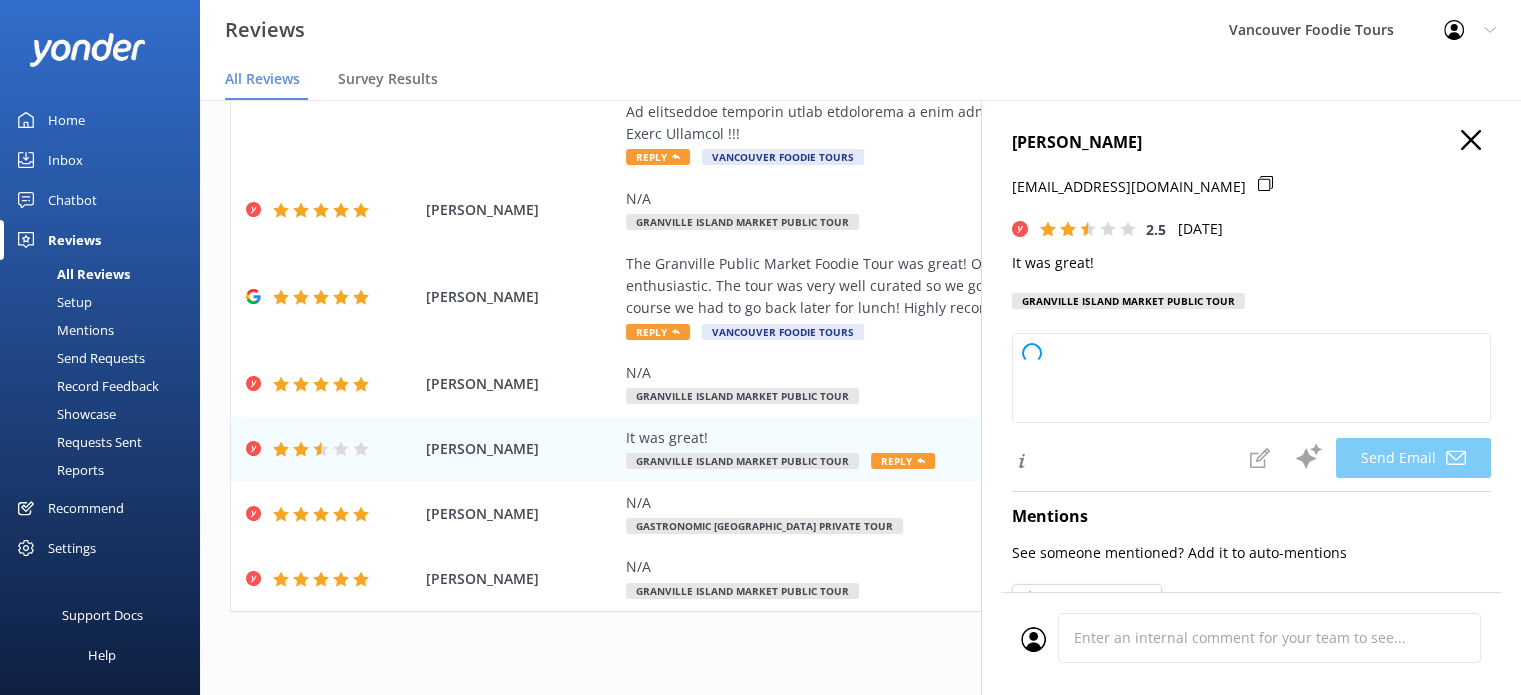 type on "Hi [PERSON_NAME], thank you for your feedback! We're glad to hear you had a great experience, but we noticed your rating was a bit low. If there's anything we can do to improve or if you have suggestions, please let us know—we'd love to hear from you!" 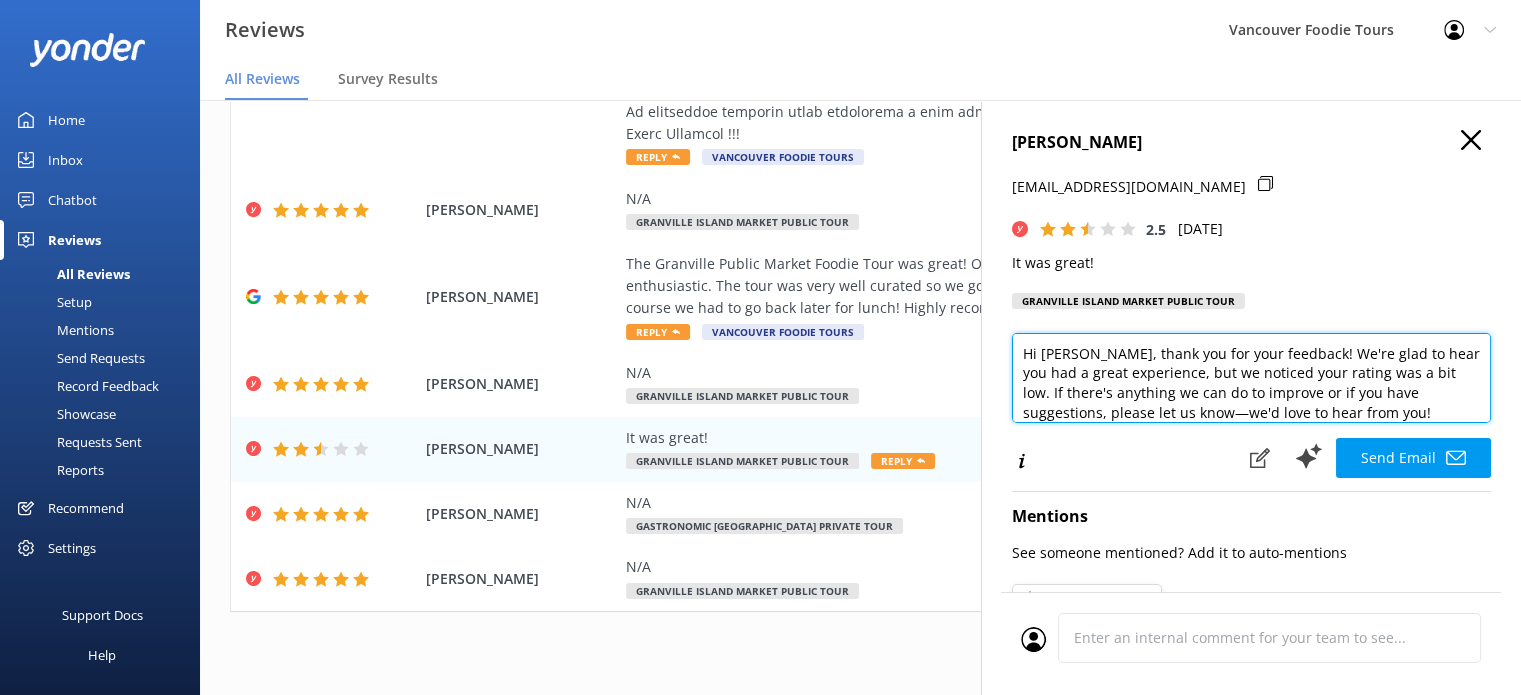 scroll, scrollTop: 9, scrollLeft: 0, axis: vertical 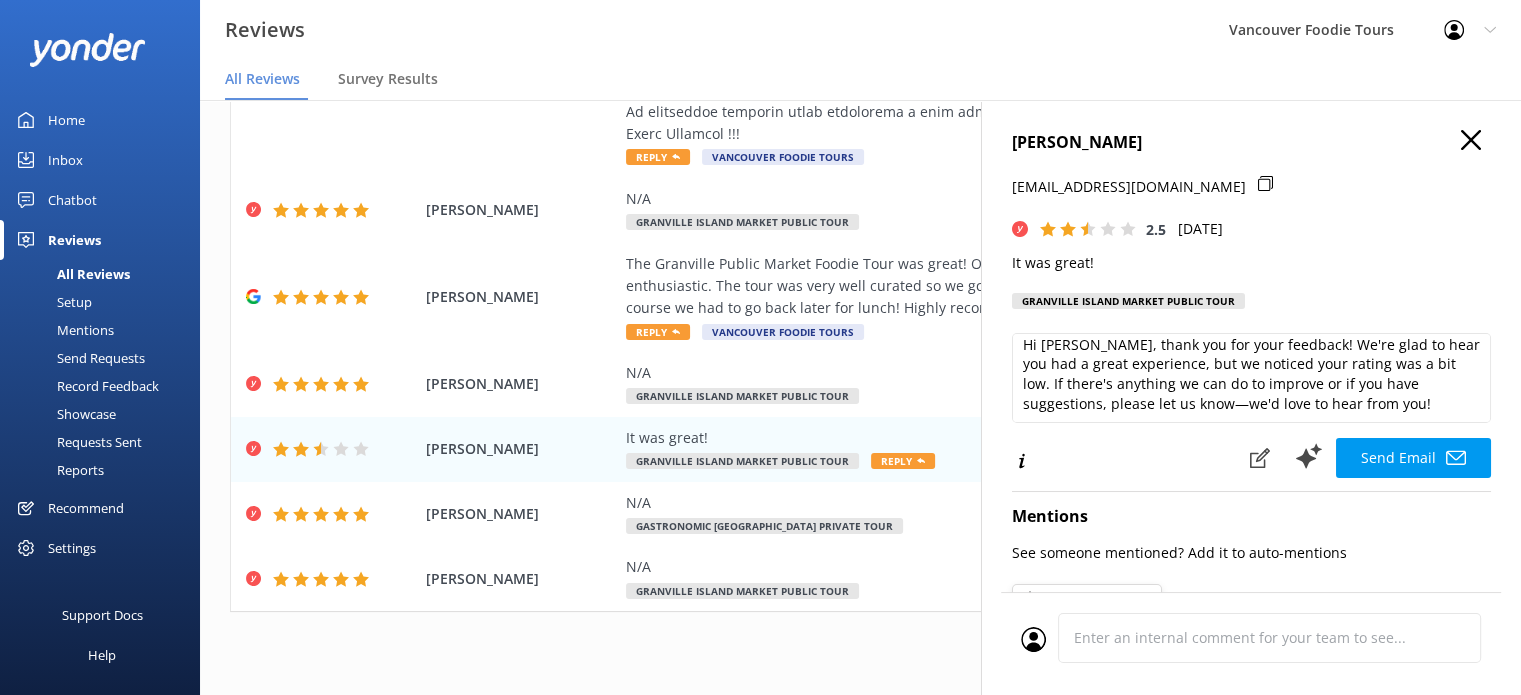 click 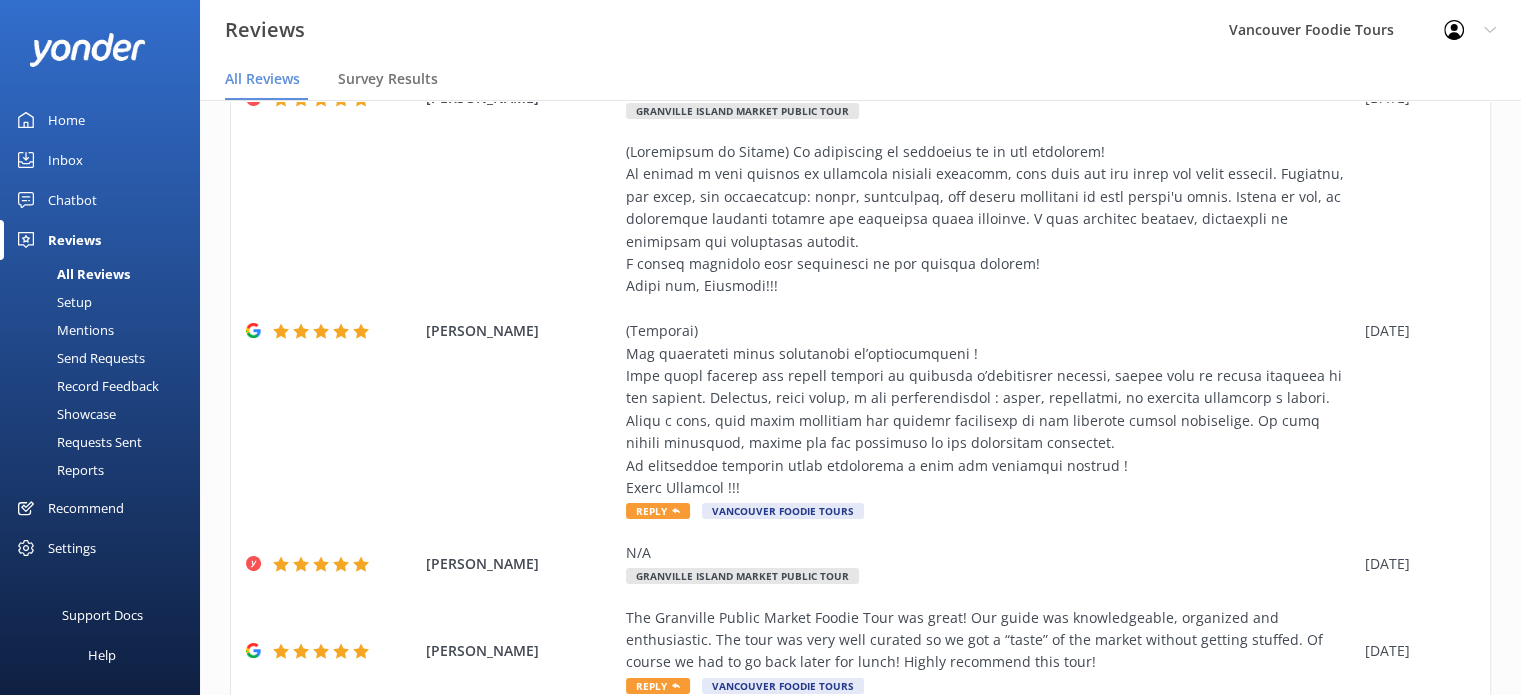 scroll, scrollTop: 465, scrollLeft: 0, axis: vertical 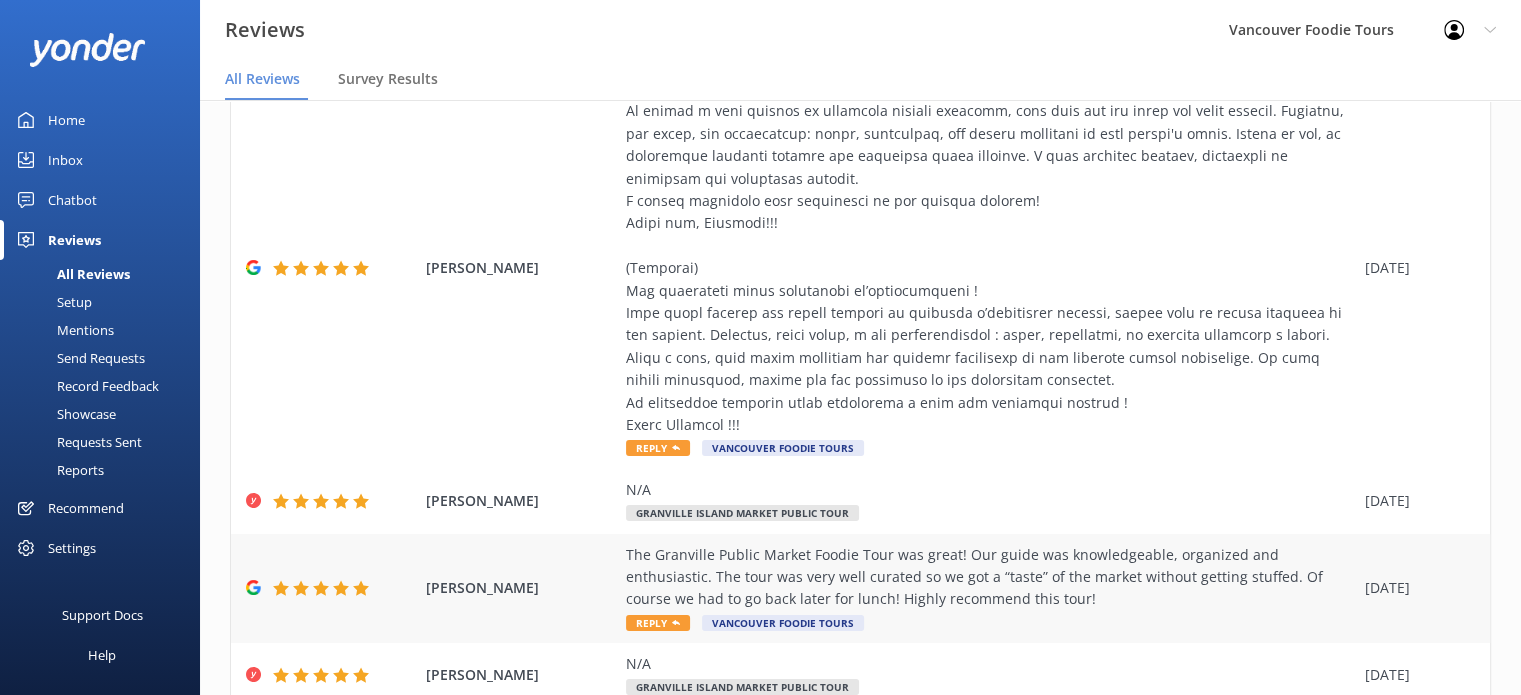 click on "The Granville Public Market Foodie Tour was great! Our guide was knowledgeable, organized and enthusiastic. The tour was very well curated so we got a “taste” of the market without getting stuffed. Of course we had to go back later for lunch! Highly recommend this tour!" at bounding box center [990, 577] 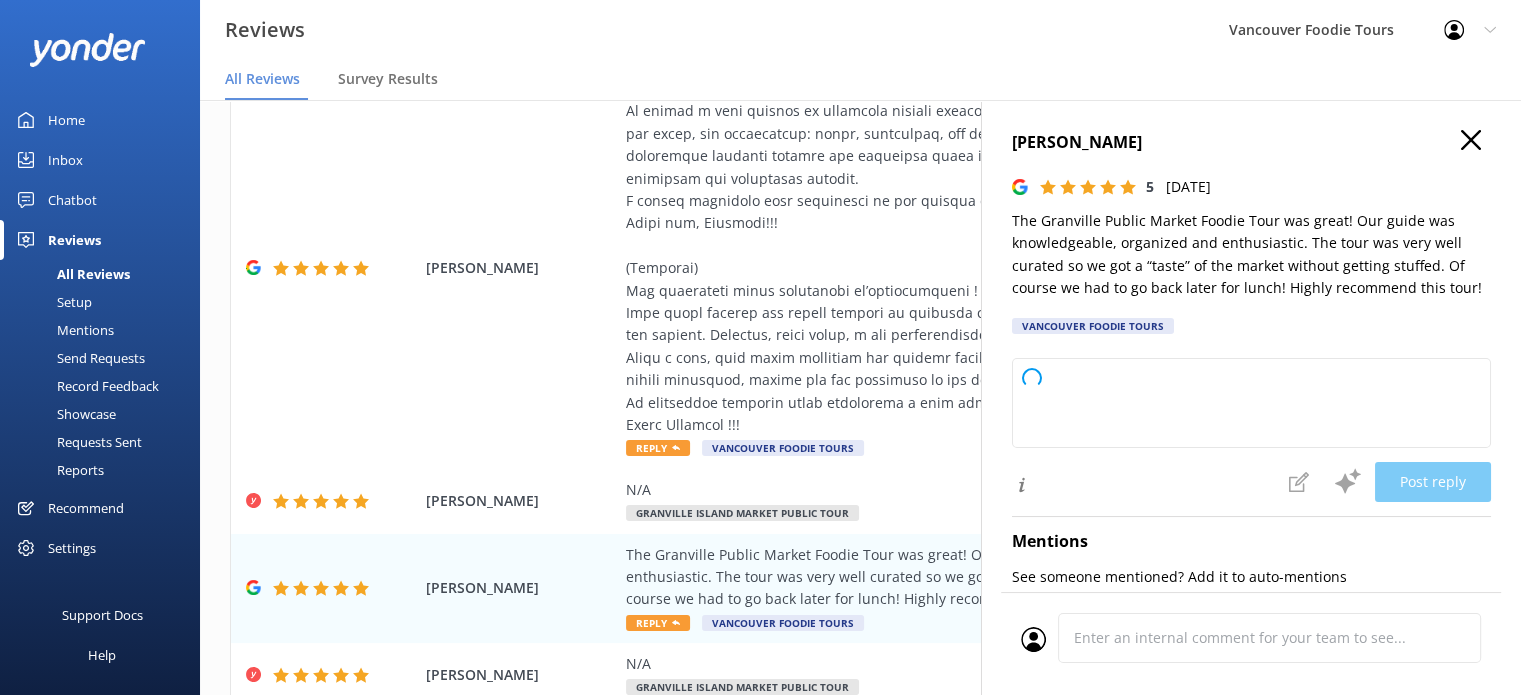 type on "Thank you so much for your wonderful review! We're thrilled to hear you enjoyed the Granville Public Market Foodie Tour and appreciated our guide's enthusiasm and expertise. It’s great that you got a perfect “taste” of the market and wanted to return for more. We truly appreciate your recommendation and hope to welcome you again soon!" 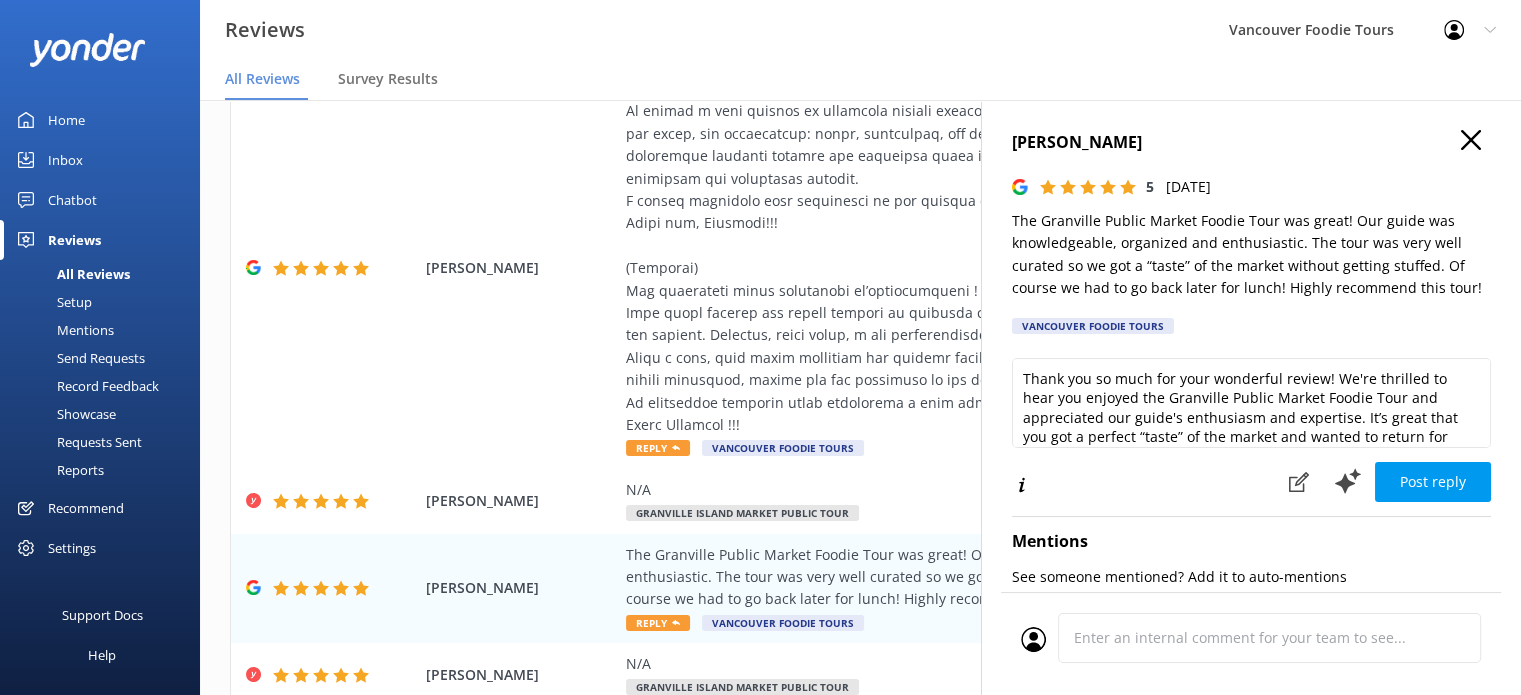 click 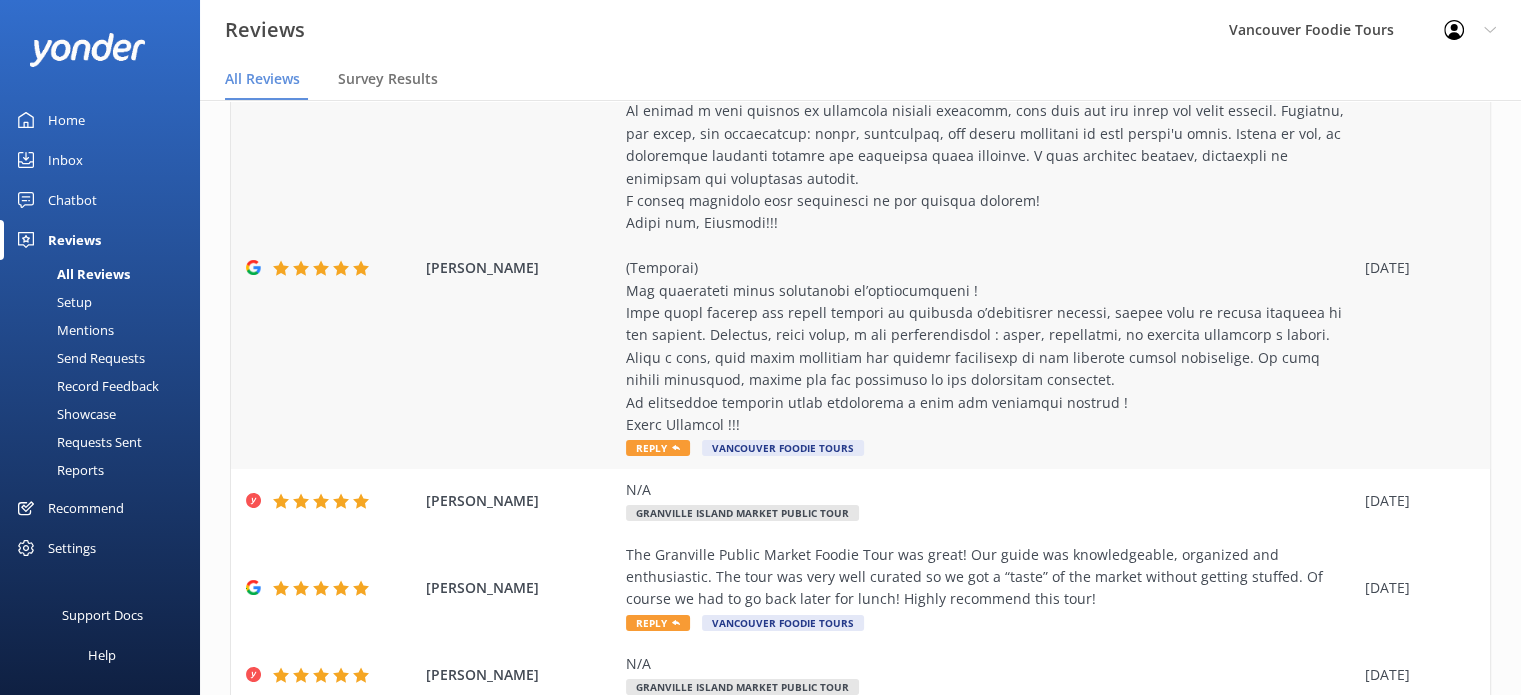 click at bounding box center (990, 257) 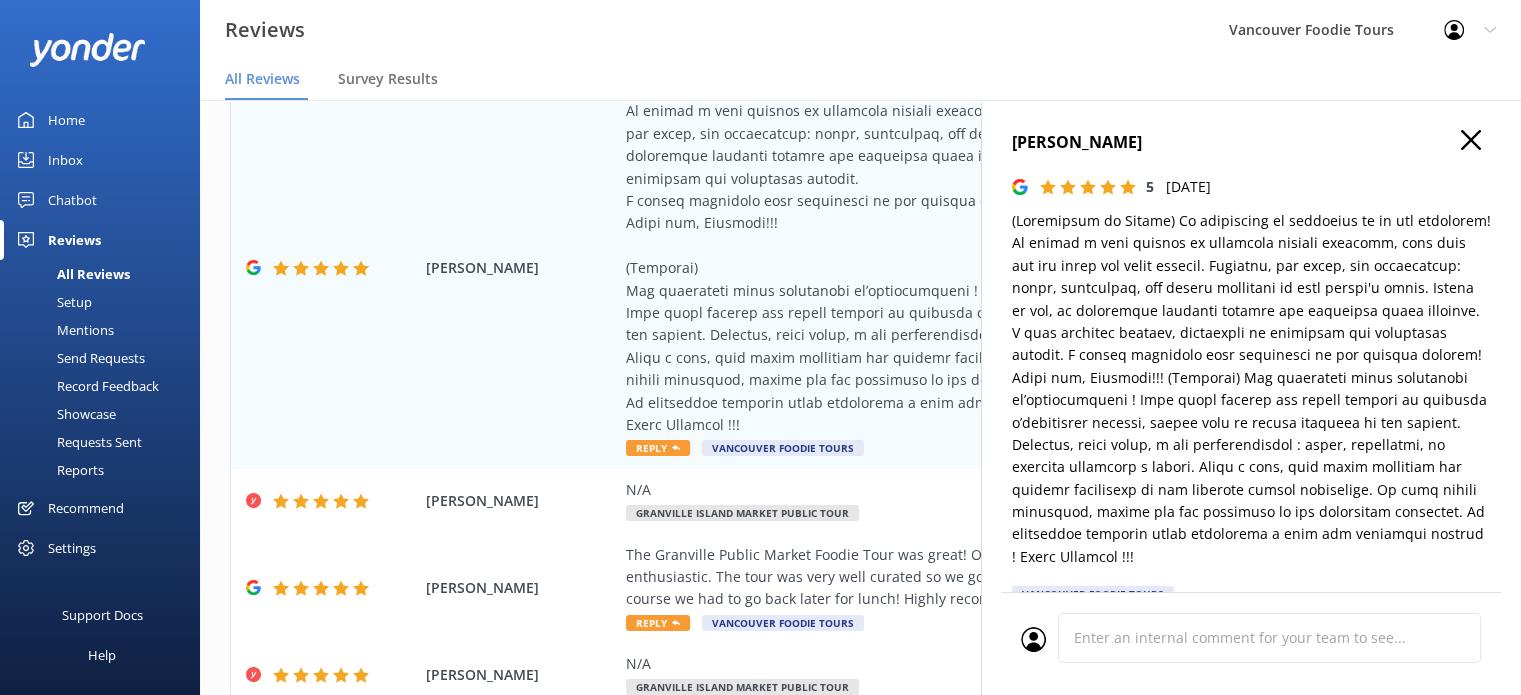 type on "Thank you so much for your wonderful review! We’re delighted to hear you enjoyed the experience and that [PERSON_NAME] made your culinary journey so memorable. Your kind words mean a lot to us and to our team. We hope to welcome you back for more delicious discoveries soon!" 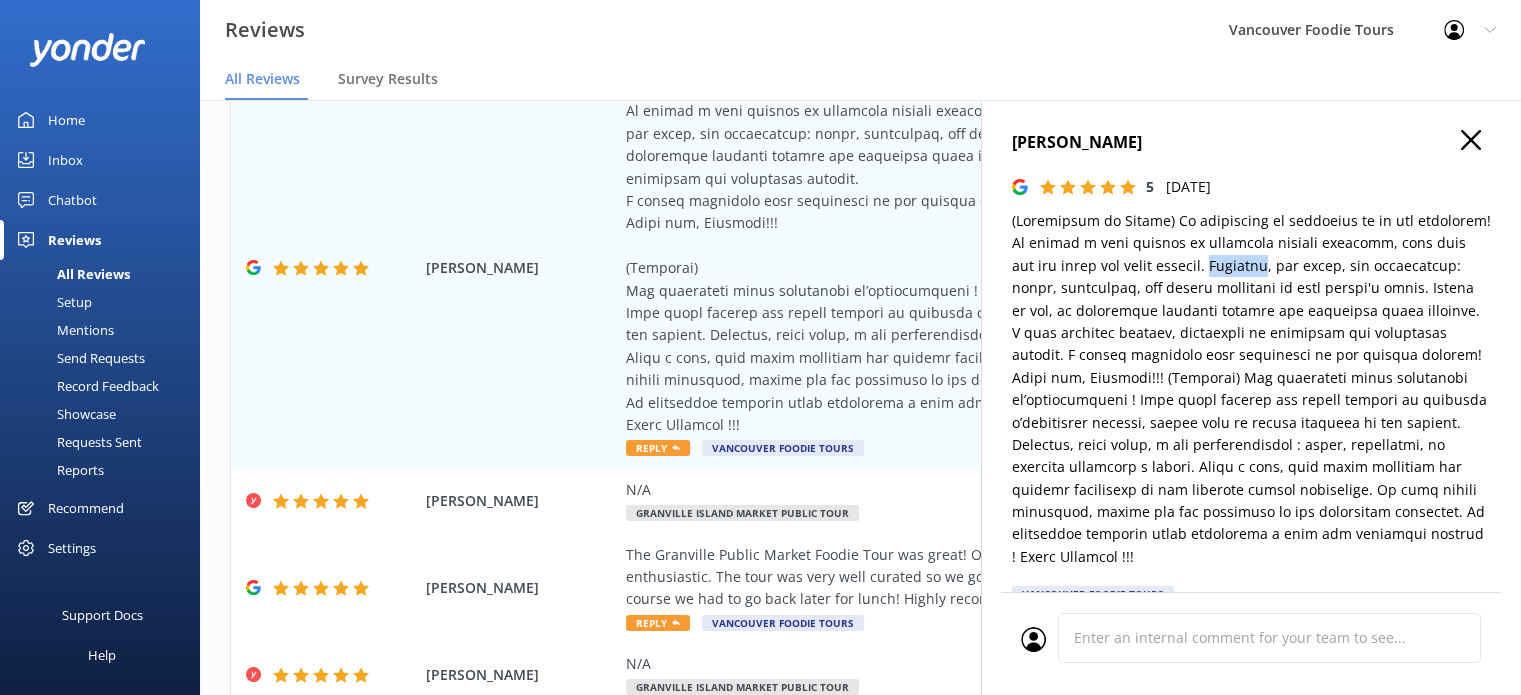 drag, startPoint x: 1236, startPoint y: 272, endPoint x: 1264, endPoint y: 272, distance: 28 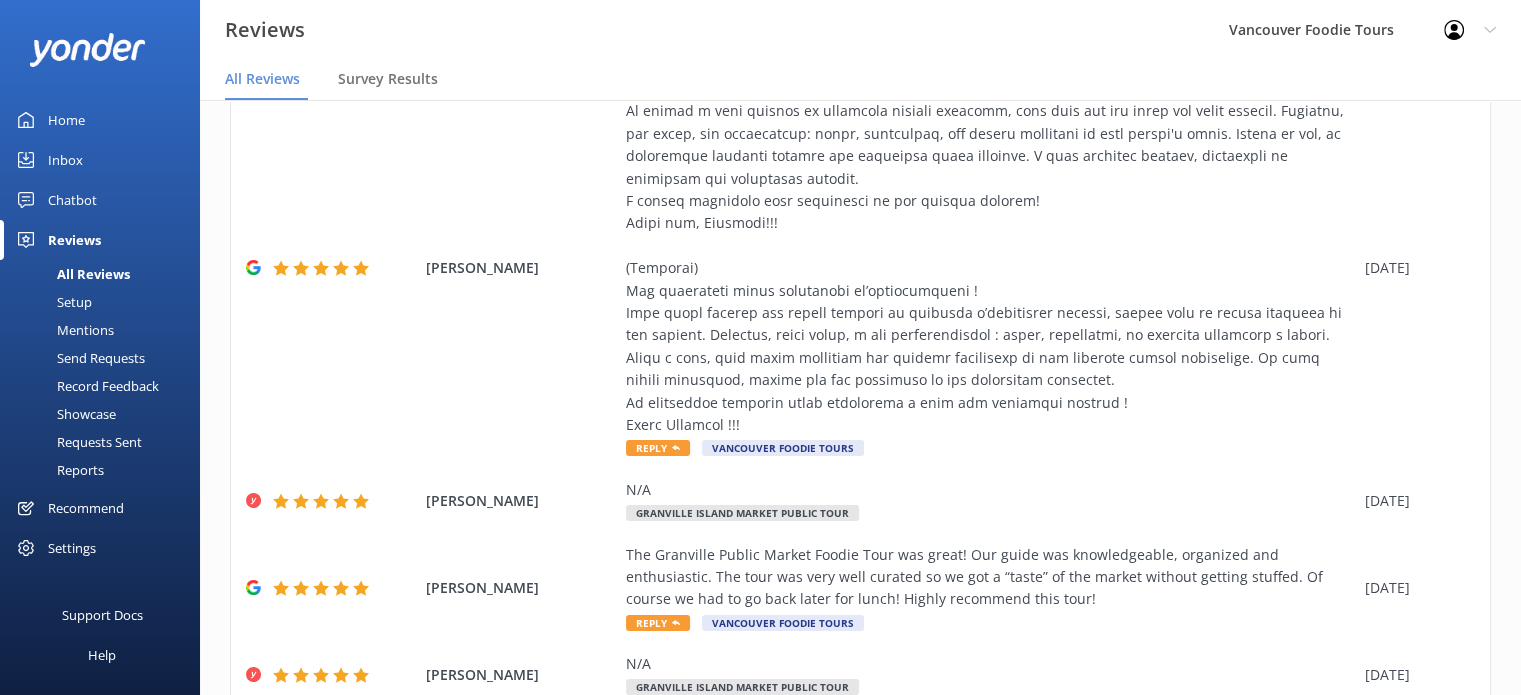 drag, startPoint x: 1504, startPoint y: 332, endPoint x: 1518, endPoint y: 254, distance: 79.24645 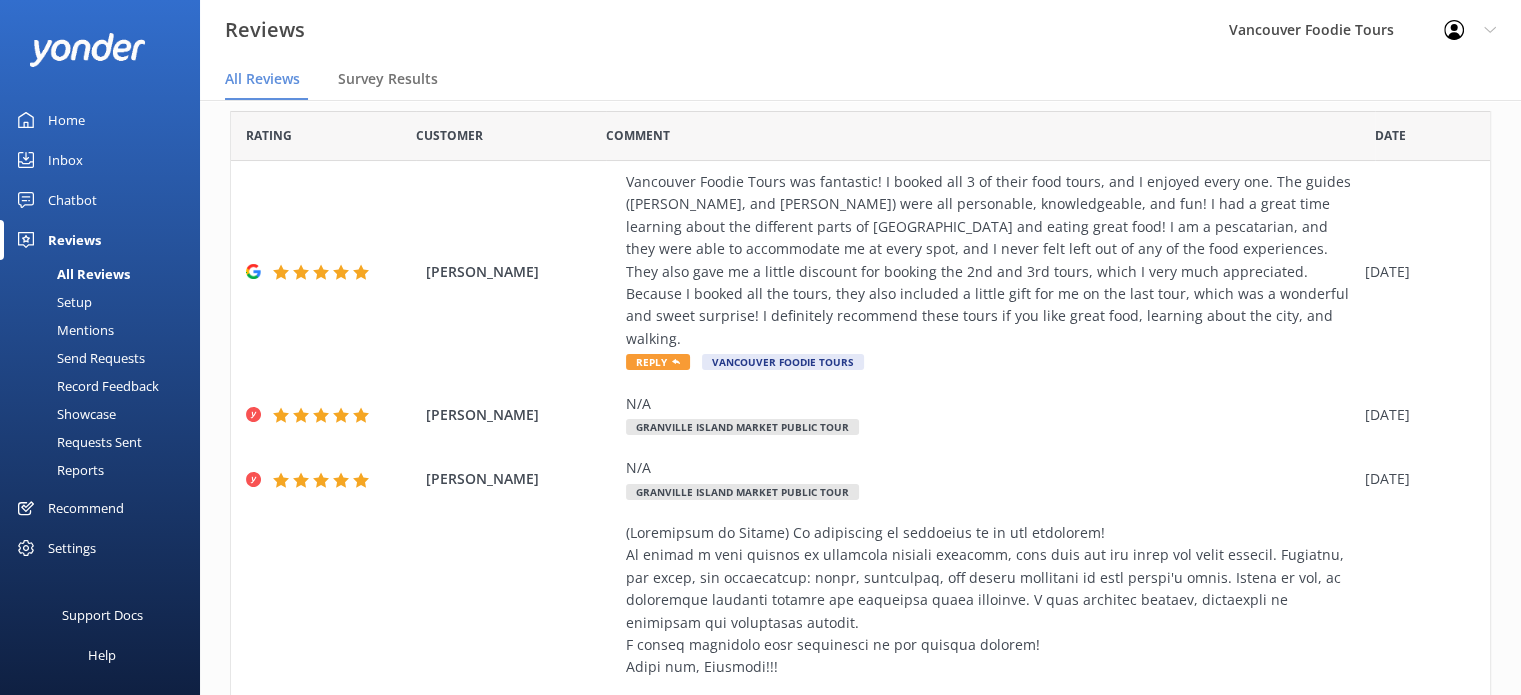 scroll, scrollTop: 0, scrollLeft: 0, axis: both 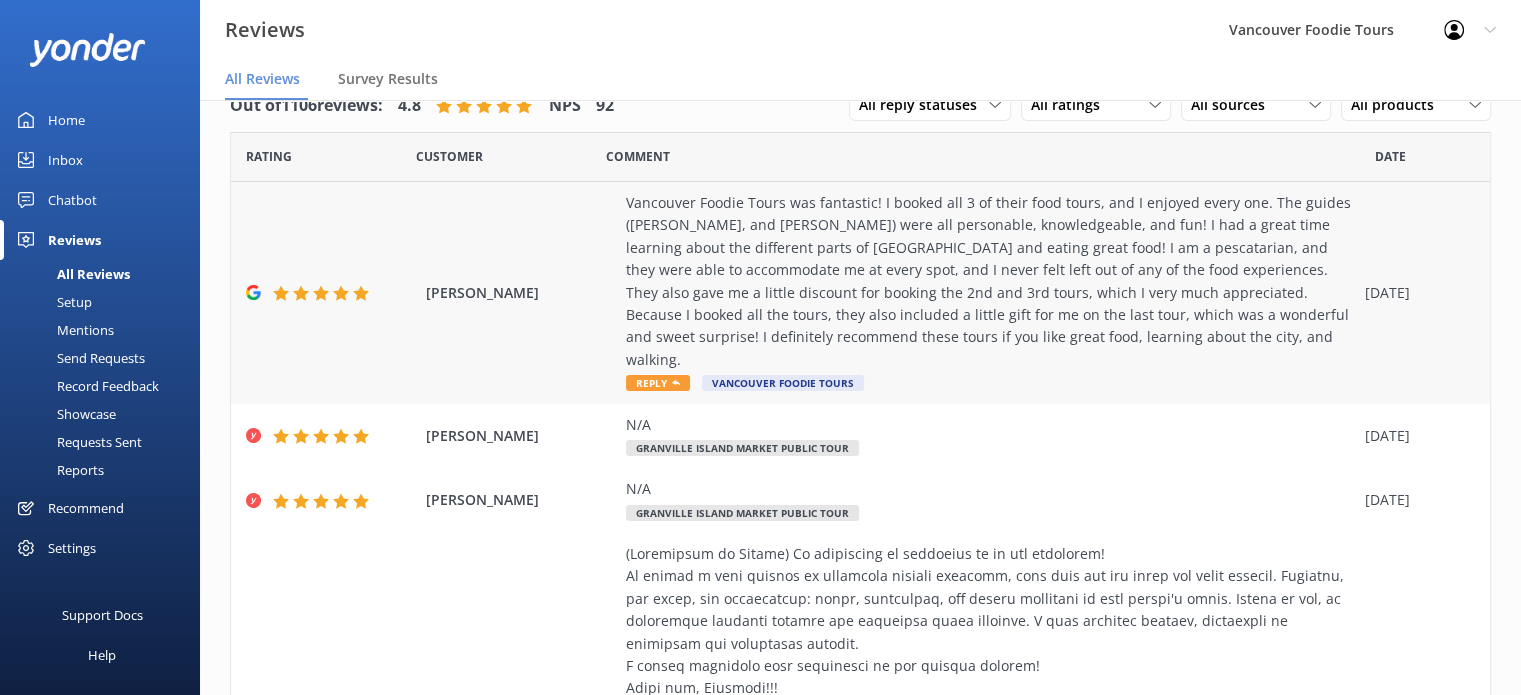 click on "Vancouver Foodie Tours was fantastic! I booked all 3 of their food tours, and I enjoyed every one. The guides ([PERSON_NAME], and [PERSON_NAME]) were all personable, knowledgeable, and fun! I had a great time learning about the different parts of [GEOGRAPHIC_DATA] and eating great food! I am a pescatarian, and they were able to accommodate me at every spot, and I never felt left out of any of the food experiences. They also gave me a little discount for booking the 2nd and 3rd tours, which I very much appreciated. Because I booked all the tours, they also included a little gift for me on the last tour, which was a wonderful and sweet surprise! I definitely recommend these tours if you like great food, learning about the city, and walking." at bounding box center (990, 281) 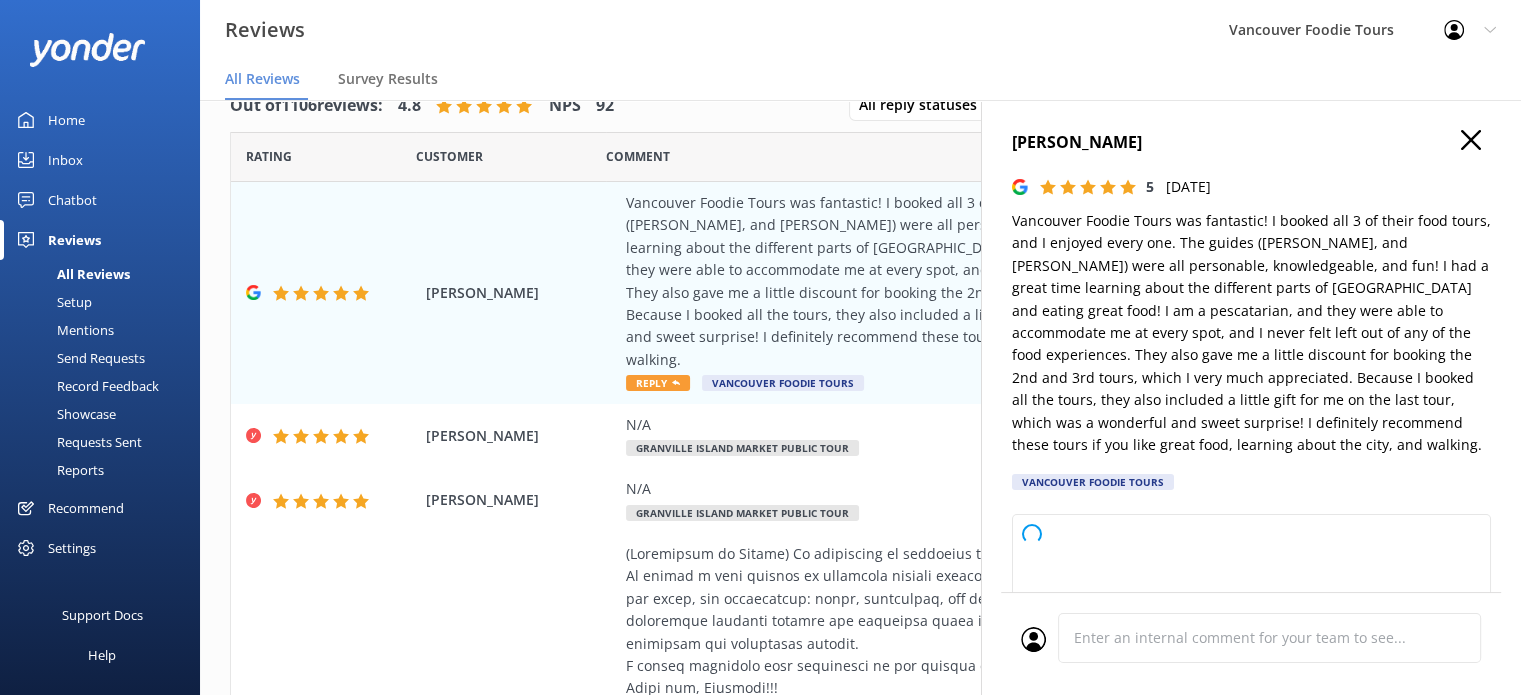 type on "Thank you so much for your wonderful review! We're thrilled to hear you enjoyed all three tours and that our guides made your experience memorable. It’s great to know our pescatarian options worked well for you and that you appreciated the little surprises along the way. Thank you for recommending us—we hope to welcome you back for more foodie adventures in the future!" 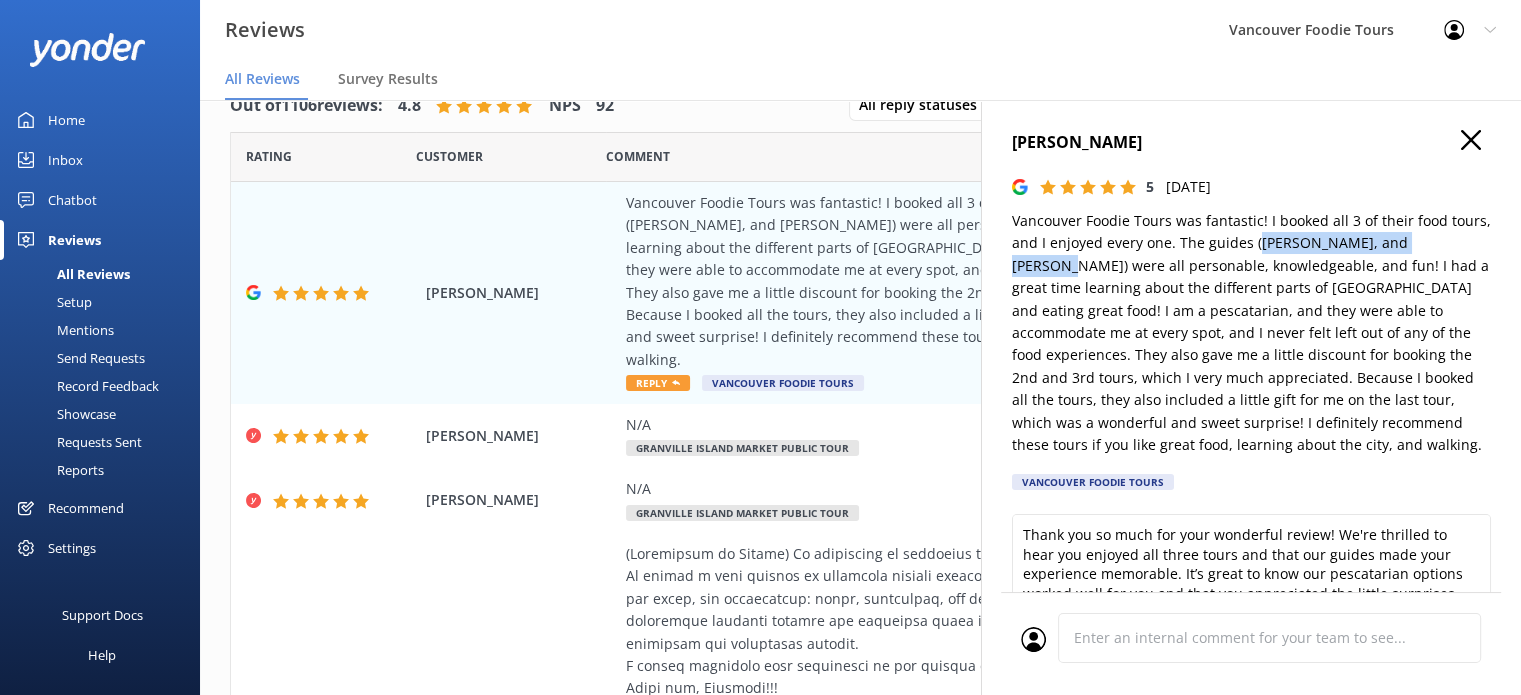 drag, startPoint x: 1295, startPoint y: 245, endPoint x: 1043, endPoint y: 264, distance: 252.71526 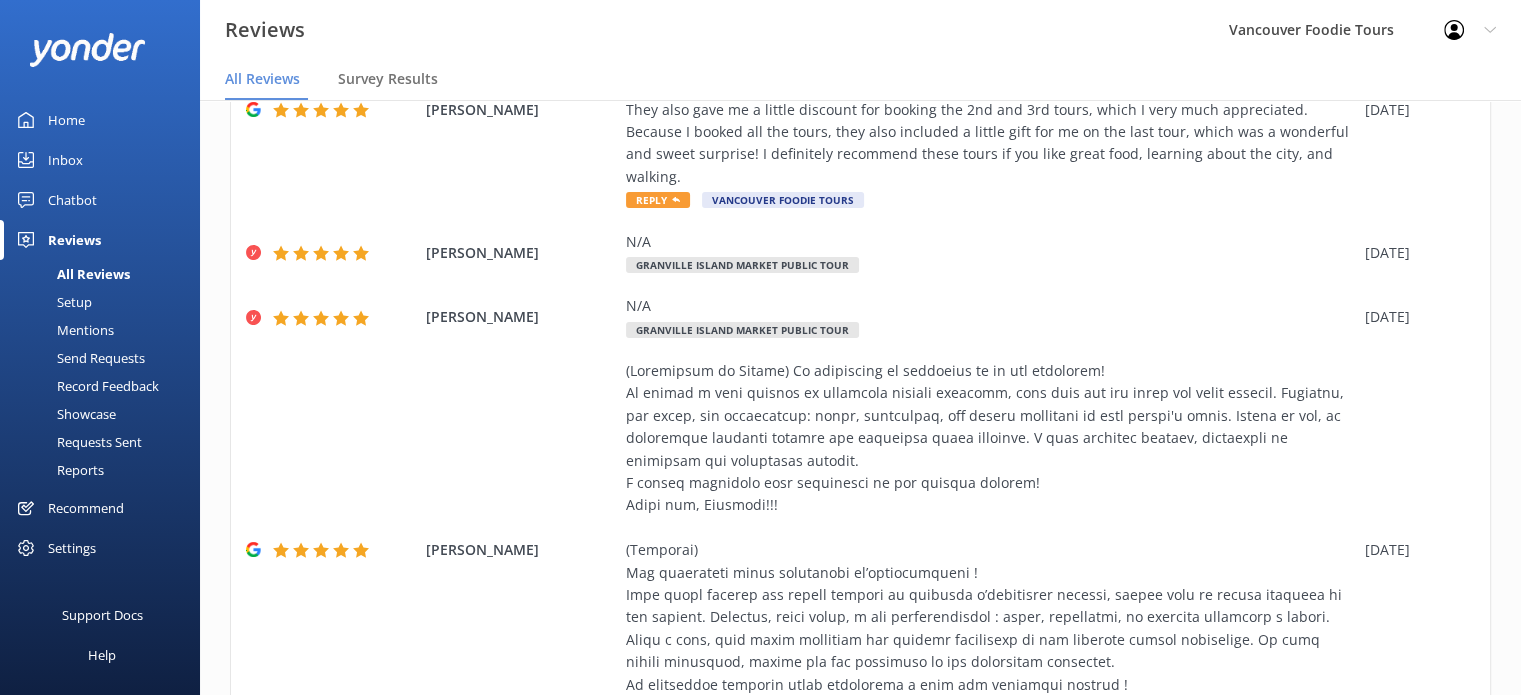 scroll, scrollTop: 756, scrollLeft: 0, axis: vertical 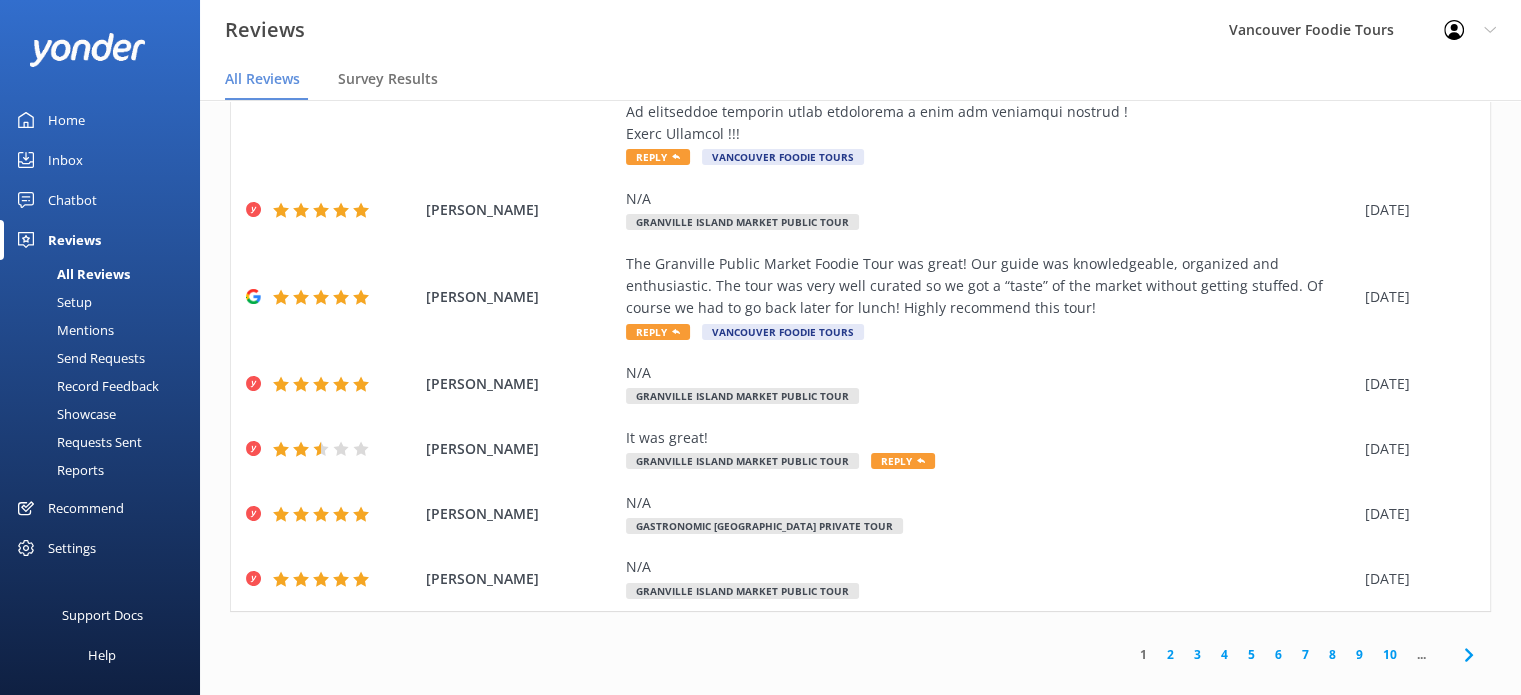 click on "3" at bounding box center (1197, 654) 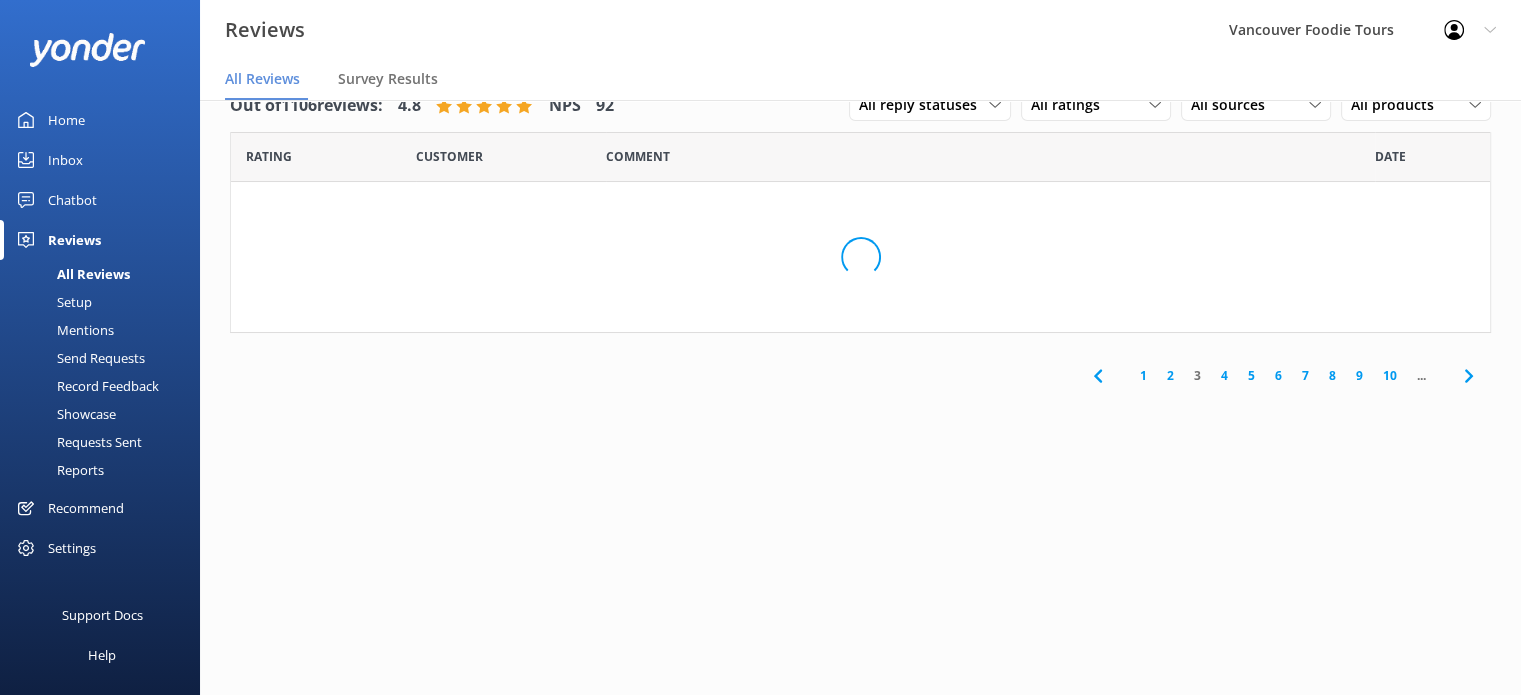 scroll, scrollTop: 0, scrollLeft: 0, axis: both 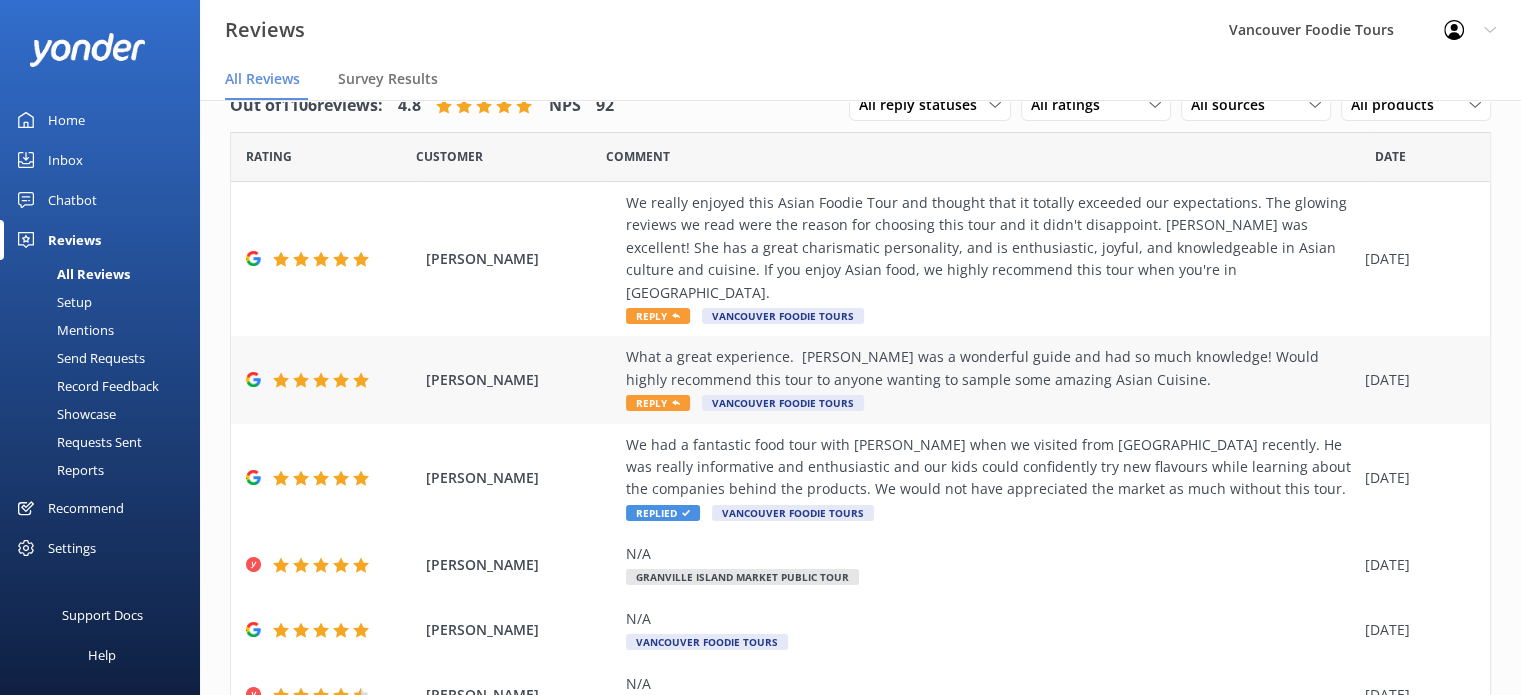 click on "What a great experience.  [PERSON_NAME] was a wonderful guide and had so much knowledge! Would highly recommend this tour to anyone wanting to sample some amazing Asian Cuisine." at bounding box center [990, 368] 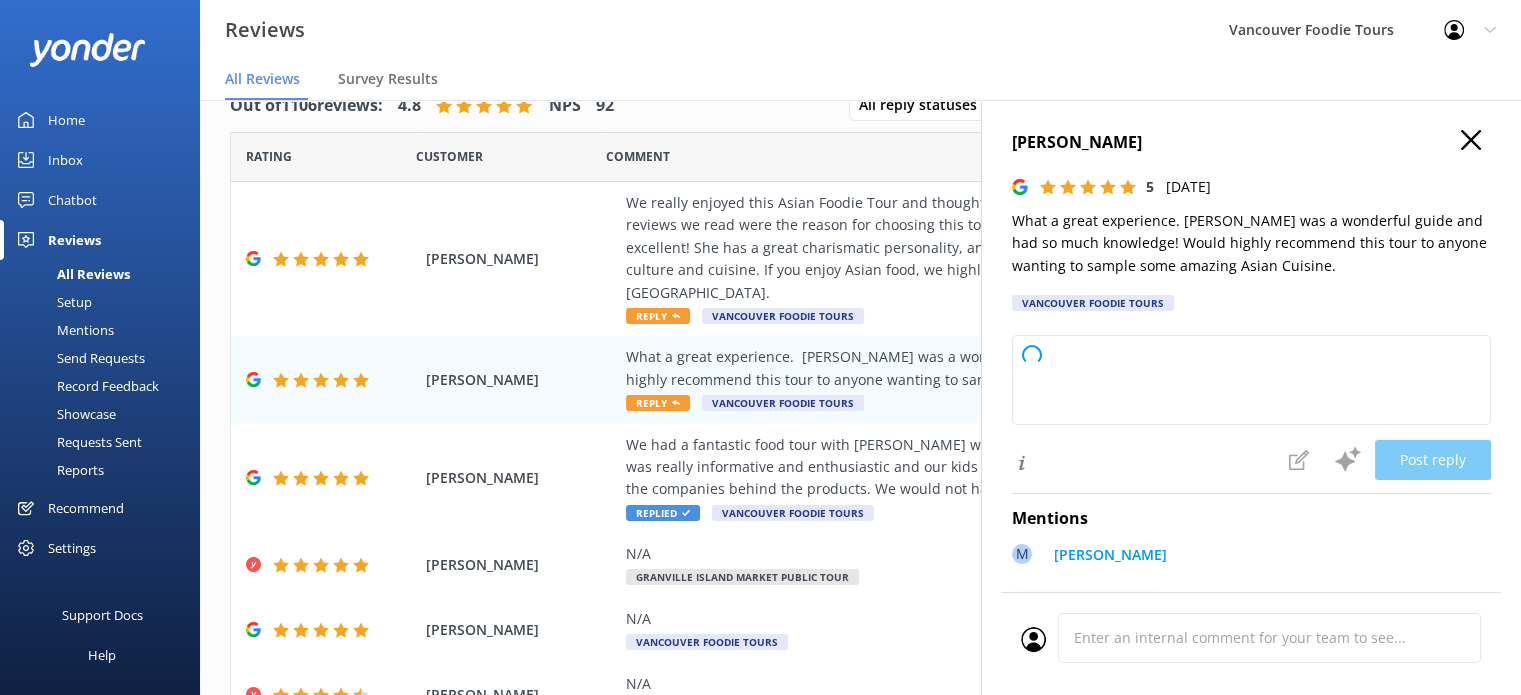 type on "Thank you so much for your kind words! We're thrilled you enjoyed the tour and [PERSON_NAME]'s guidance. We appreciate your recommendation and hope to welcome you again soon!" 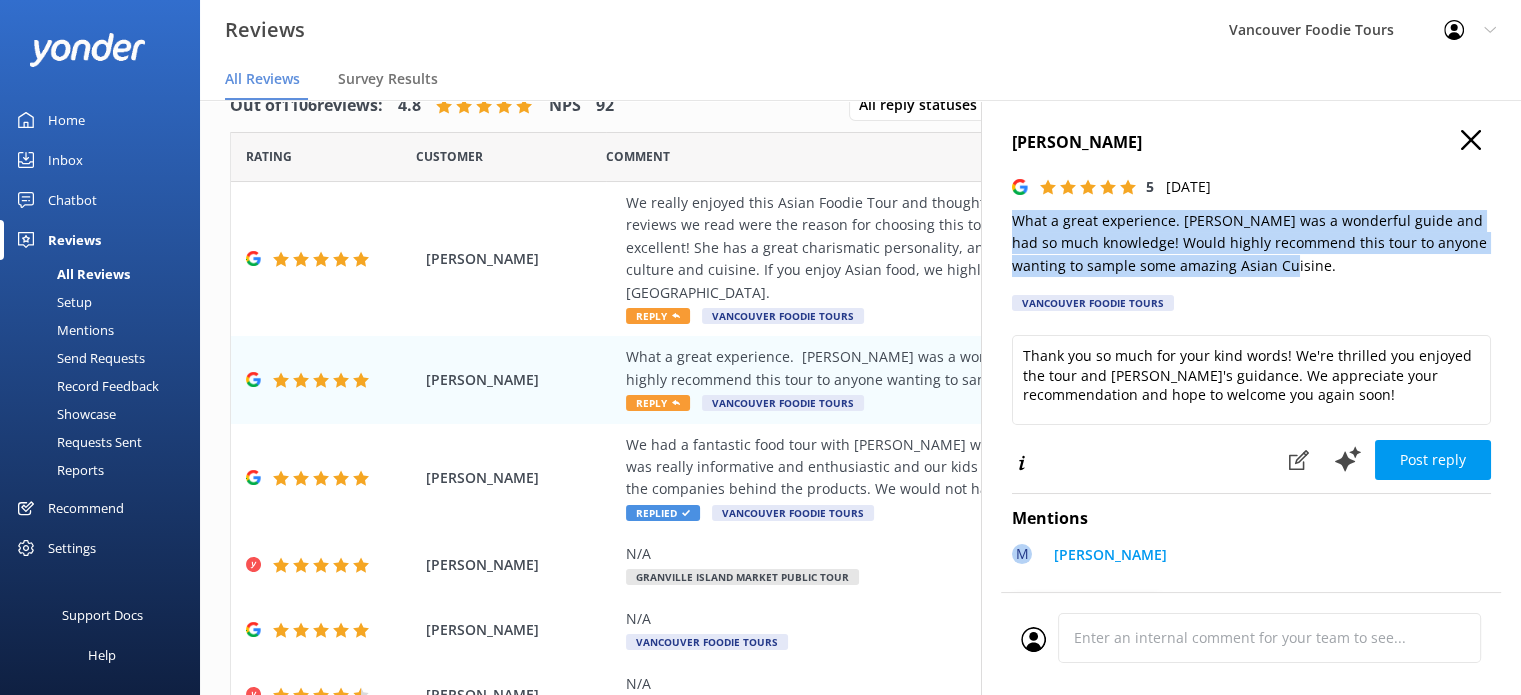 drag, startPoint x: 1333, startPoint y: 264, endPoint x: 987, endPoint y: 223, distance: 348.42072 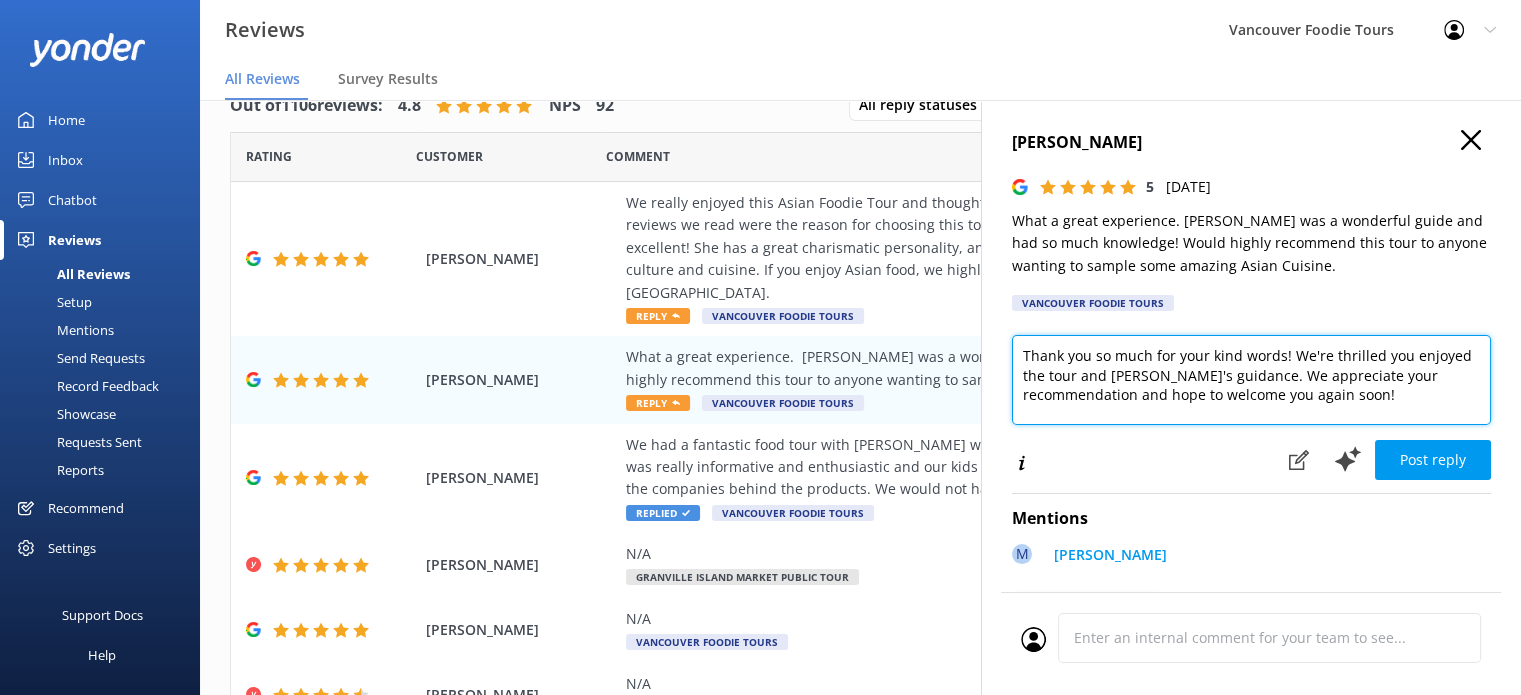 click on "Thank you so much for your kind words! We're thrilled you enjoyed the tour and [PERSON_NAME]'s guidance. We appreciate your recommendation and hope to welcome you again soon!" at bounding box center (1251, 380) 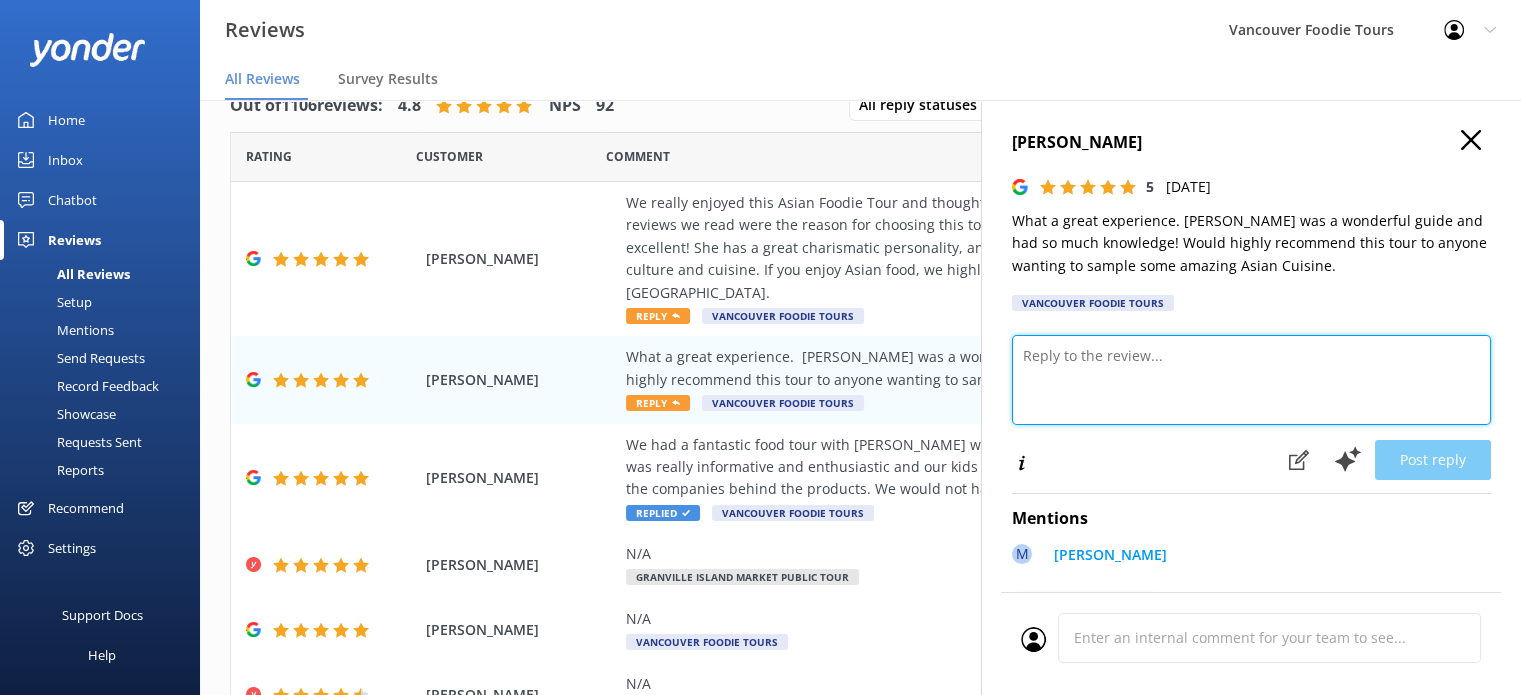 paste on "Hi [PERSON_NAME],
Thank you so much for your wonderful review! We’re thrilled to hear you enjoyed the experience and that [PERSON_NAME]’s knowledge made the tour even more special. We’re also so glad you loved sampling the amazing Asian cuisine along the way!
It was a pleasure hosting you, and we hope to welcome you back on another tour soon.
Vancouver Foodie Tours Team x" 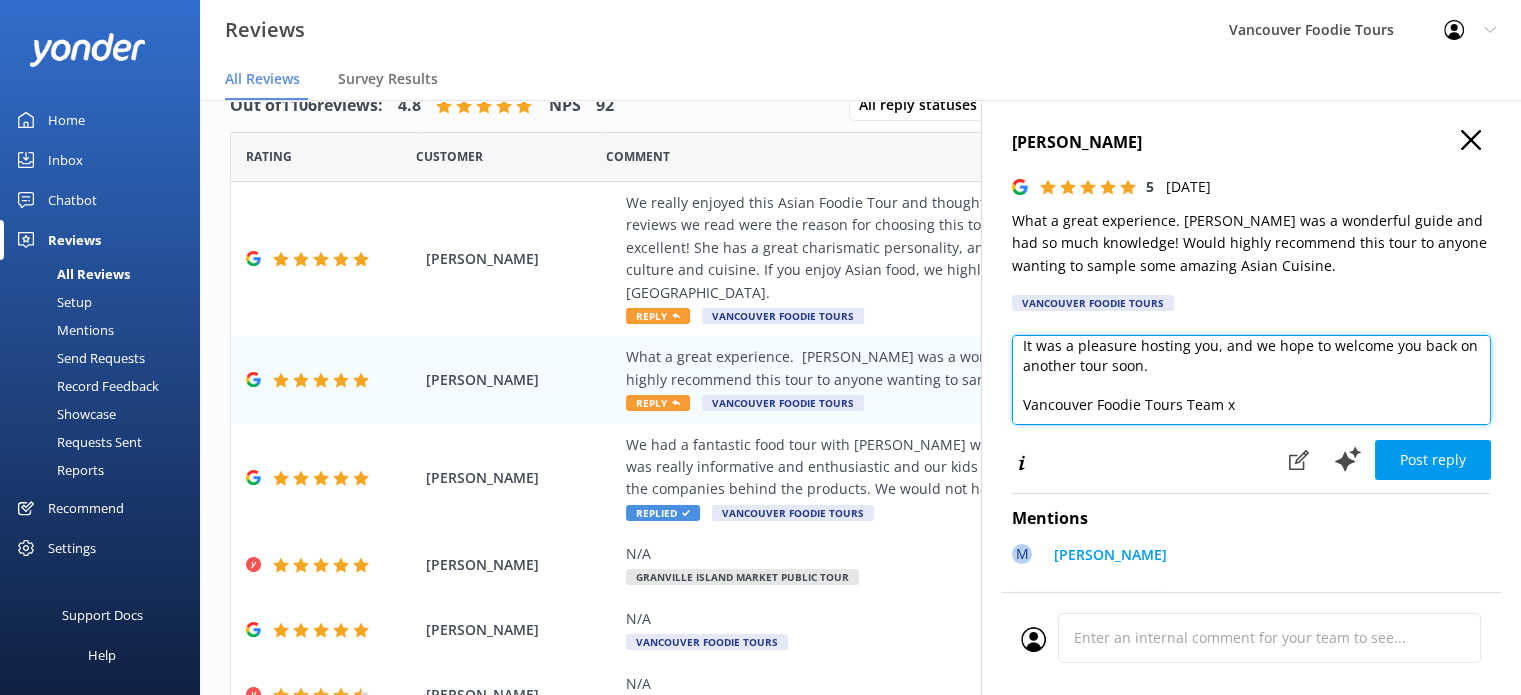 scroll, scrollTop: 10, scrollLeft: 0, axis: vertical 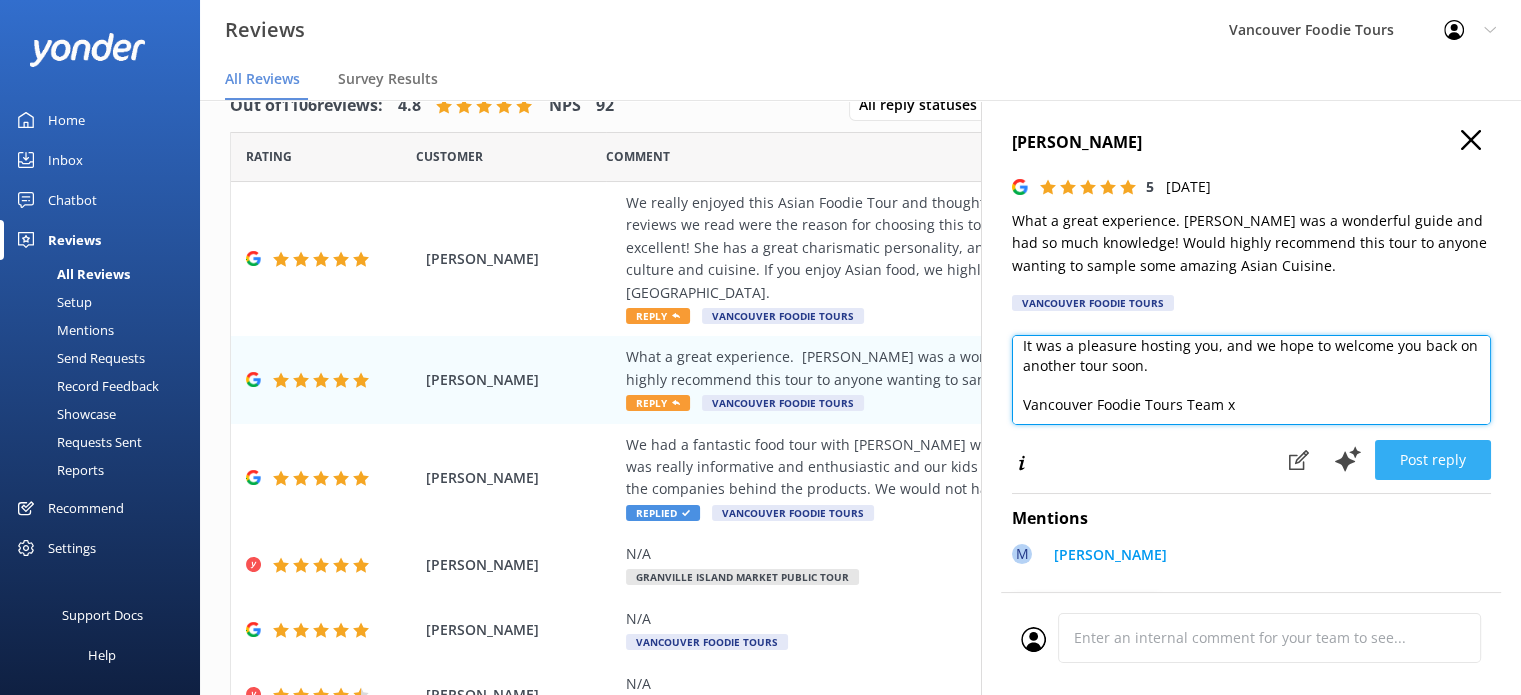 type on "Hi [PERSON_NAME],
Thank you so much for your wonderful review! We’re thrilled to hear you enjoyed the experience and that [PERSON_NAME]’s knowledge made the tour even more special. We’re also so glad you loved sampling the amazing Asian cuisine along the way!
It was a pleasure hosting you, and we hope to welcome you back on another tour soon.
Vancouver Foodie Tours Team x" 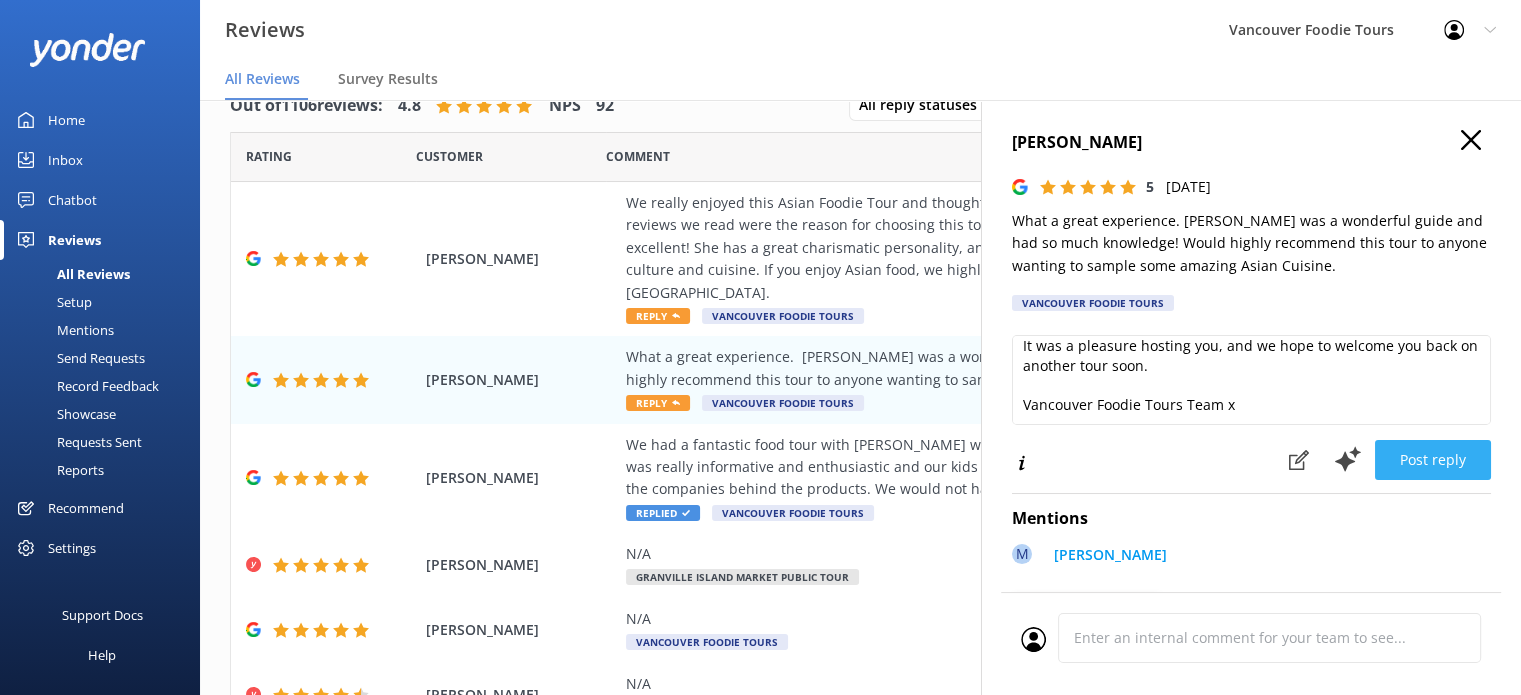 click on "Post reply" at bounding box center (1433, 460) 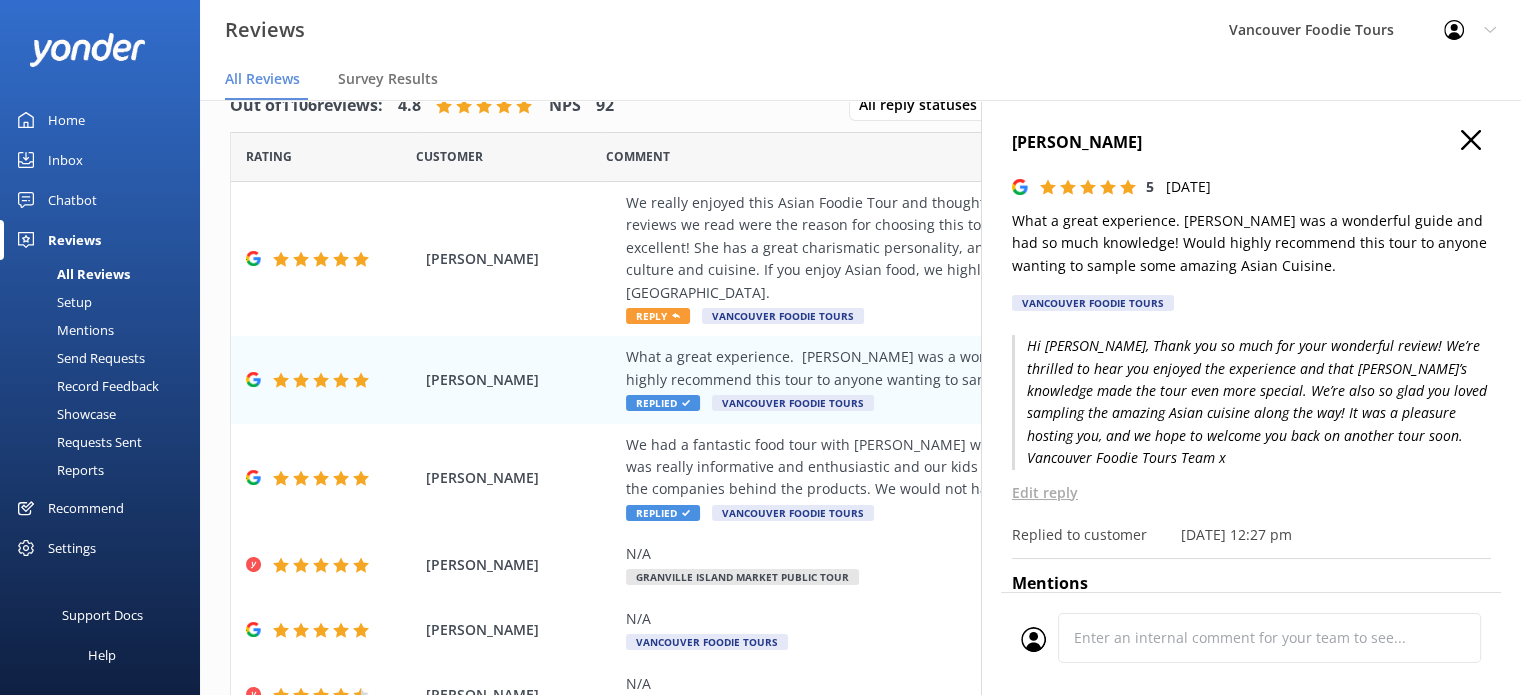 click 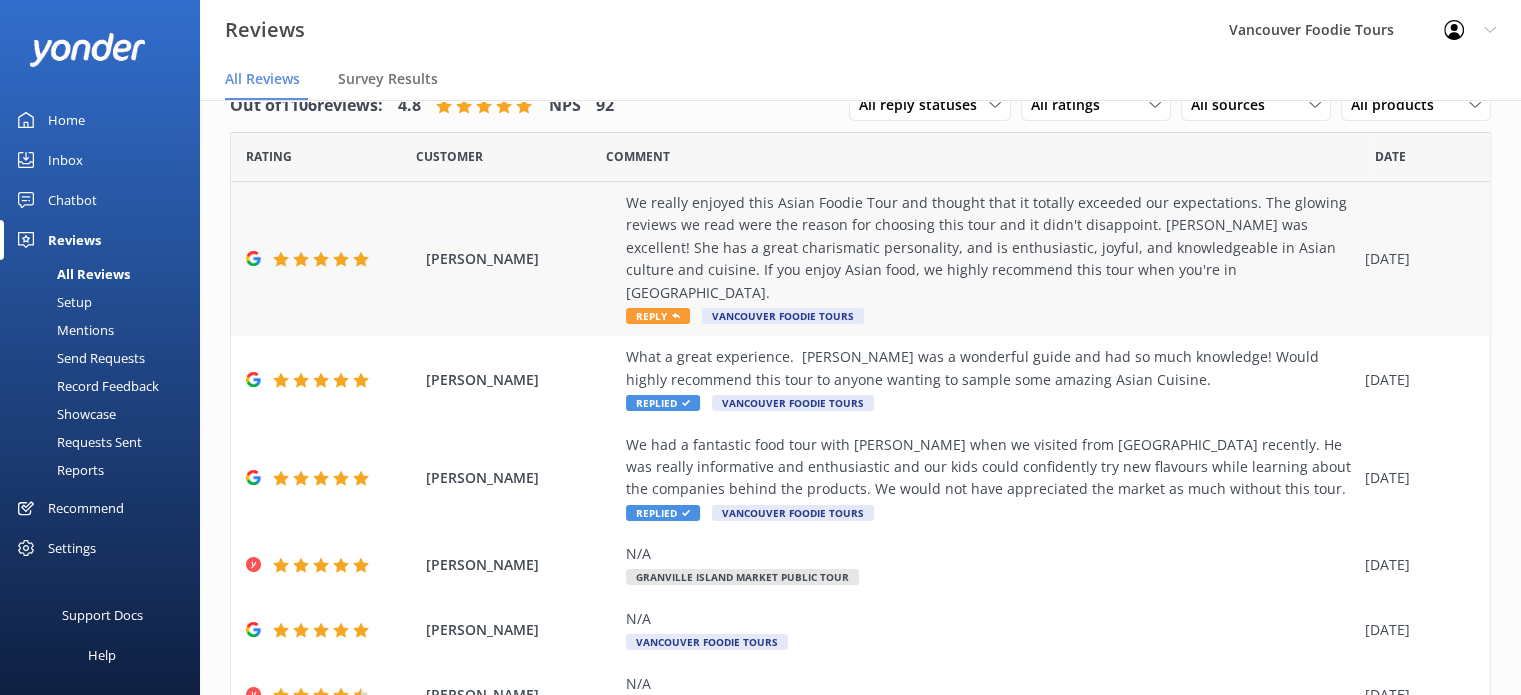 click on "We really enjoyed this Asian Foodie Tour and thought that it totally exceeded our expectations. The glowing reviews we read were the reason for choosing this tour and it didn't disappoint. [PERSON_NAME] was excellent! She has a great charismatic personality, and is enthusiastic, joyful, and knowledgeable in Asian culture and cuisine. If you enjoy Asian food, we highly recommend this tour when you're in [GEOGRAPHIC_DATA]." at bounding box center [990, 248] 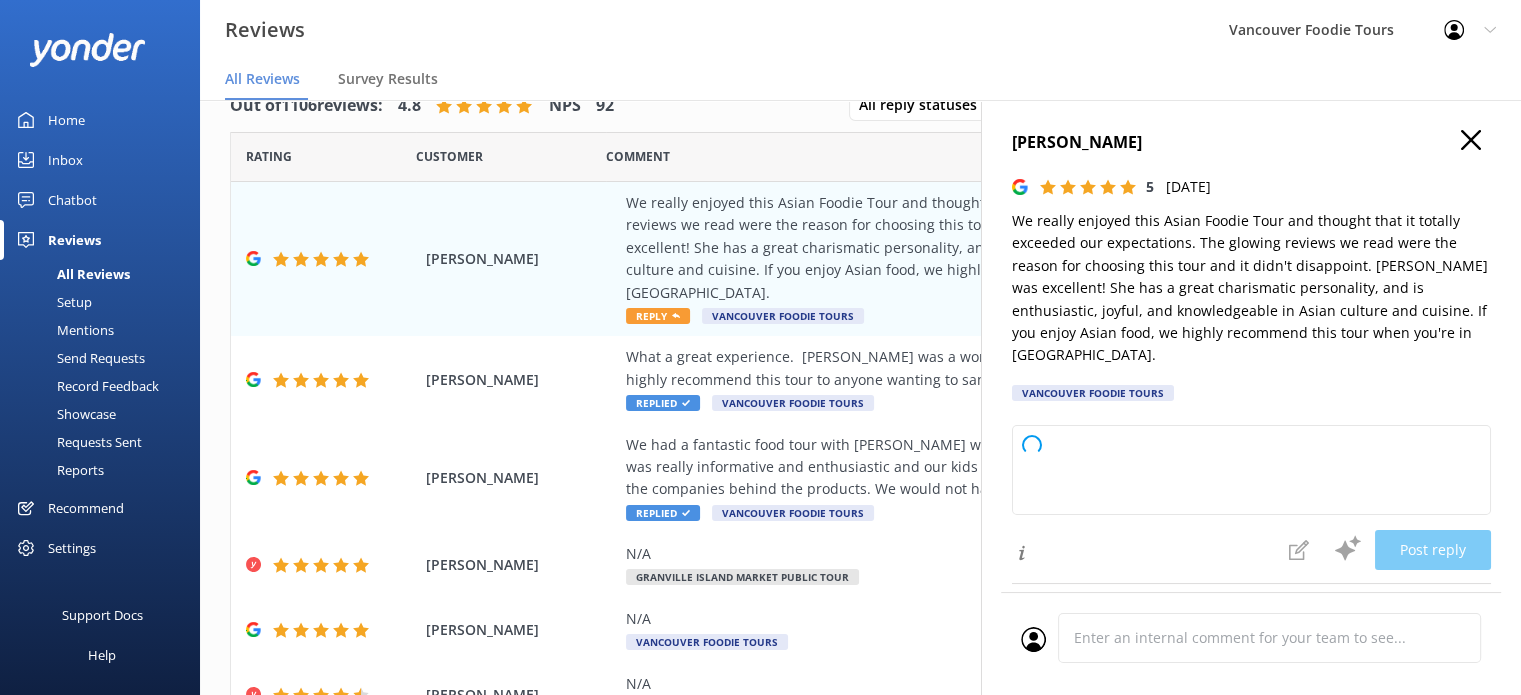 type on "Thank you so much for your wonderful review! We're thrilled to hear that you enjoyed the Asian Foodie Tour and that [PERSON_NAME] made your experience memorable. We truly appreciate your recommendation and hope to welcome you again on another culinary adventure in [GEOGRAPHIC_DATA]!" 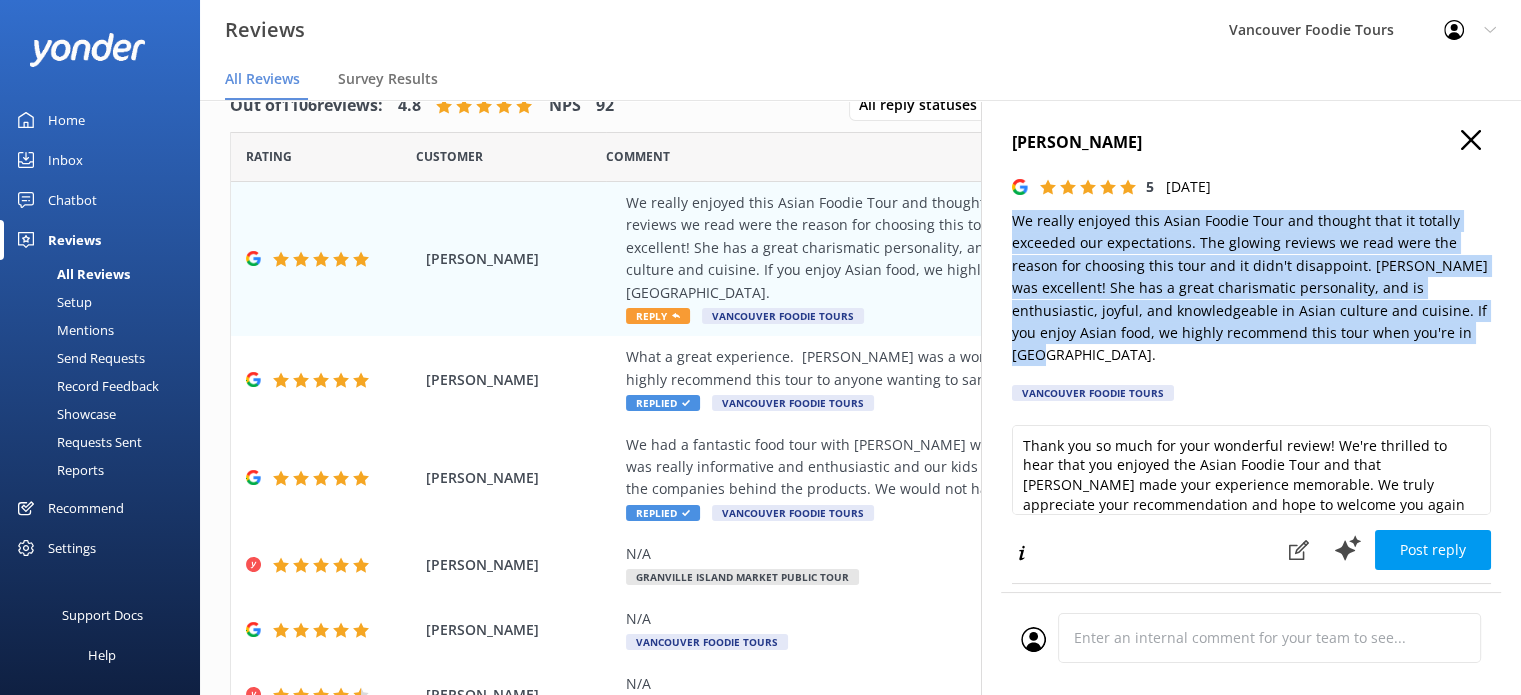 drag, startPoint x: 1471, startPoint y: 335, endPoint x: 995, endPoint y: 215, distance: 490.89307 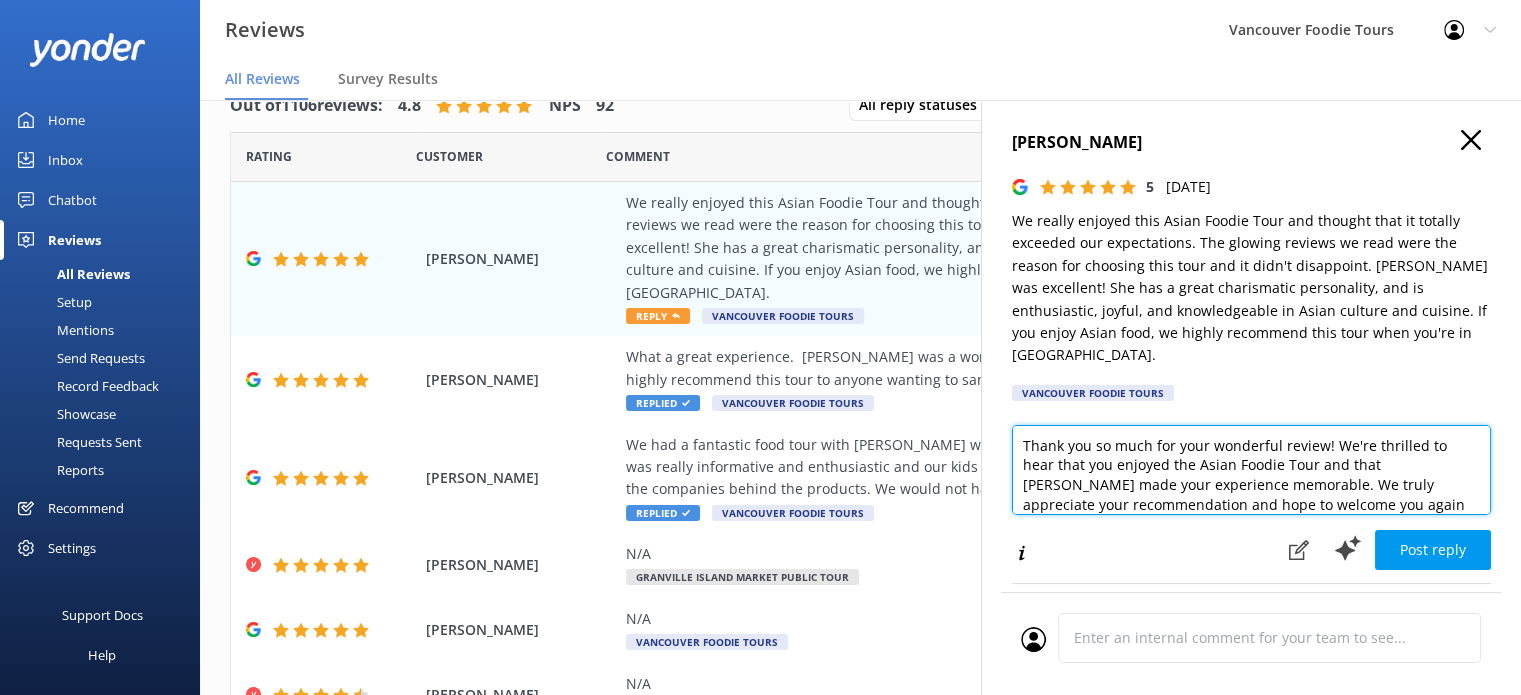 click on "Thank you so much for your wonderful review! We're thrilled to hear that you enjoyed the Asian Foodie Tour and that [PERSON_NAME] made your experience memorable. We truly appreciate your recommendation and hope to welcome you again on another culinary adventure in [GEOGRAPHIC_DATA]!" at bounding box center [1251, 470] 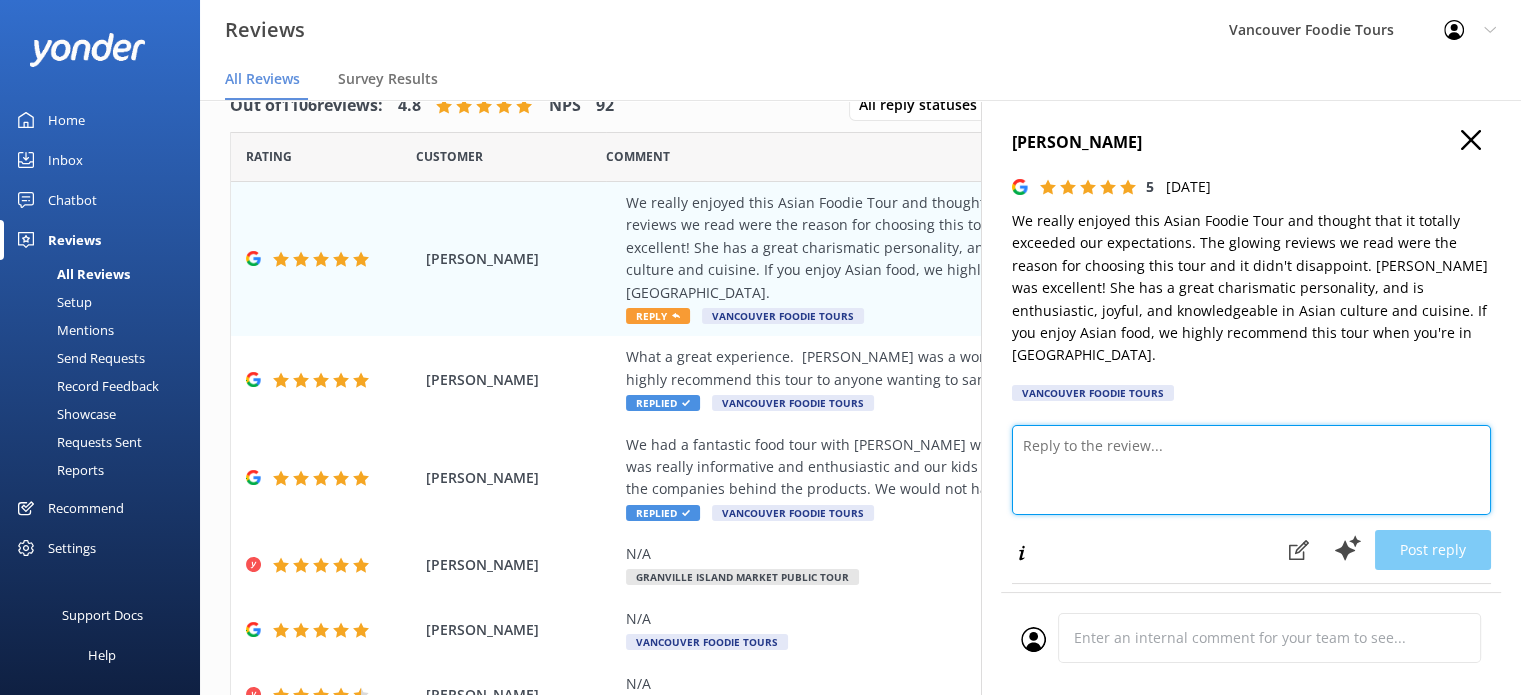 paste on "Hi [PERSON_NAME],
Thank you so much for your amazing review! We’re so happy to hear the tour exceeded your expectations and that [PERSON_NAME]’s charisma, enthusiasm, and knowledge made it such a memorable experience. We love that you enjoyed diving into Asian cuisine with us!
It was a pleasure hosting you, and we hope to welcome you back on another tour the next time you’re in [GEOGRAPHIC_DATA].
Vancouver Foodie Tours Team x" 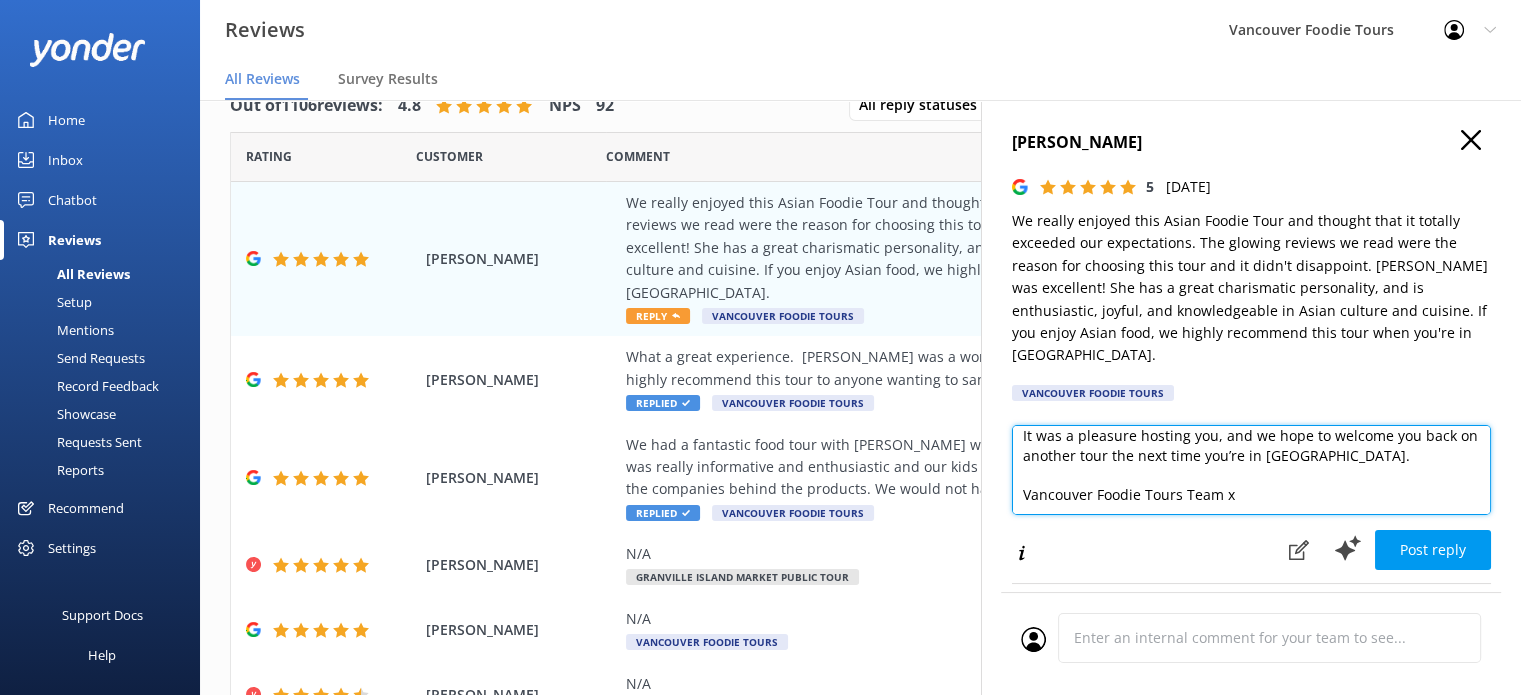 scroll, scrollTop: 10, scrollLeft: 0, axis: vertical 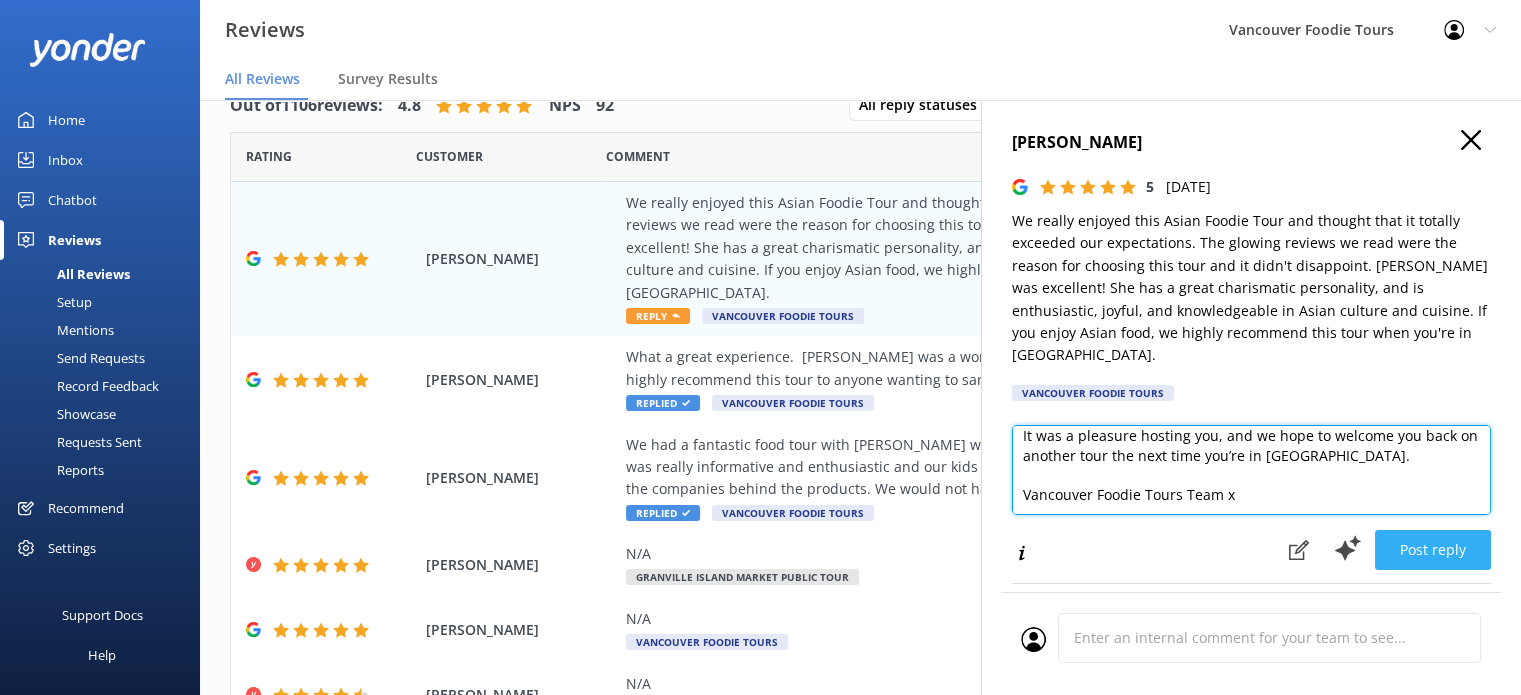 type on "Hi [PERSON_NAME],
Thank you so much for your amazing review! We’re so happy to hear the tour exceeded your expectations and that [PERSON_NAME]’s charisma, enthusiasm, and knowledge made it such a memorable experience. We love that you enjoyed diving into Asian cuisine with us!
It was a pleasure hosting you, and we hope to welcome you back on another tour the next time you’re in [GEOGRAPHIC_DATA].
Vancouver Foodie Tours Team x" 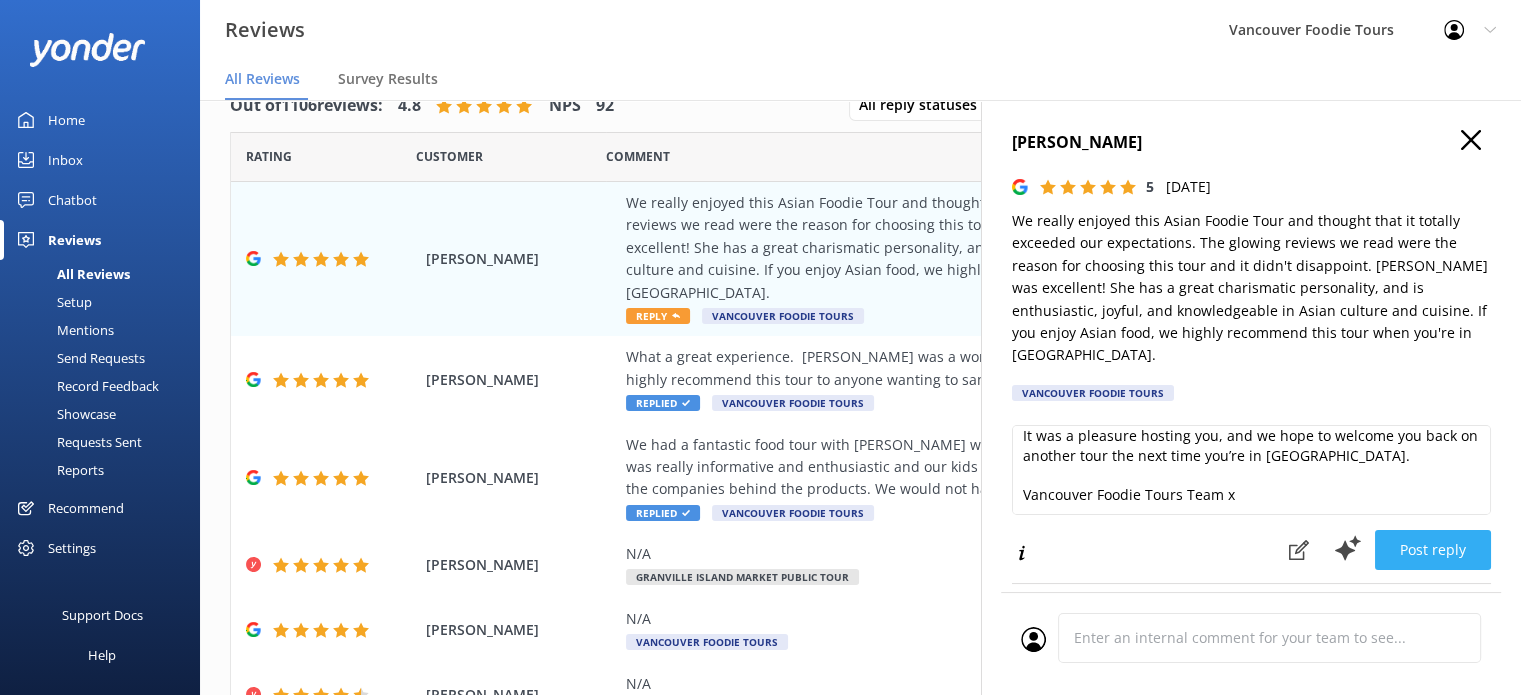 click on "Post reply" at bounding box center (1433, 550) 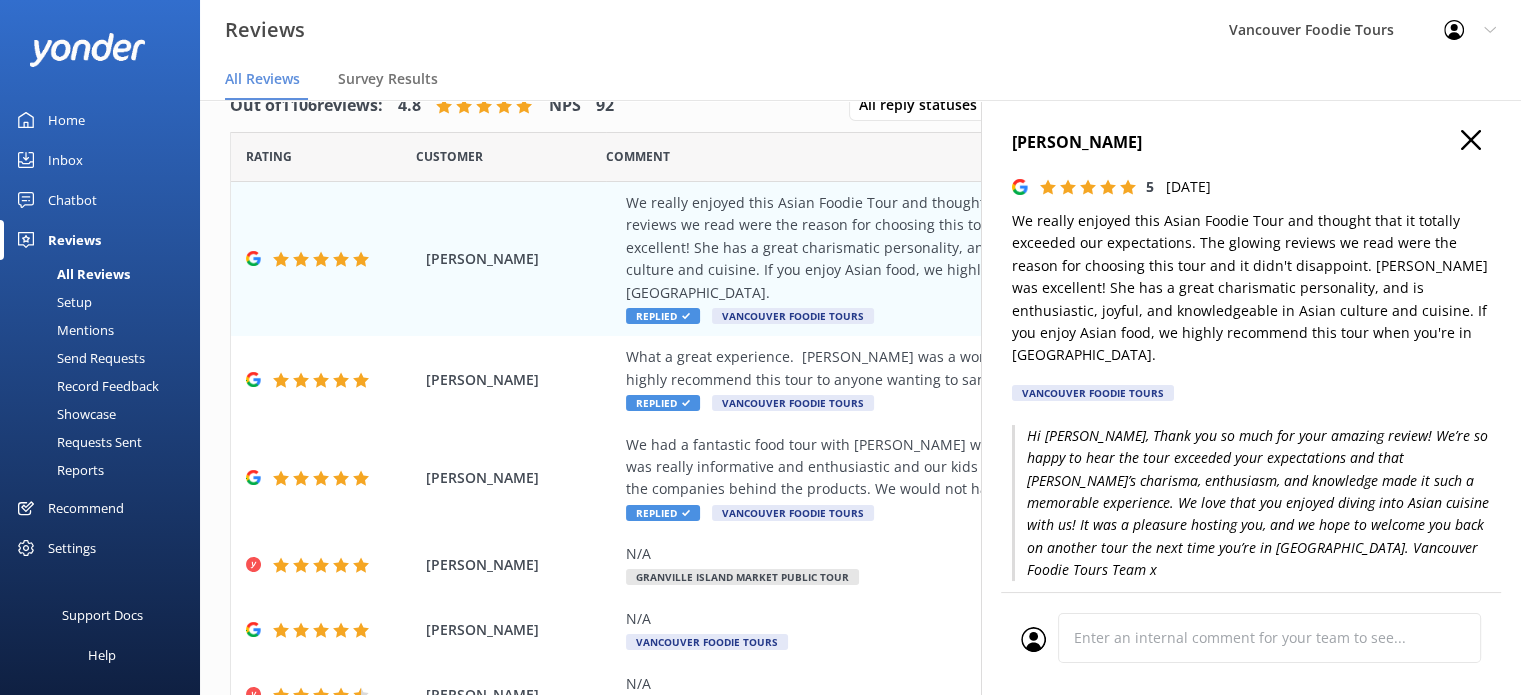 click 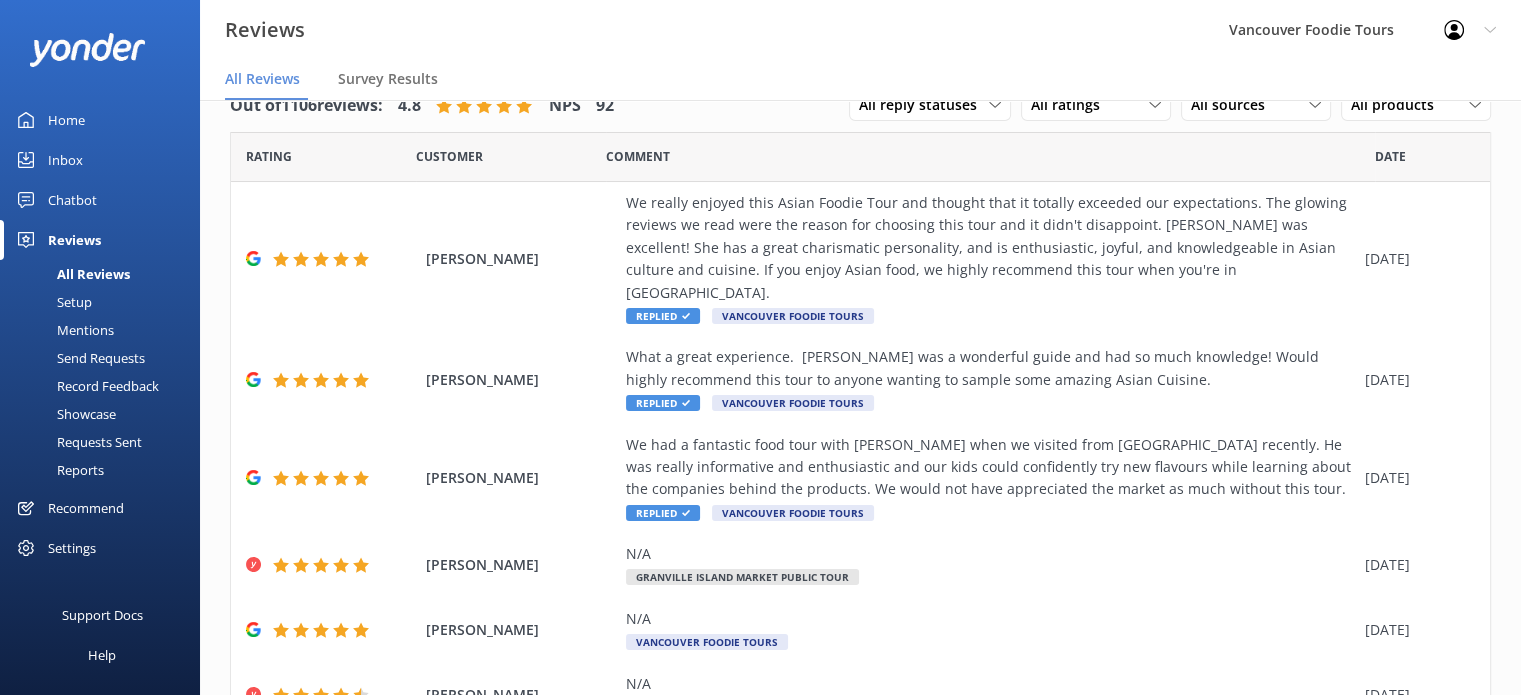 scroll, scrollTop: 554, scrollLeft: 0, axis: vertical 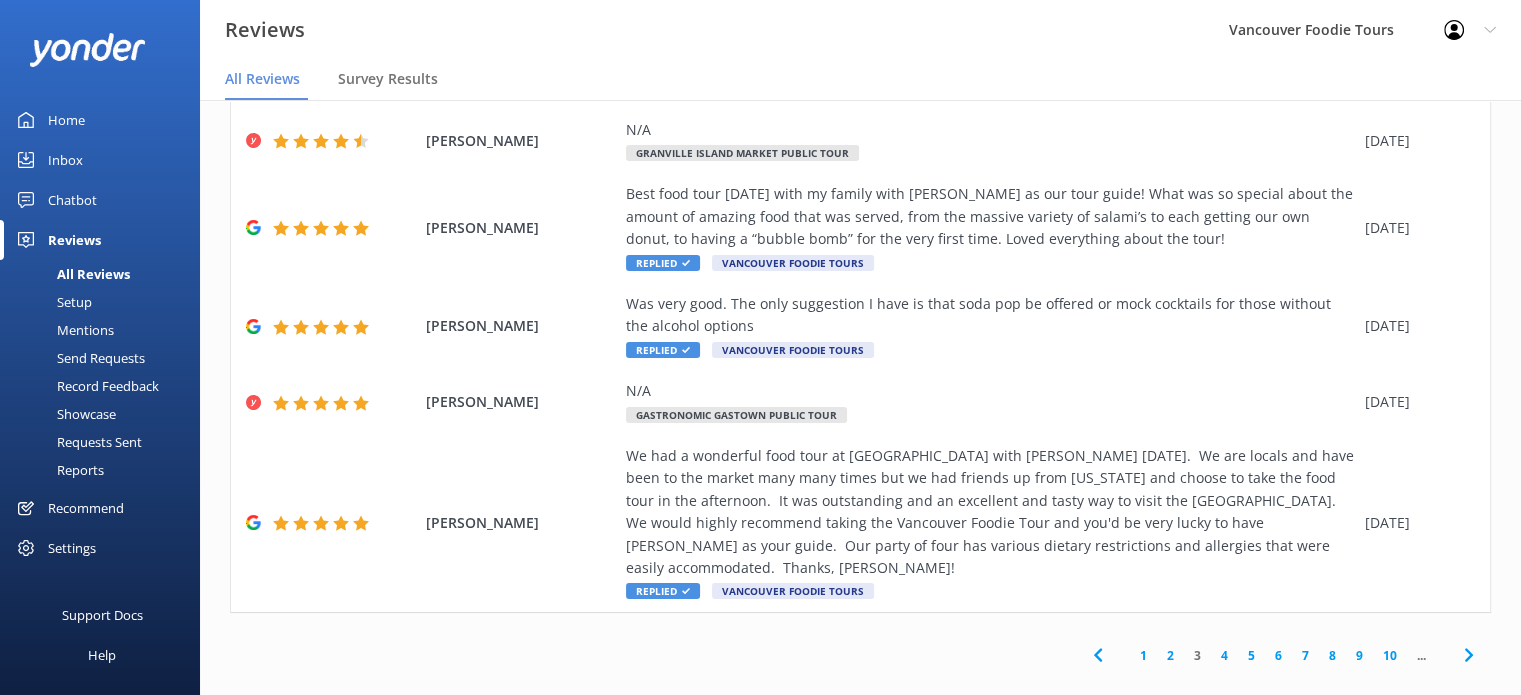 click on "2" at bounding box center [1170, 655] 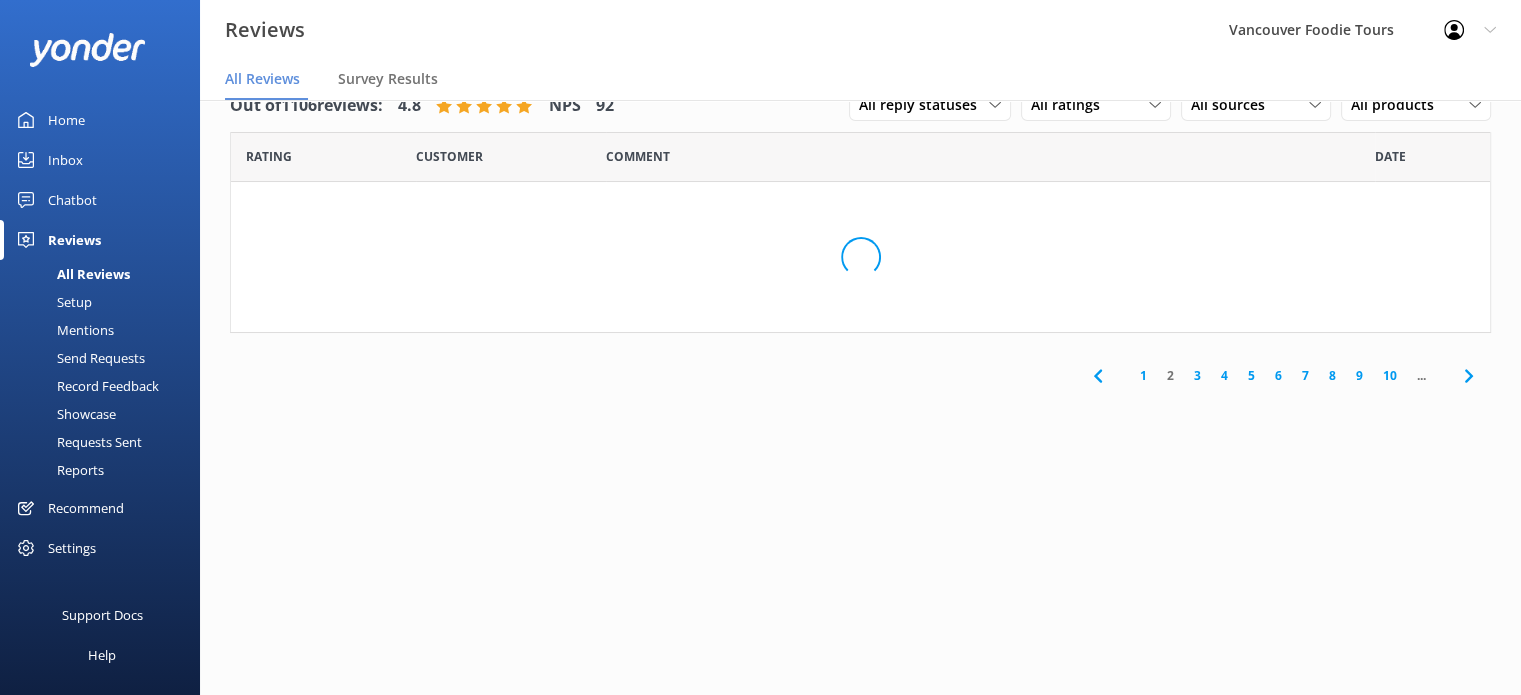 scroll, scrollTop: 0, scrollLeft: 0, axis: both 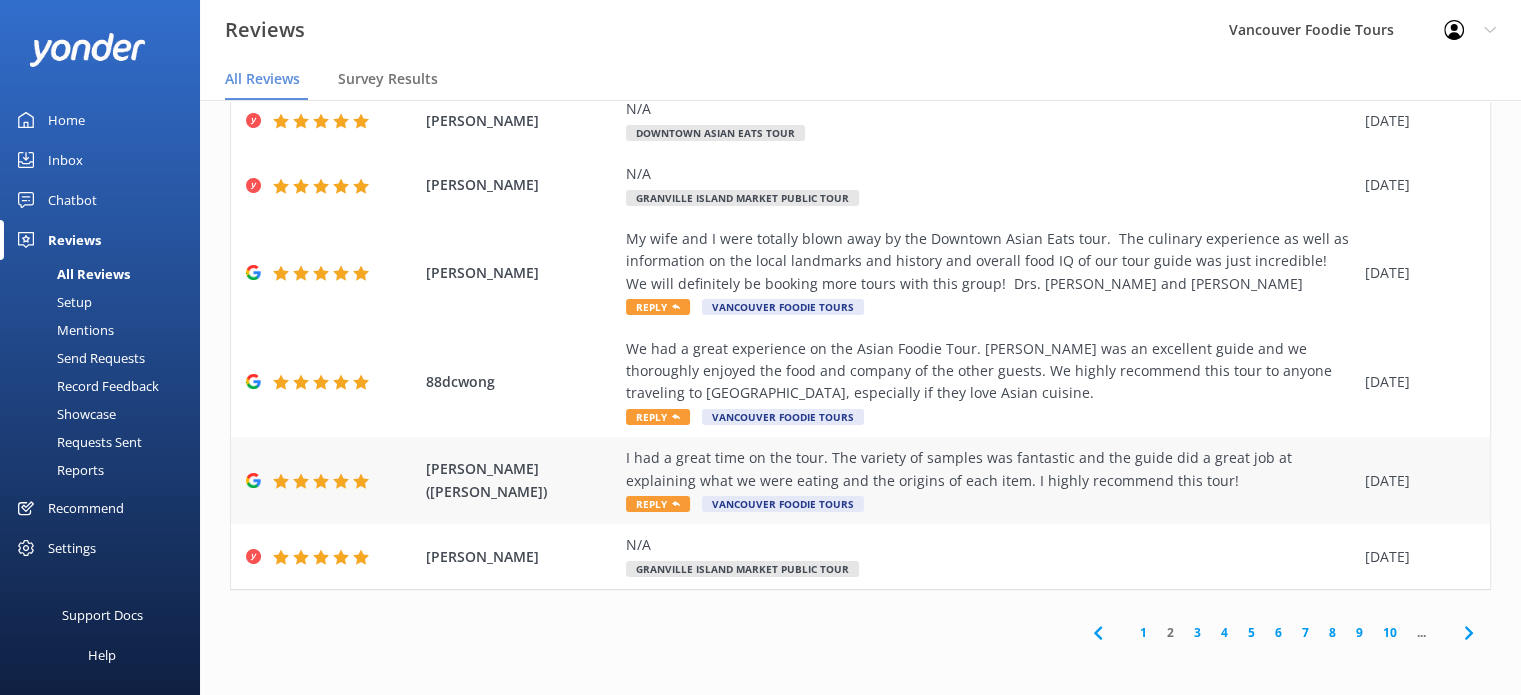 click on "I had a great time on the tour. The variety of samples was fantastic and the guide did a great job at explaining what we were eating and the origins of each item. I highly recommend this tour!" at bounding box center [990, 469] 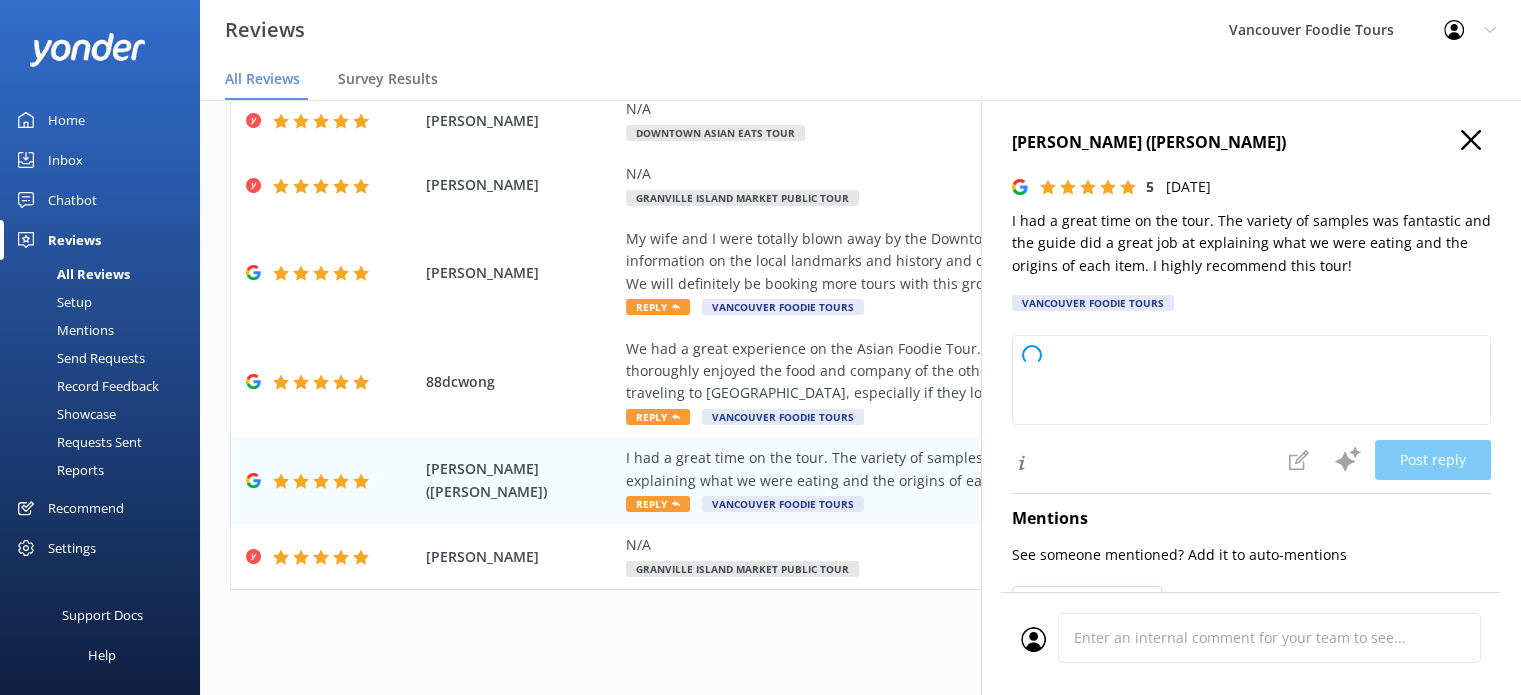 type on "Thank you so much for your wonderful review! We're delighted to hear you enjoyed the tour, the variety of samples, and our guide's explanations. Your recommendation means a lot to us. We hope to welcome you back again soon!" 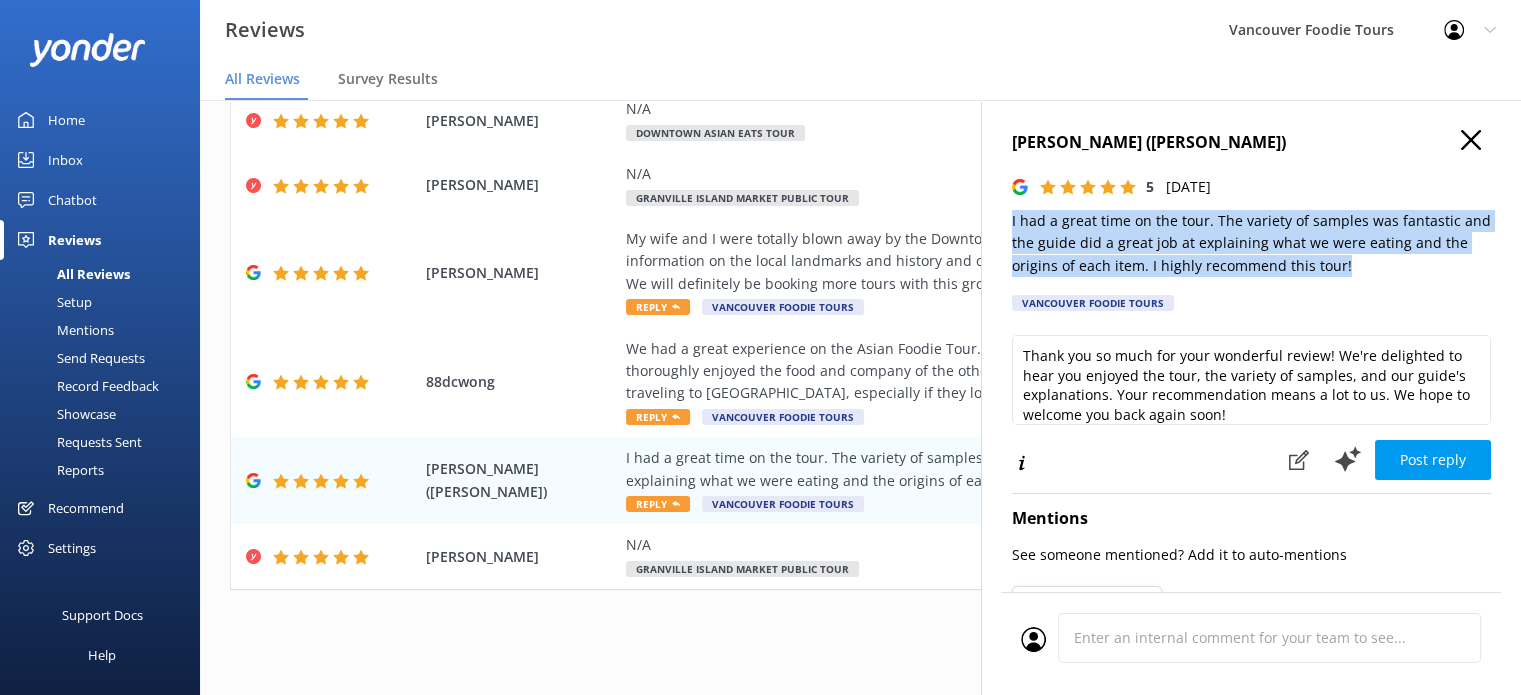drag, startPoint x: 1351, startPoint y: 265, endPoint x: 1003, endPoint y: 215, distance: 351.5736 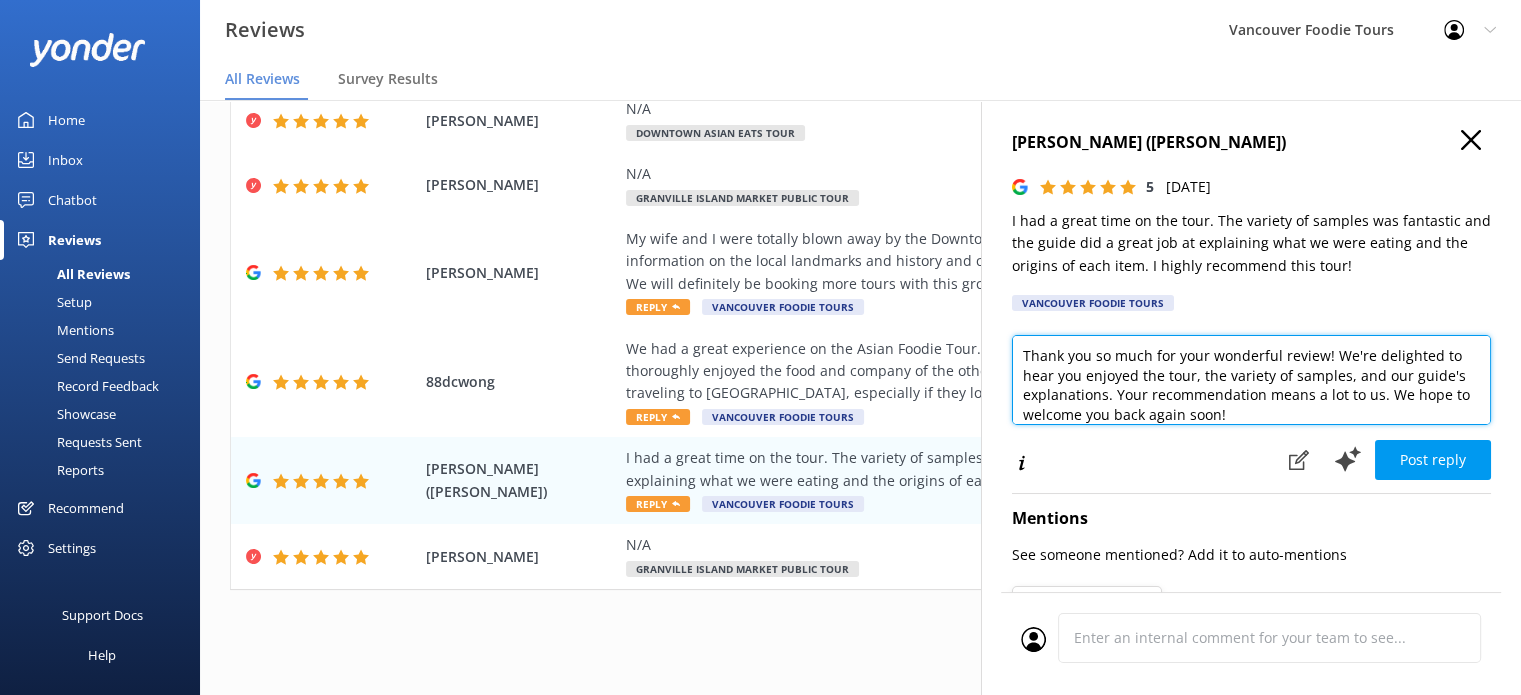 click on "Thank you so much for your wonderful review! We're delighted to hear you enjoyed the tour, the variety of samples, and our guide's explanations. Your recommendation means a lot to us. We hope to welcome you back again soon!" at bounding box center (1251, 380) 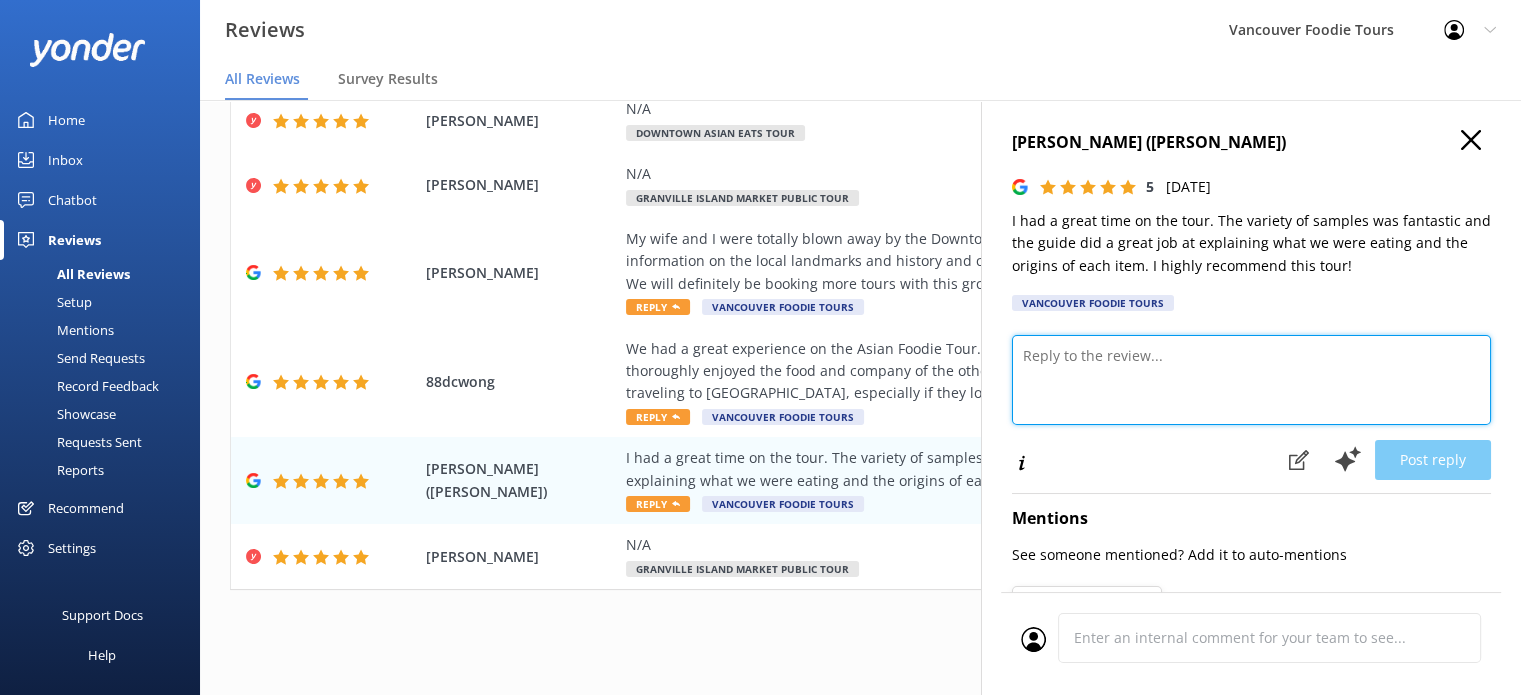 paste on "Hi [PERSON_NAME],
Thank you so much for your review! We’re glad you enjoyed the variety of samples and that your guide’s explanations about the food and its origins added to the experience.
It was a pleasure hosting you, and we hope to see you again on another tour soon.
Vancouver Foodie Tours Team x" 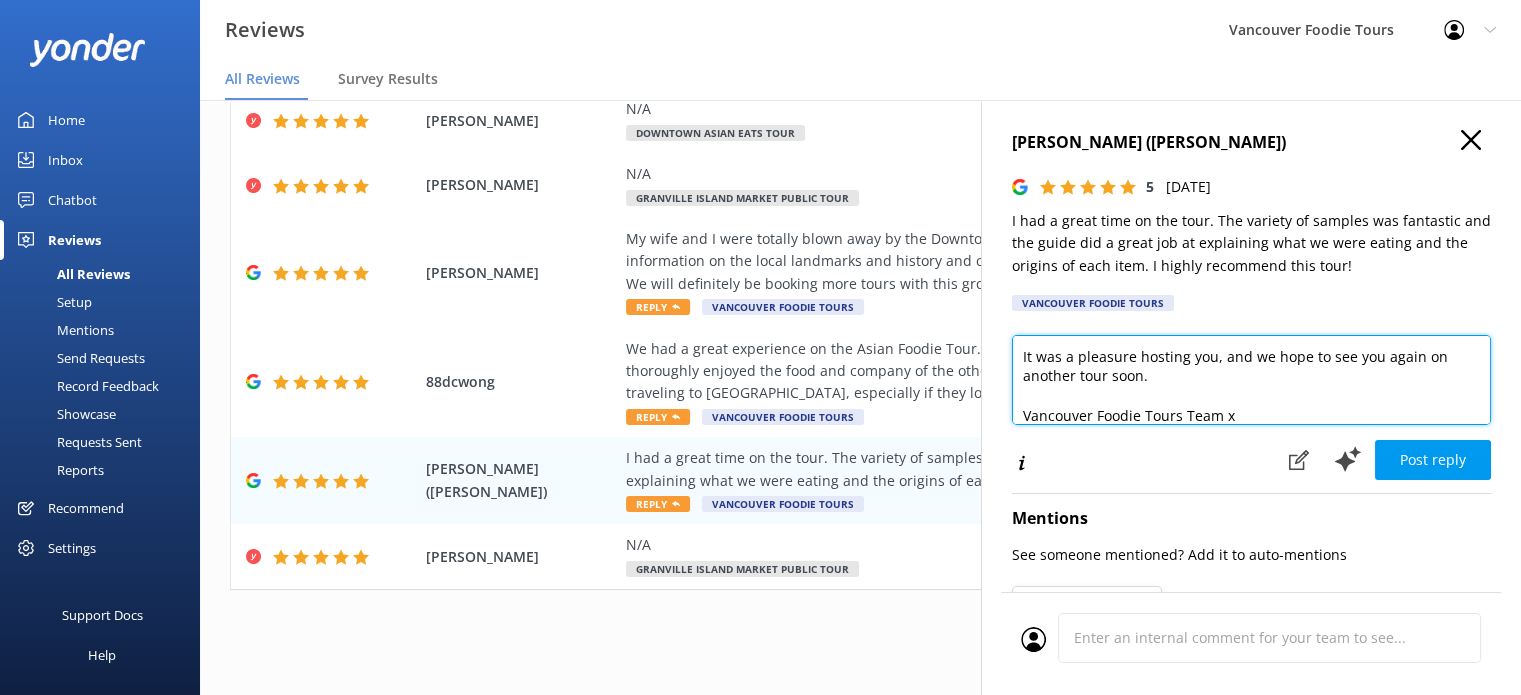 scroll, scrollTop: 10, scrollLeft: 0, axis: vertical 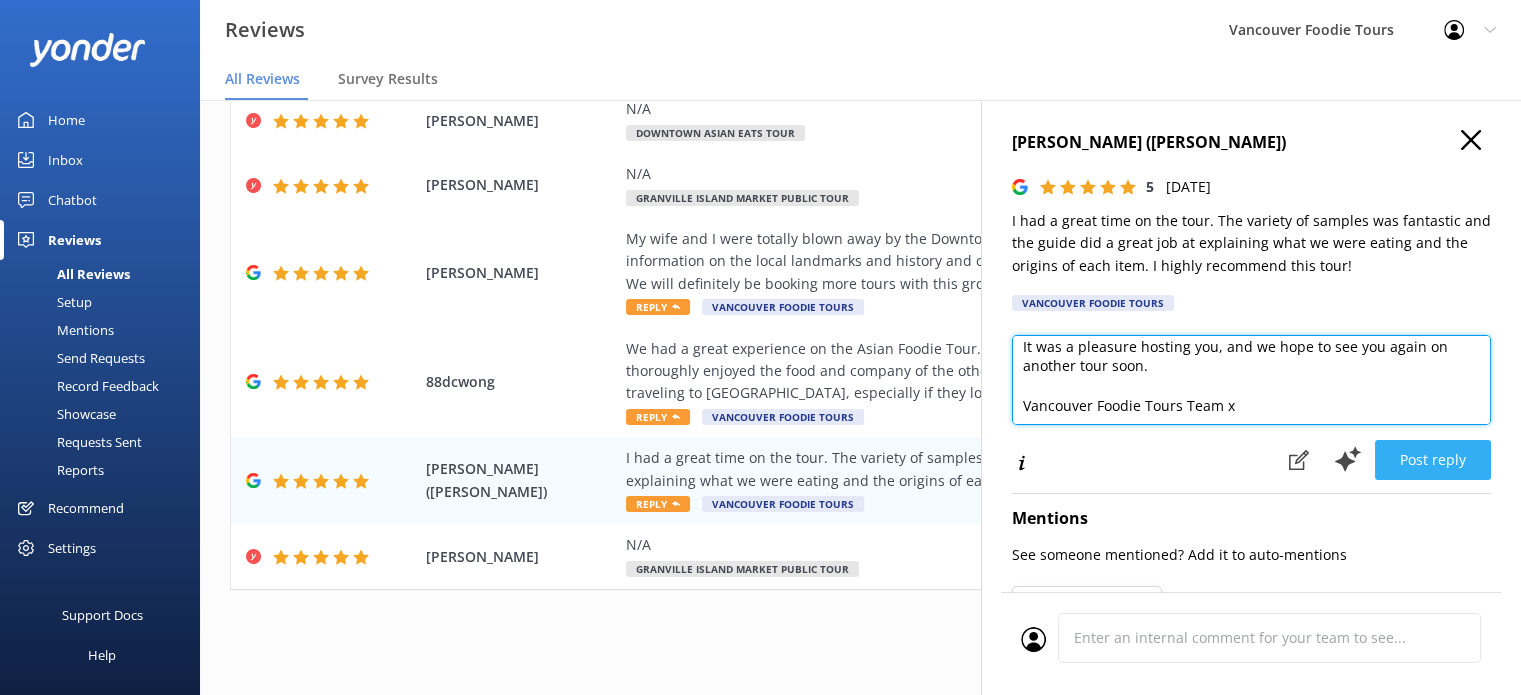 type on "Hi [PERSON_NAME],
Thank you so much for your review! We’re glad you enjoyed the variety of samples and that your guide’s explanations about the food and its origins added to the experience.
It was a pleasure hosting you, and we hope to see you again on another tour soon.
Vancouver Foodie Tours Team x" 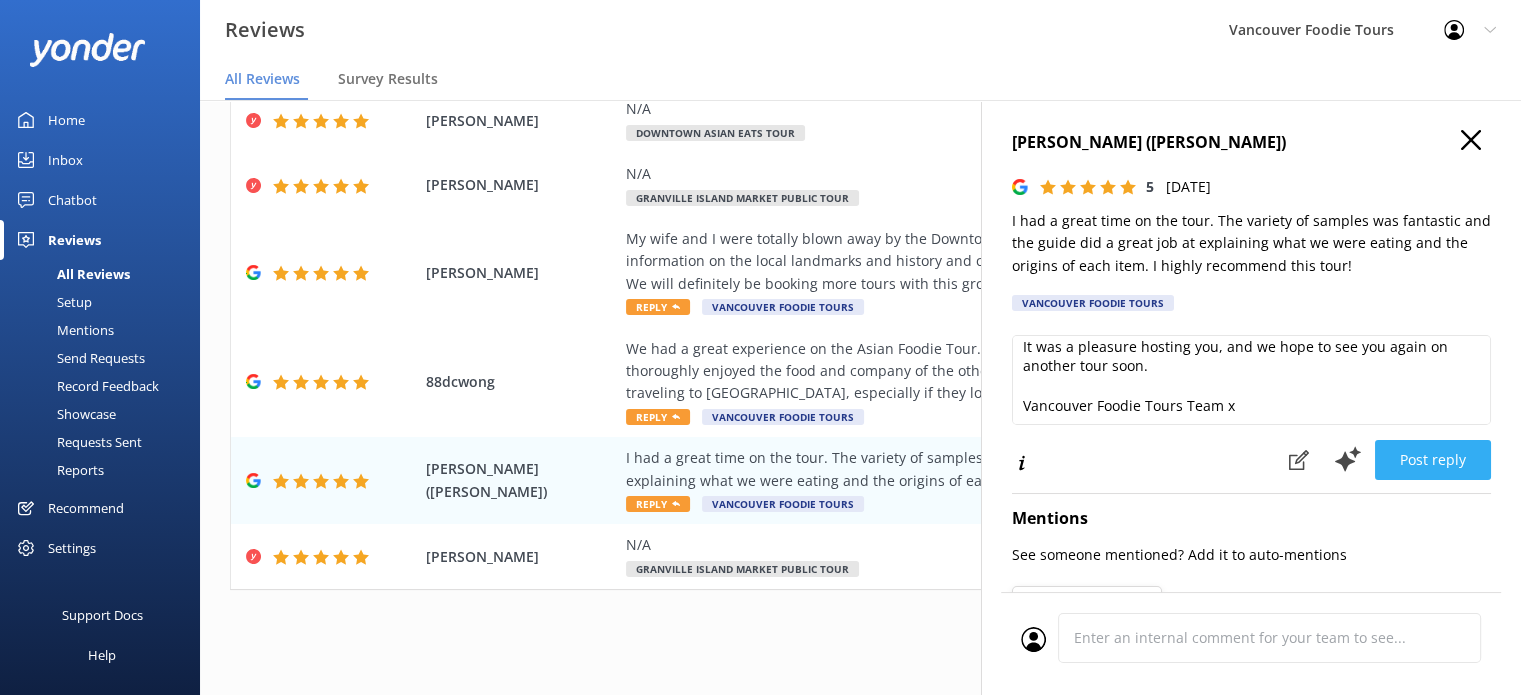 click on "Post reply" at bounding box center (1433, 460) 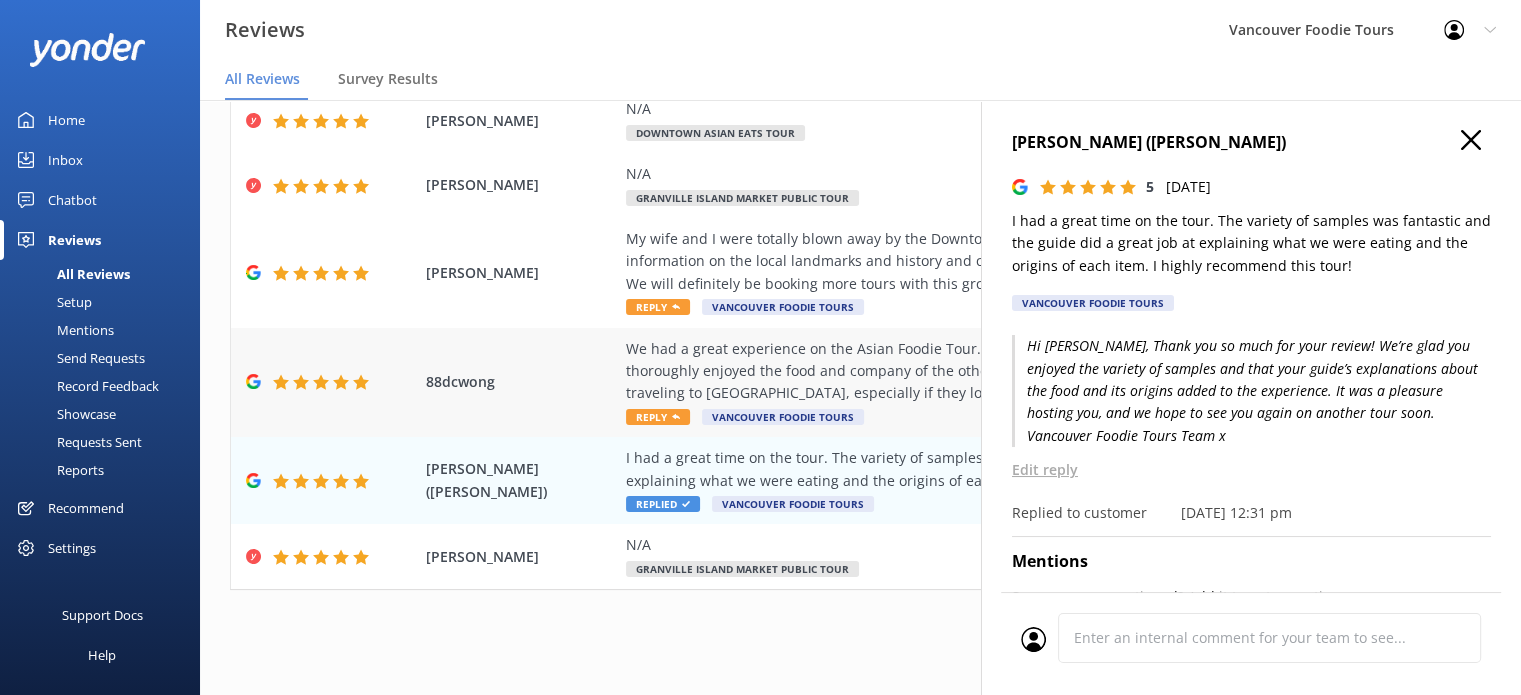 click on "We had a great experience on the Asian Foodie Tour. [PERSON_NAME] was an excellent guide and we thoroughly enjoyed the food and company of the other guests. We highly recommend this tour to anyone traveling to [GEOGRAPHIC_DATA], especially if they love Asian cuisine." at bounding box center [990, 371] 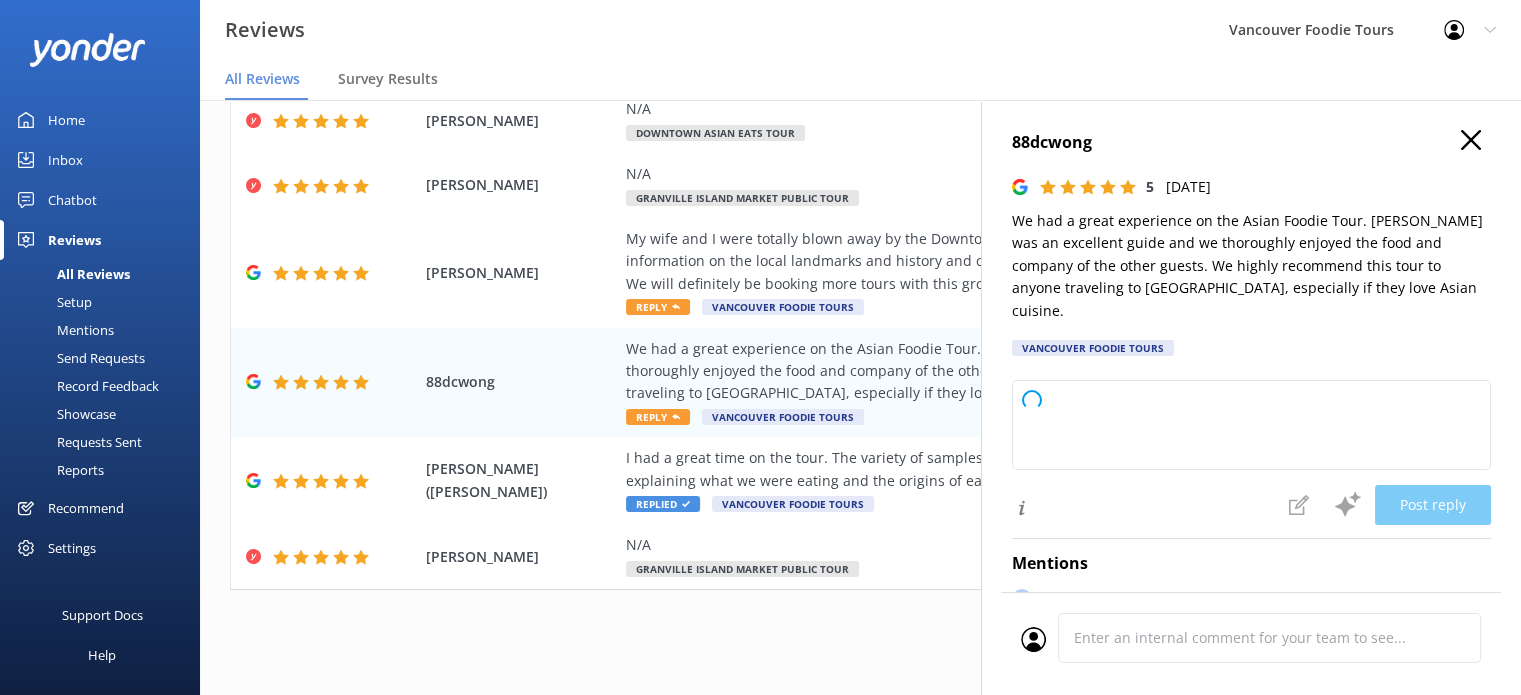 type on "Thank you so much for your wonderful review! We're delighted to hear you enjoyed the Asian Foodie Tour and that [PERSON_NAME] made your experience memorable. We appreciate your recommendation and hope to welcome you on another tour soon!" 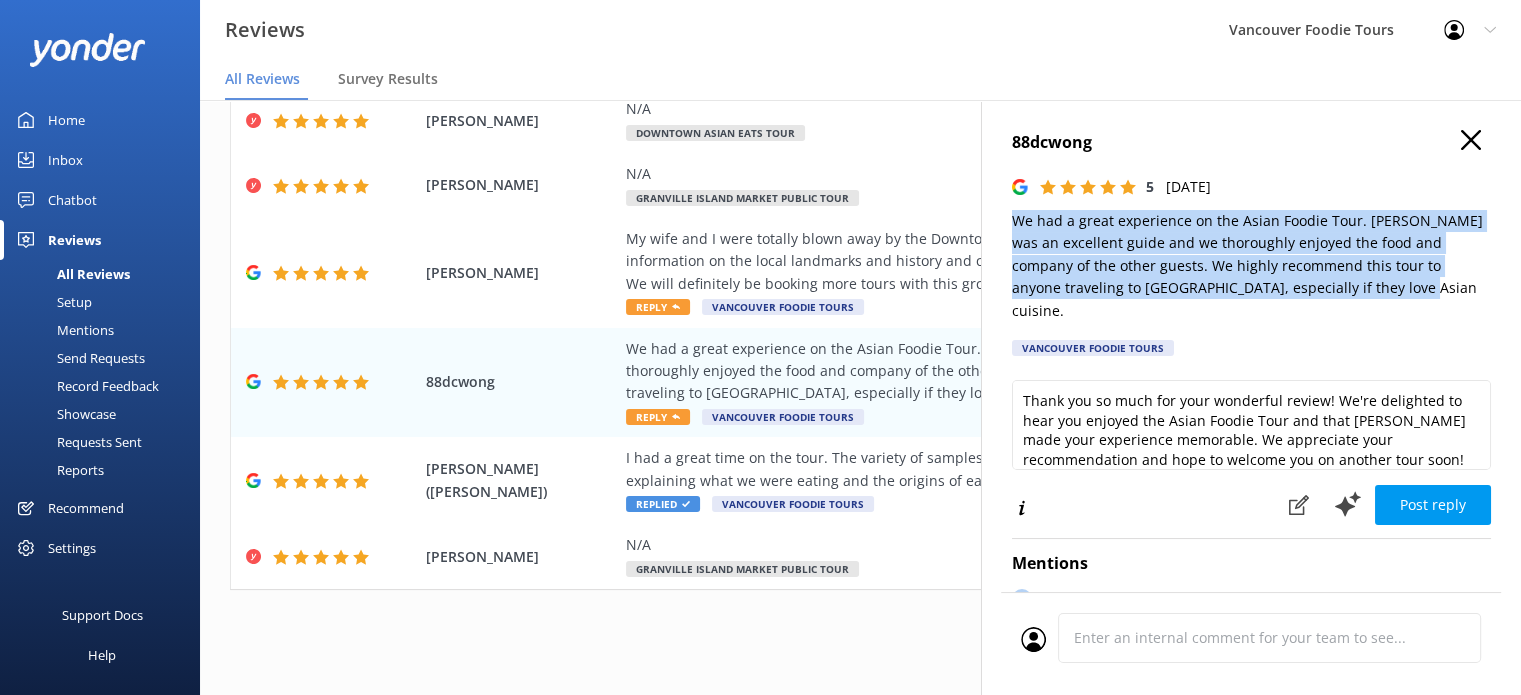 drag, startPoint x: 1341, startPoint y: 287, endPoint x: 986, endPoint y: 209, distance: 363.46802 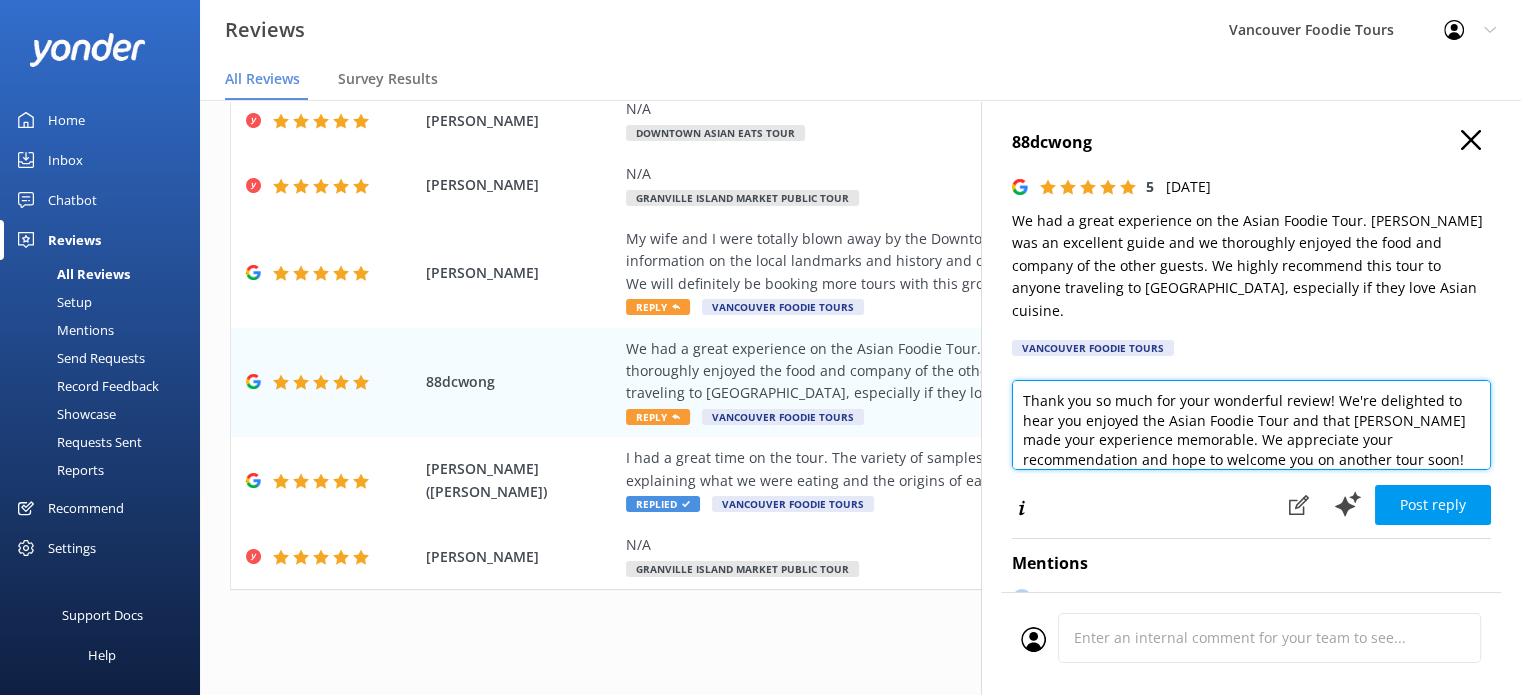 click on "Thank you so much for your wonderful review! We're delighted to hear you enjoyed the Asian Foodie Tour and that [PERSON_NAME] made your experience memorable. We appreciate your recommendation and hope to welcome you on another tour soon!" at bounding box center (1251, 425) 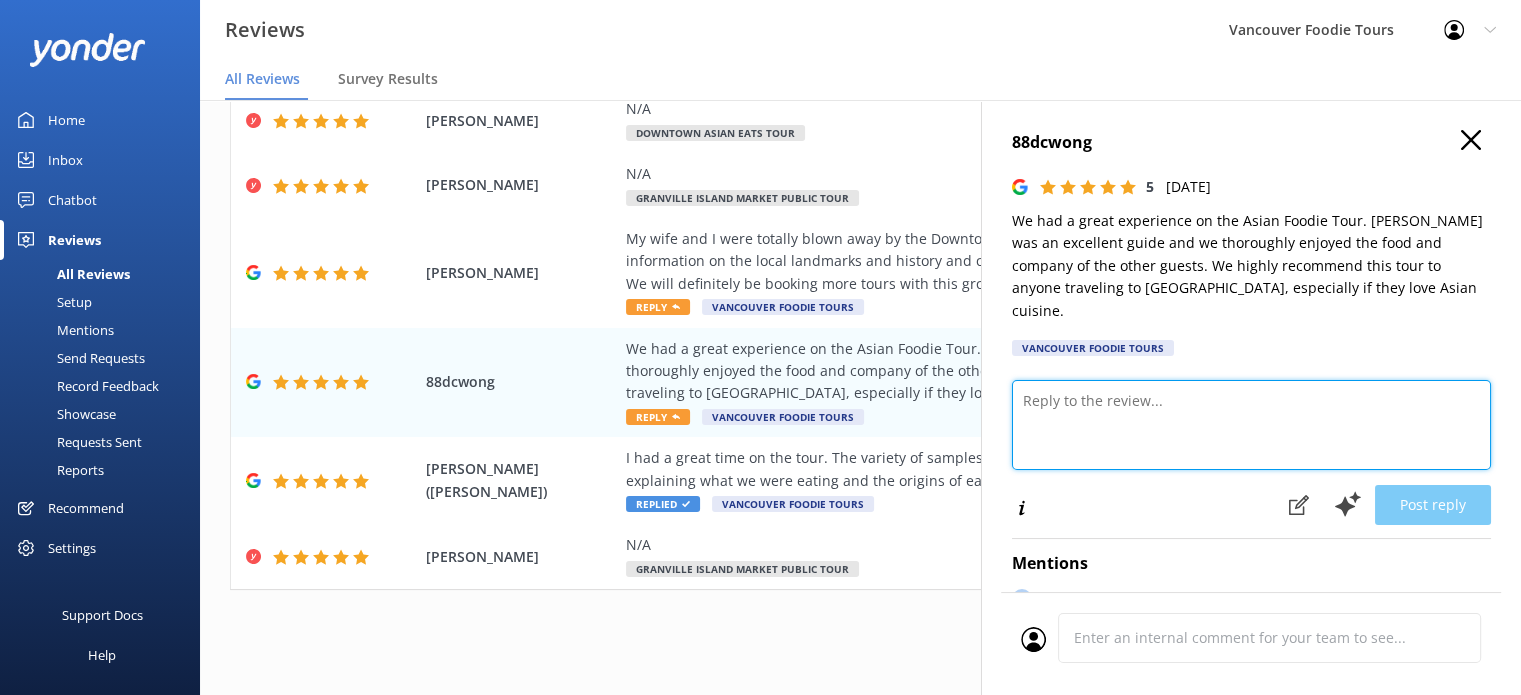 paste on "Hi there,
Thank you so much for your review! We’re glad to hear you enjoyed the Asian Foodie Tour and that [PERSON_NAME] made the experience even better. It’s great that you also had fun sharing the tour with fellow guests while enjoying the food.
It was a pleasure hosting you, and we hope to see you again on another tour next time you’re in [GEOGRAPHIC_DATA].
Vancouver Foodie Tours Team x" 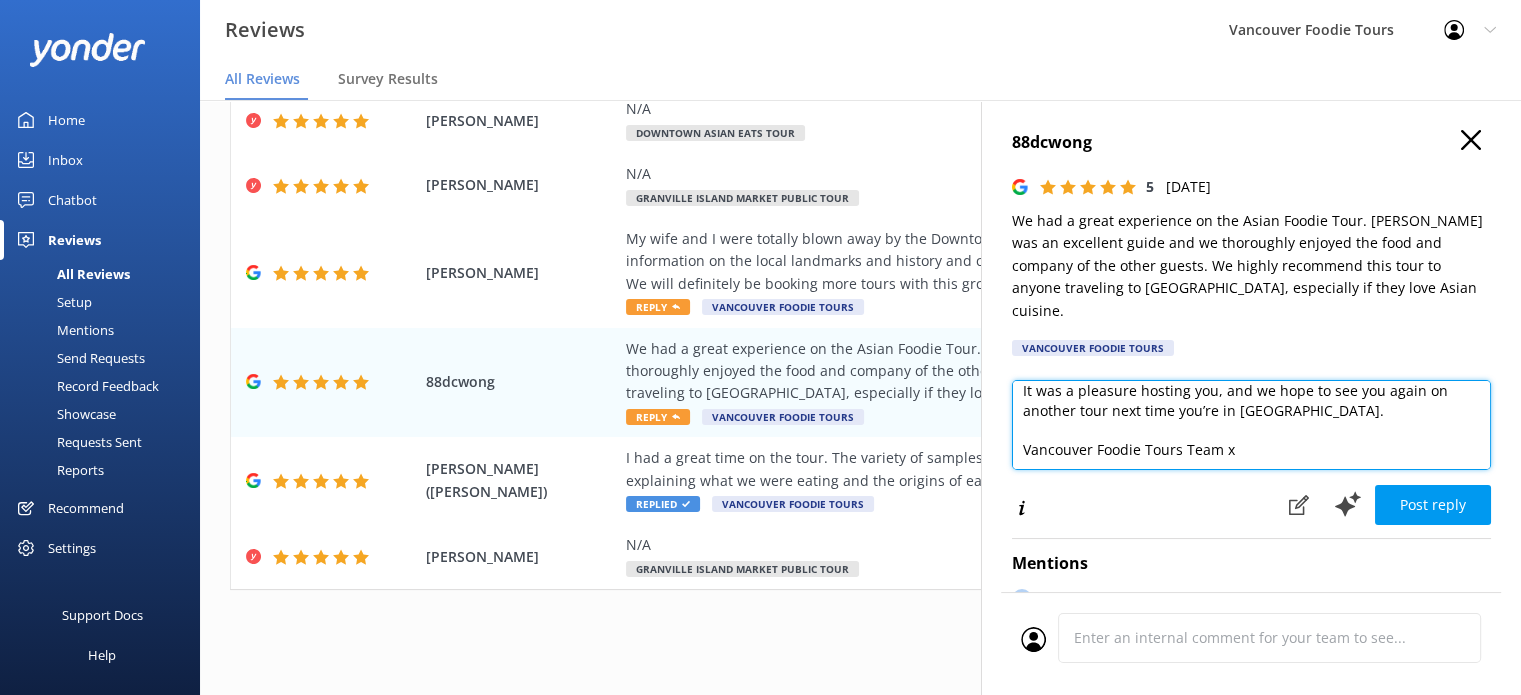 scroll, scrollTop: 10, scrollLeft: 0, axis: vertical 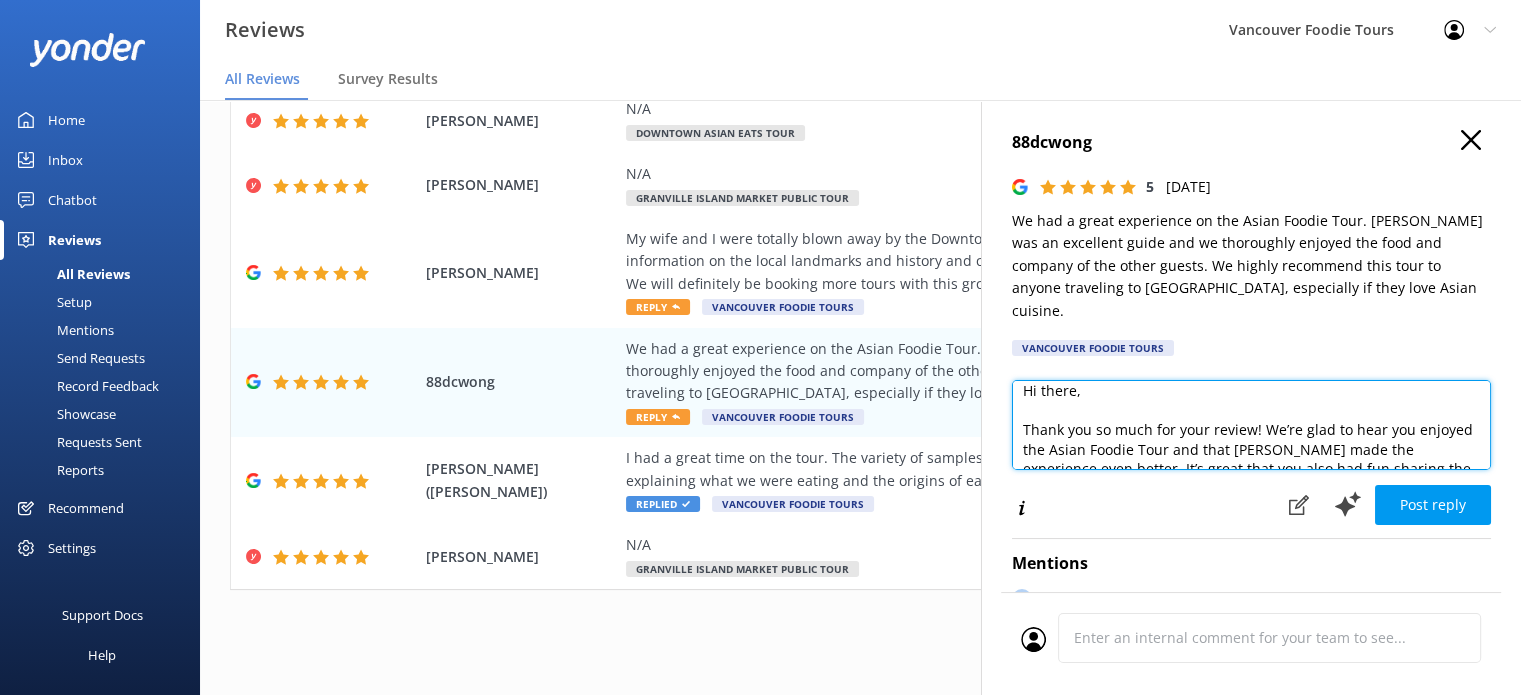 drag, startPoint x: 1103, startPoint y: 432, endPoint x: 1184, endPoint y: 429, distance: 81.055534 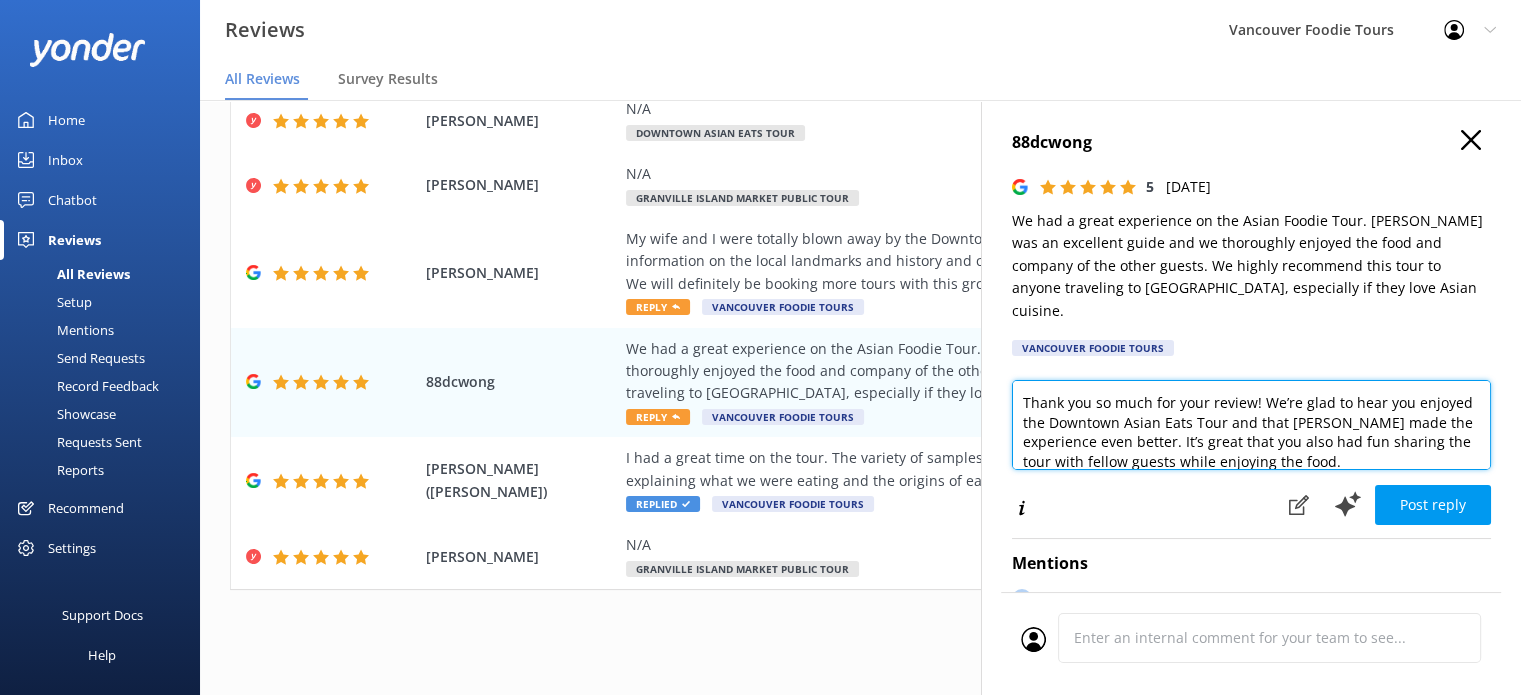 scroll, scrollTop: 50, scrollLeft: 0, axis: vertical 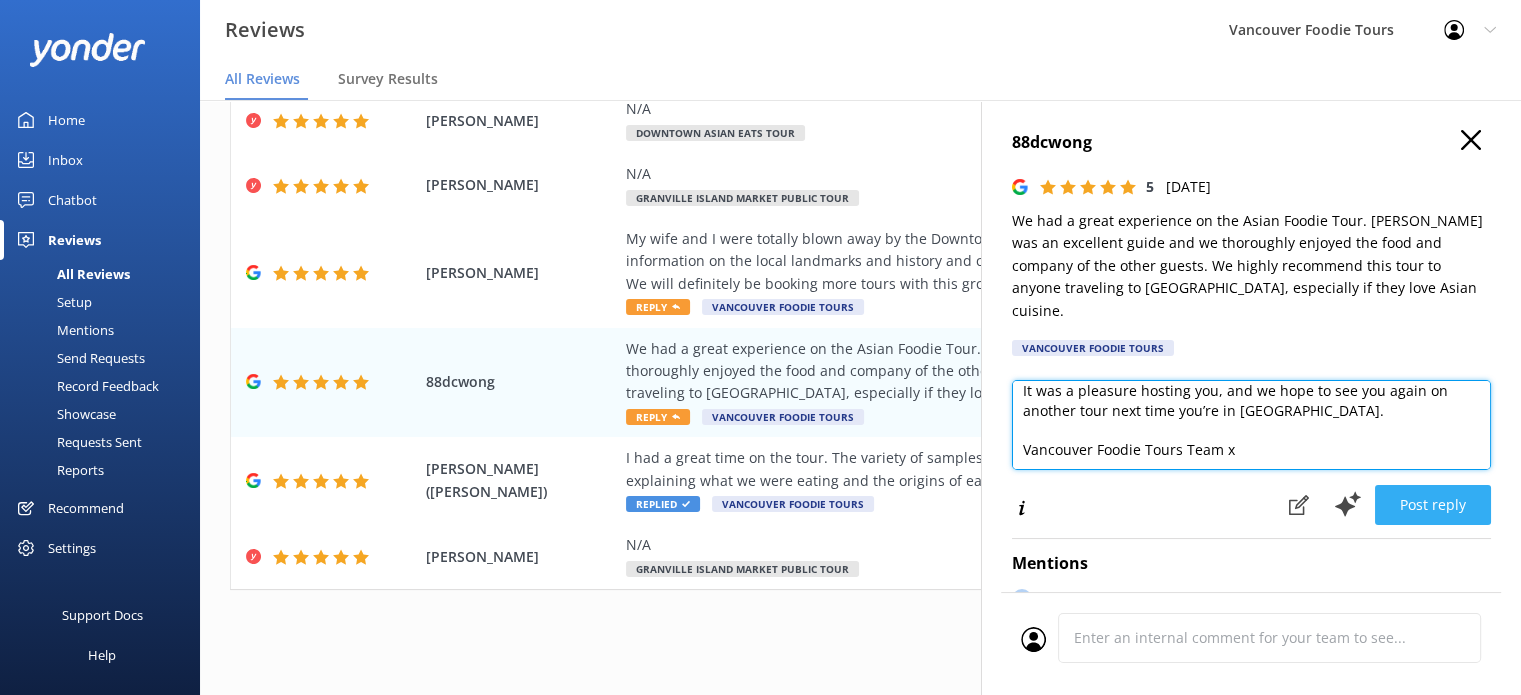 type on "Hi there,
Thank you so much for your review! We’re glad to hear you enjoyed the Downtown Asian Eats Tour and that [PERSON_NAME] made the experience even better. It’s great that you also had fun sharing the tour with fellow guests while enjoying the food.
It was a pleasure hosting you, and we hope to see you again on another tour next time you’re in [GEOGRAPHIC_DATA].
Vancouver Foodie Tours Team x" 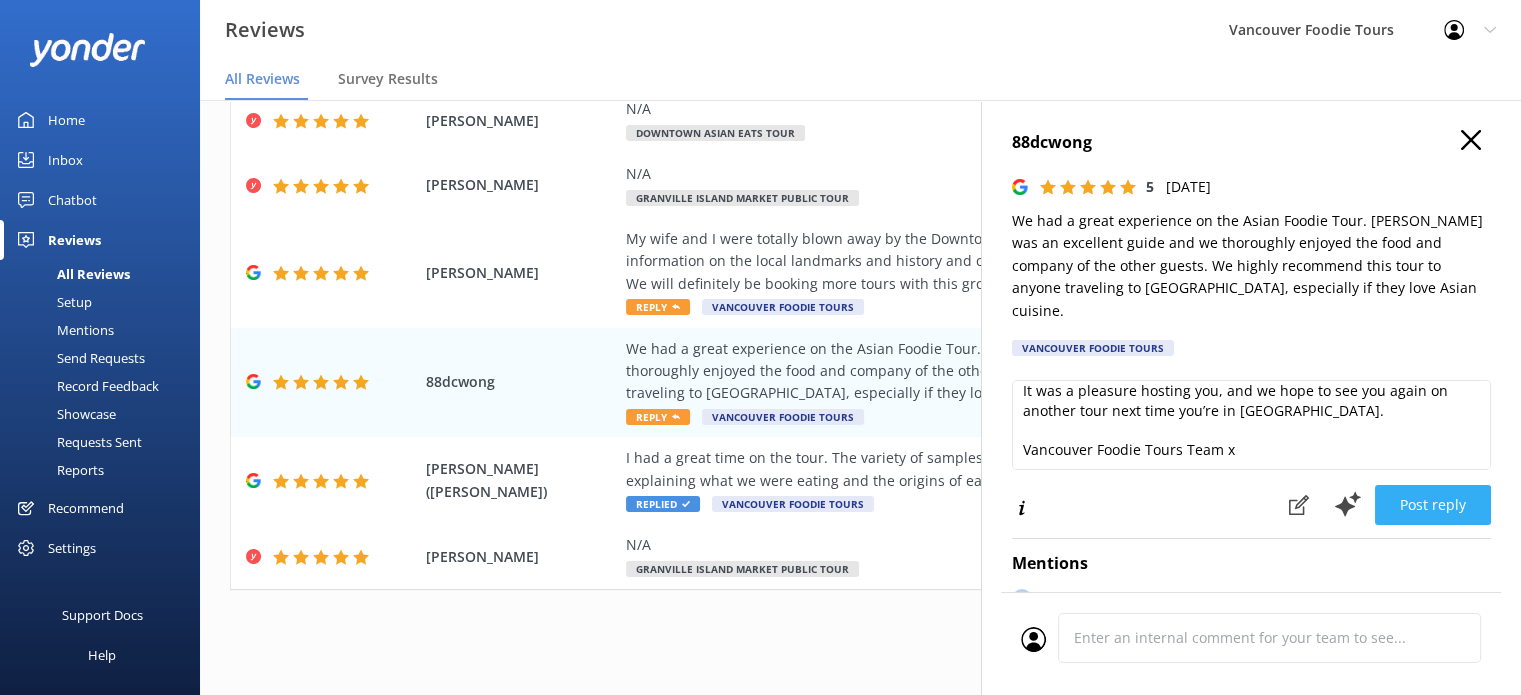click on "Post reply" at bounding box center (1433, 505) 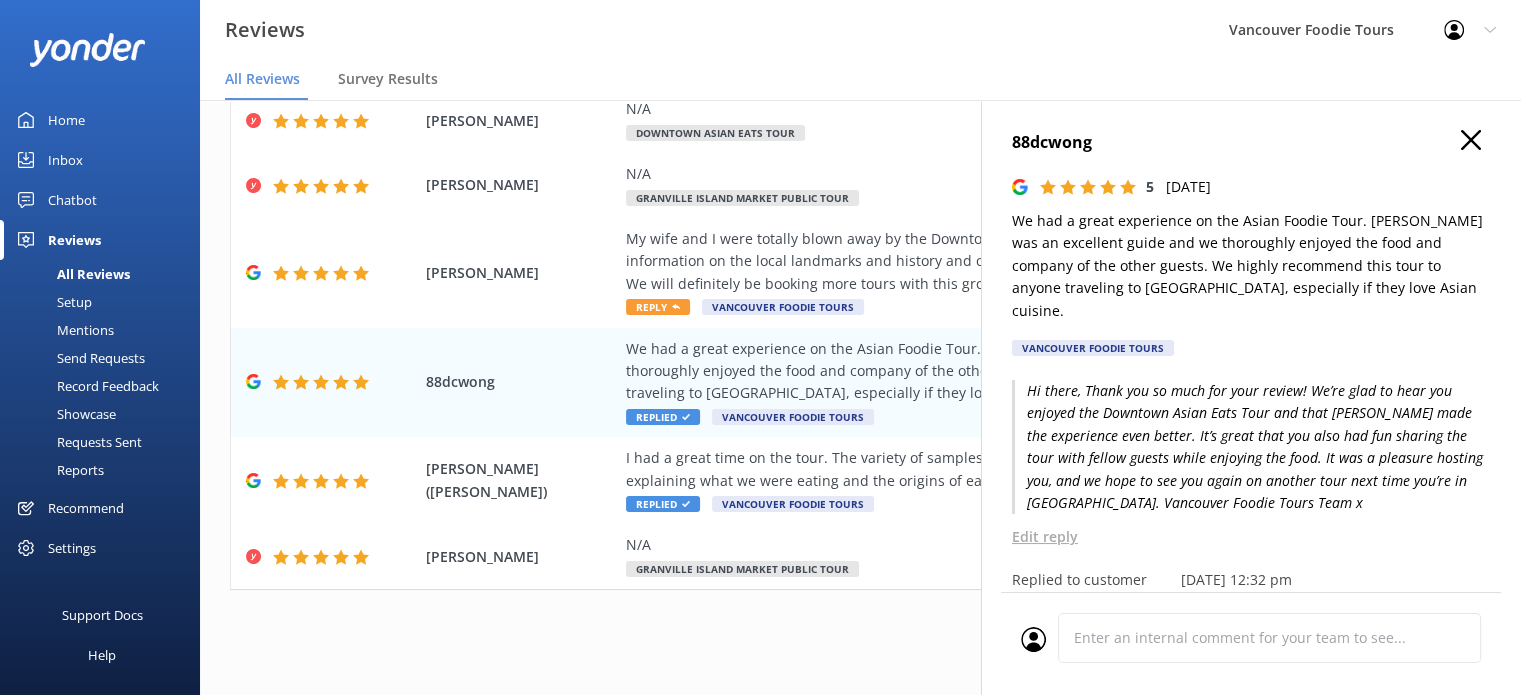 click on "88dcwong 5 [DATE] We had a great experience on the Asian Foodie Tour. [PERSON_NAME] was an excellent guide and we thoroughly enjoyed the food and company of the other guests. We highly recommend this tour to anyone traveling to [GEOGRAPHIC_DATA], especially if they love Asian cuisine. Vancouver Foodie Tours Hi there,
Thank you so much for your review! We’re glad to hear you enjoyed the Downtown Asian Eats Tour and that [PERSON_NAME] made the experience even better. It’s great that you also had fun sharing the tour with fellow guests while enjoying the food.
It was a pleasure hosting you, and we hope to see you again on another tour next time you’re in [GEOGRAPHIC_DATA].
Vancouver Foodie Tours Team x Edit reply Replied to customer [DATE] 12:32 pm Mentions M [PERSON_NAME] Team Mentions Completed [DATE] 5:38pm Cancel Comment" at bounding box center [1251, 447] 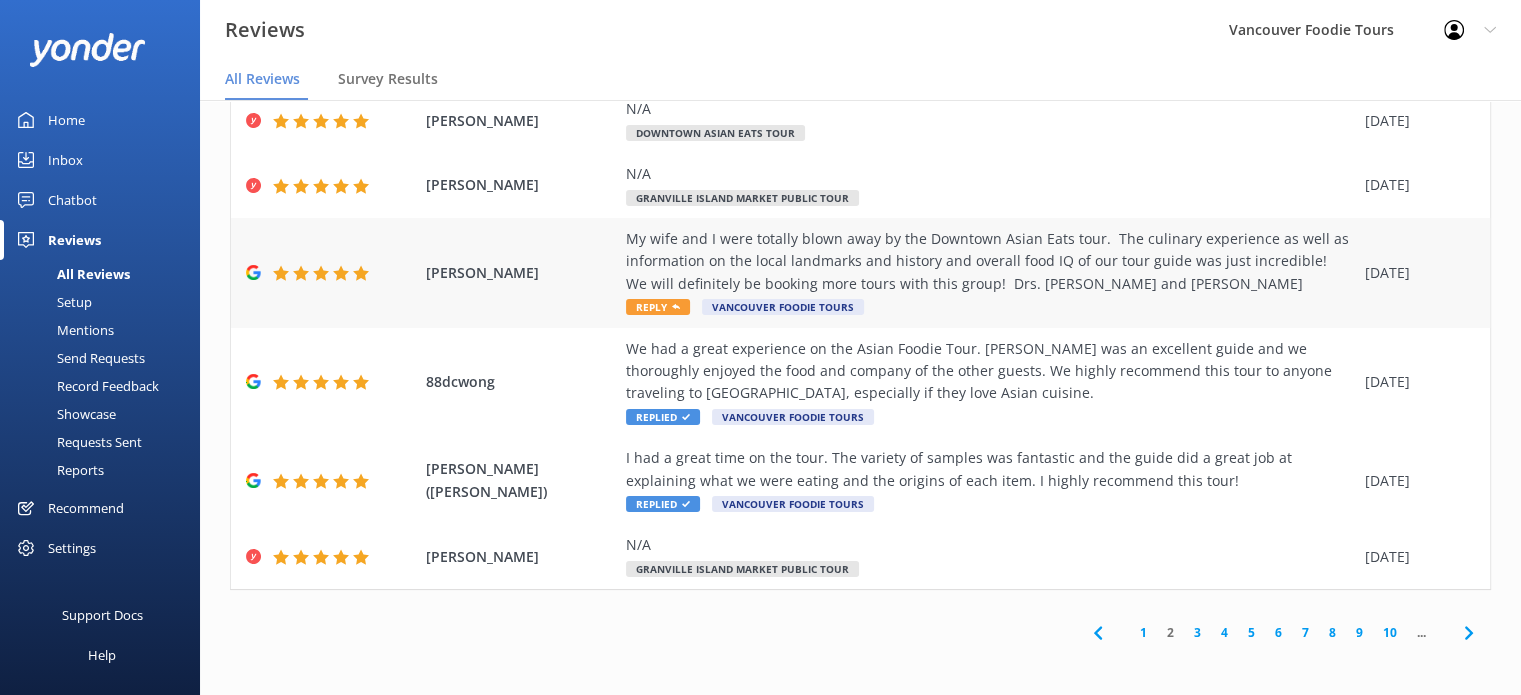 click on "My wife and I were totally blown away by the Downtown Asian Eats tour.  The culinary experience as well as information on the local landmarks and history and overall food IQ of our tour guide was just incredible!  We will definitely be booking more tours with this group!  Drs. [PERSON_NAME] and [PERSON_NAME]" at bounding box center (990, 261) 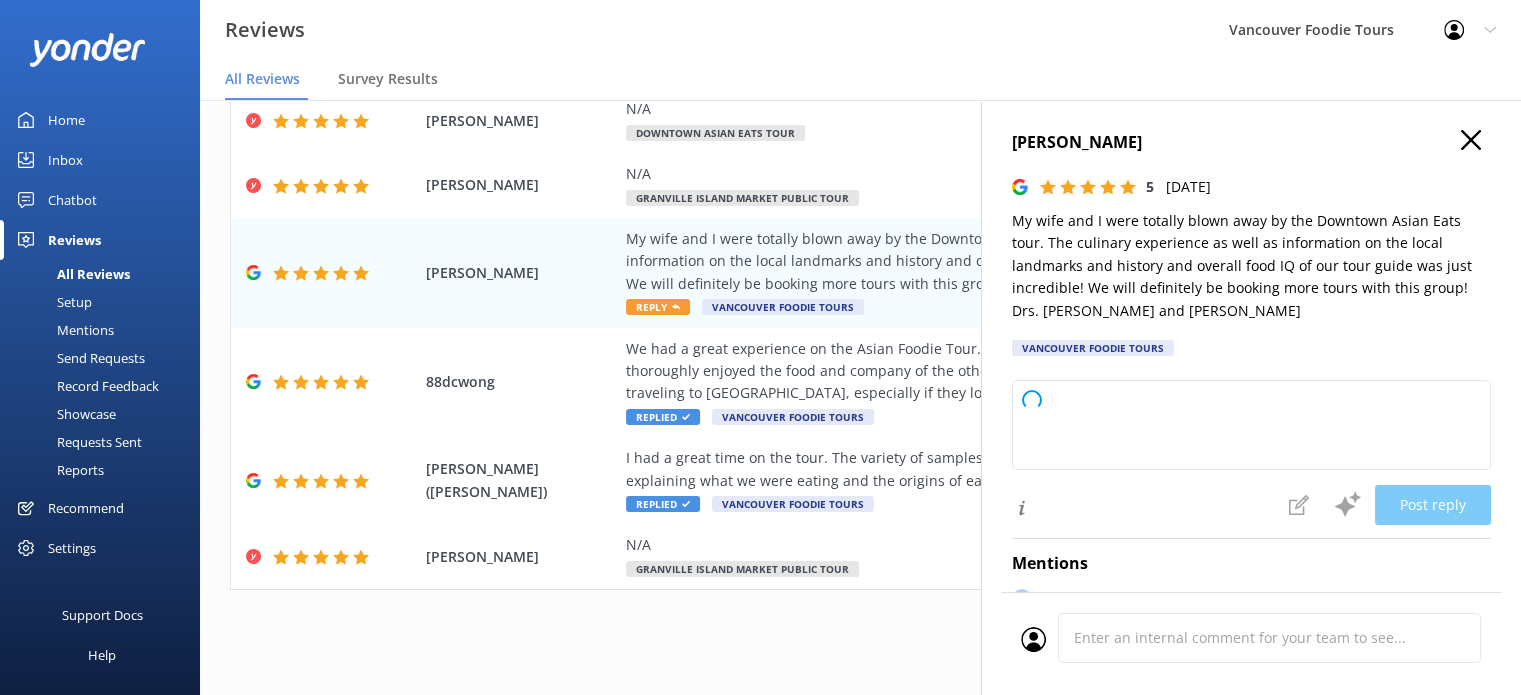 type on "Thank you so much for your wonderful review! We're thrilled to hear you enjoyed the Downtown Asian Eats tour and appreciated the culinary and historical insights from your guide. We look forward to welcoming you on another tour soon!" 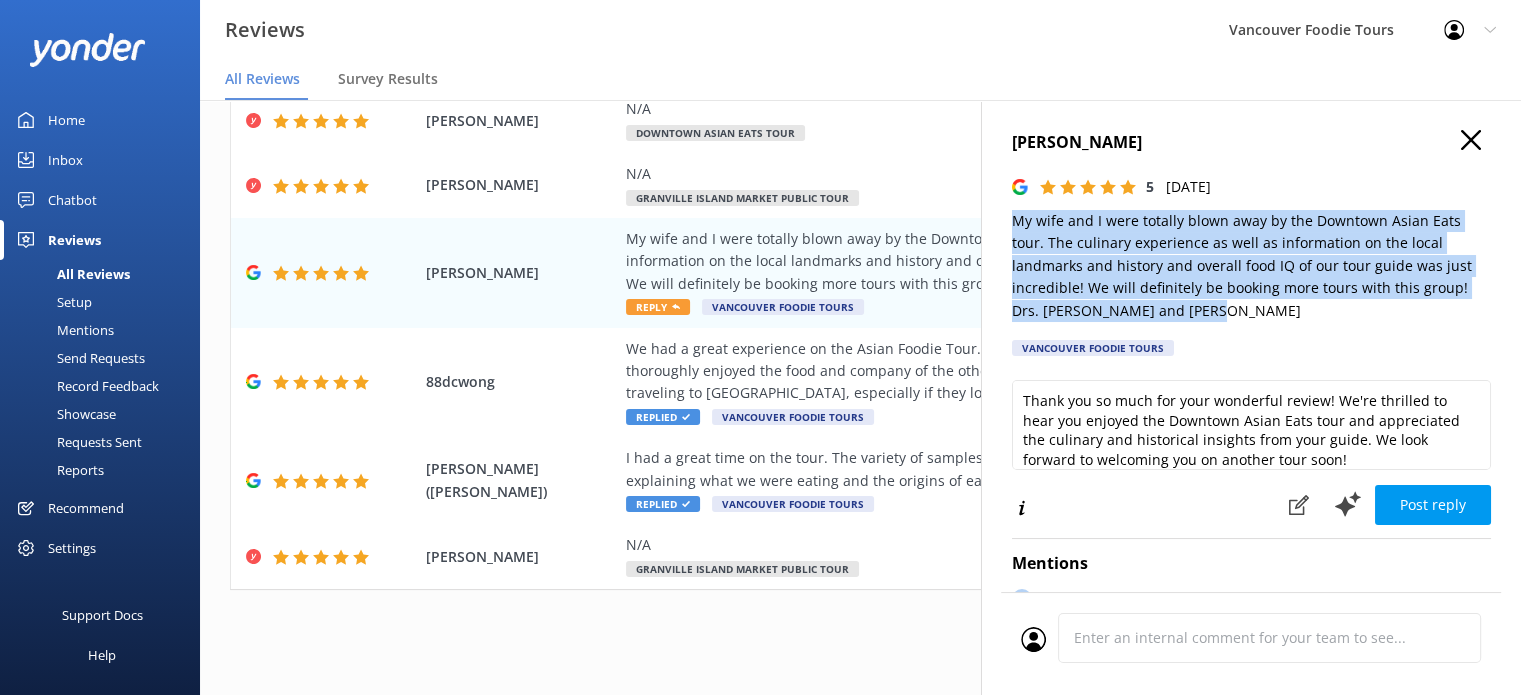 drag, startPoint x: 1200, startPoint y: 318, endPoint x: 1001, endPoint y: 219, distance: 222.26561 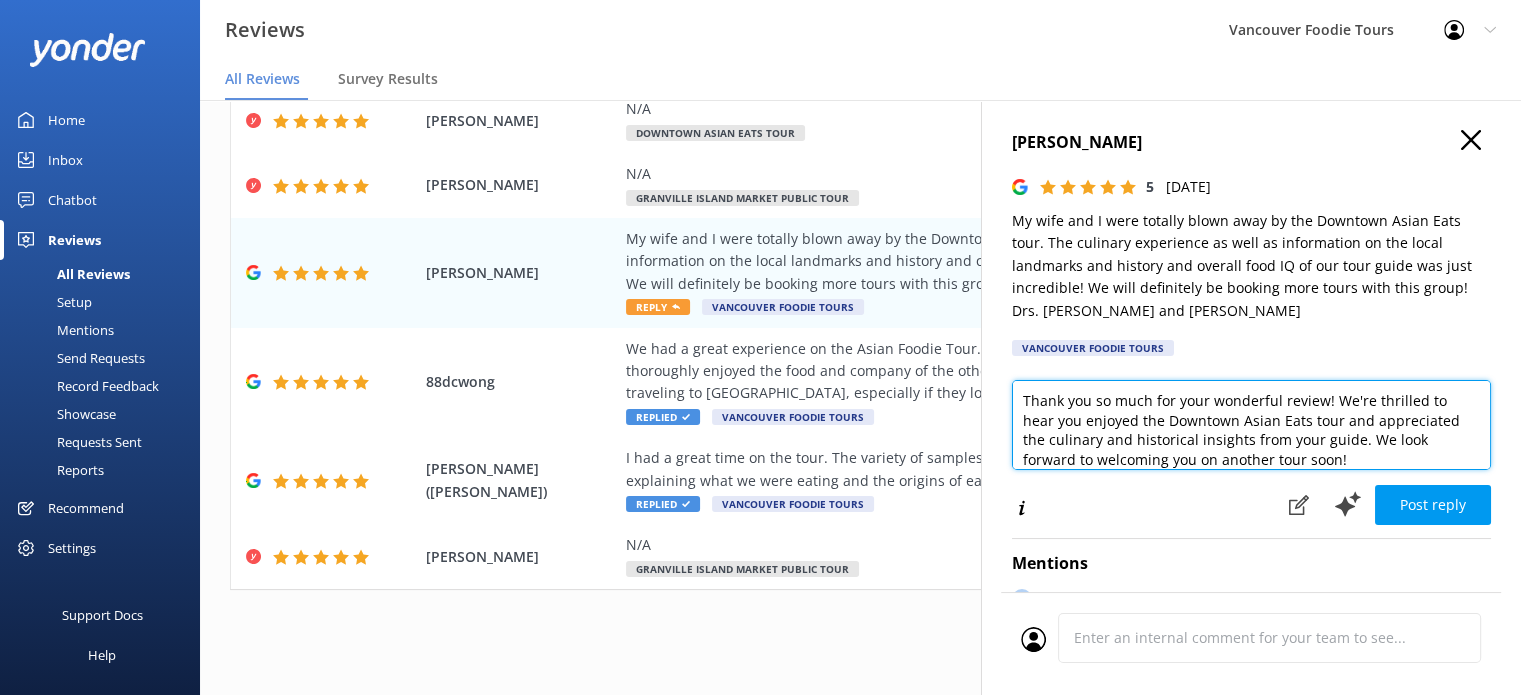 click on "Thank you so much for your wonderful review! We're thrilled to hear you enjoyed the Downtown Asian Eats tour and appreciated the culinary and historical insights from your guide. We look forward to welcoming you on another tour soon!" at bounding box center [1251, 425] 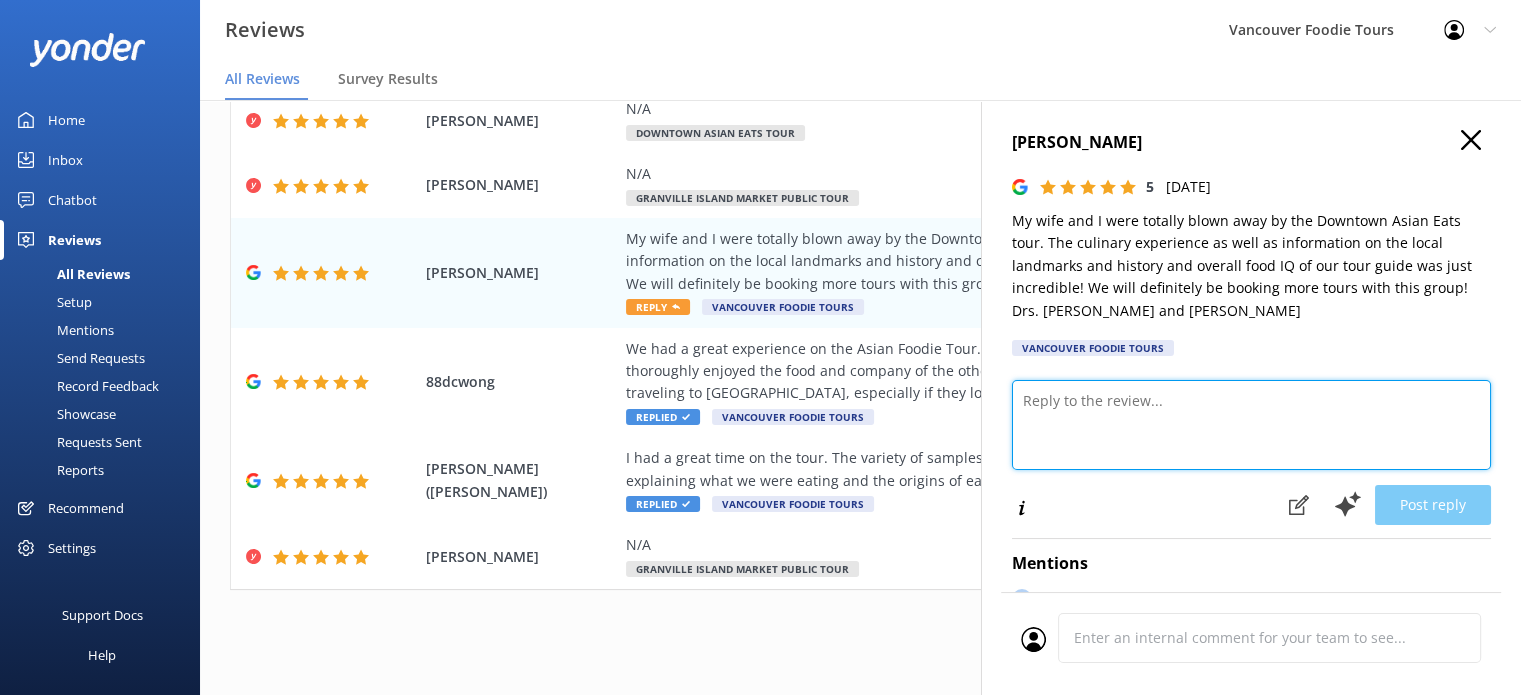 paste on "Hi [PERSON_NAME] and [PERSON_NAME],
Thank you so much for your review! We’re happy to hear you both enjoyed the Downtown Asian Eats tour and that the mix of food, local landmarks, and history made the experience memorable.
It was a pleasure hosting you, and we look forward to welcoming you on another tour in the future.
Vancouver Foodie Tours Team x" 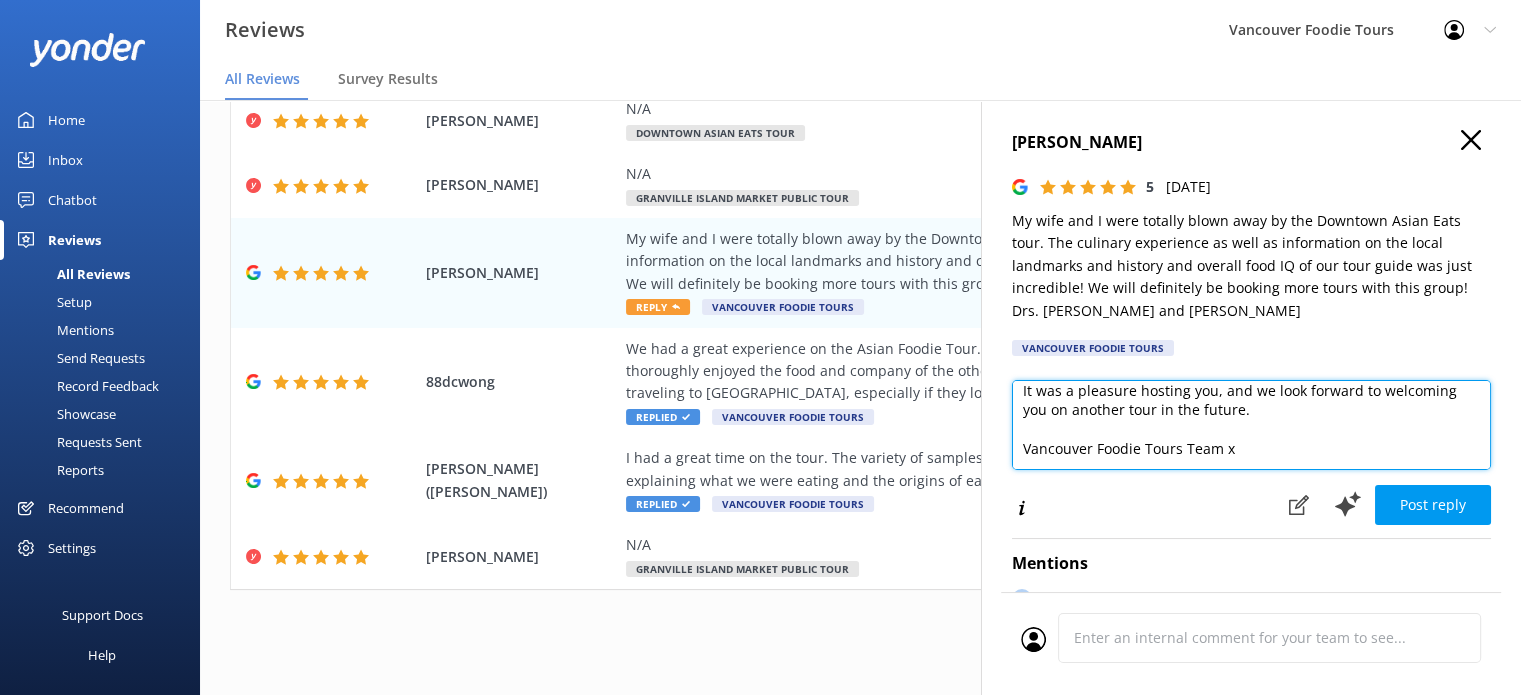 scroll, scrollTop: 10, scrollLeft: 0, axis: vertical 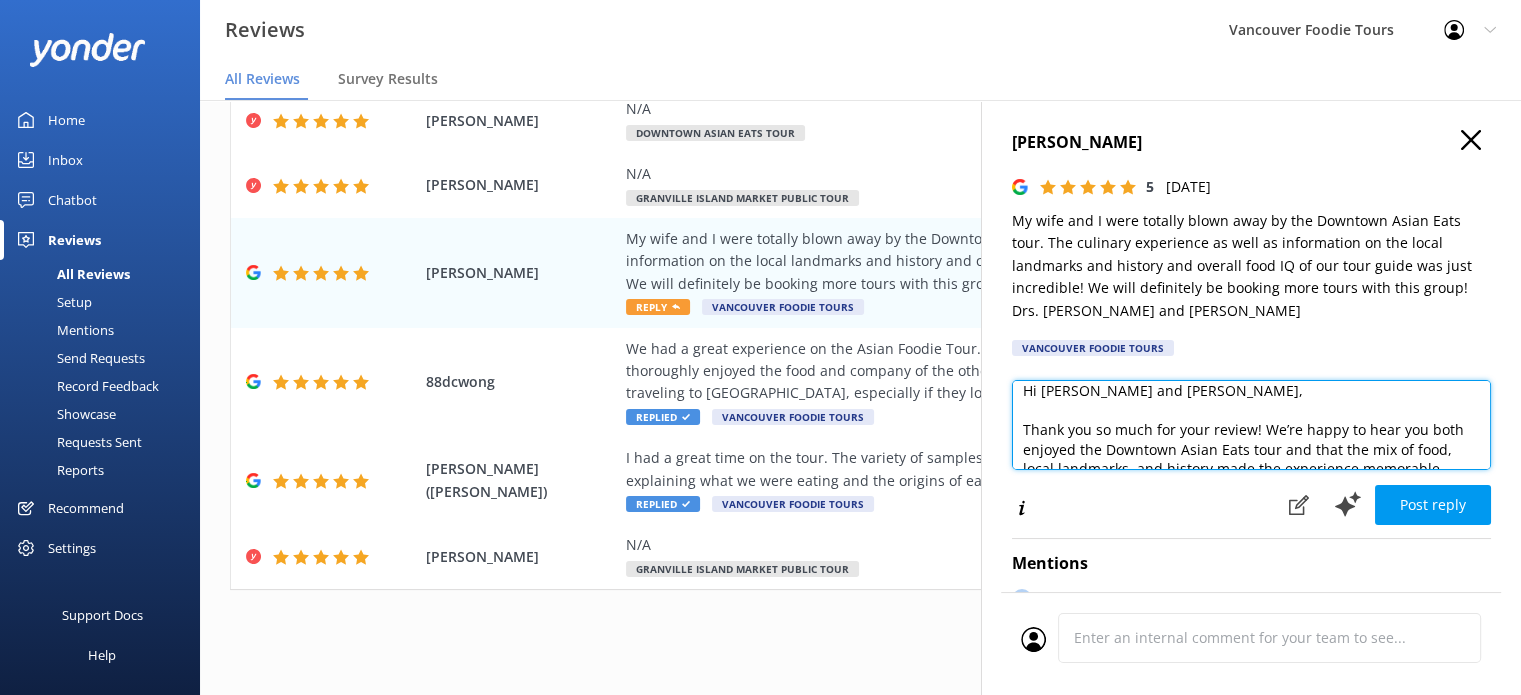 click on "Hi [PERSON_NAME] and [PERSON_NAME],
Thank you so much for your review! We’re happy to hear you both enjoyed the Downtown Asian Eats tour and that the mix of food, local landmarks, and history made the experience memorable.
It was a pleasure hosting you, and we look forward to welcoming you on another tour in the future.
Vancouver Foodie Tours Team x" at bounding box center [1251, 425] 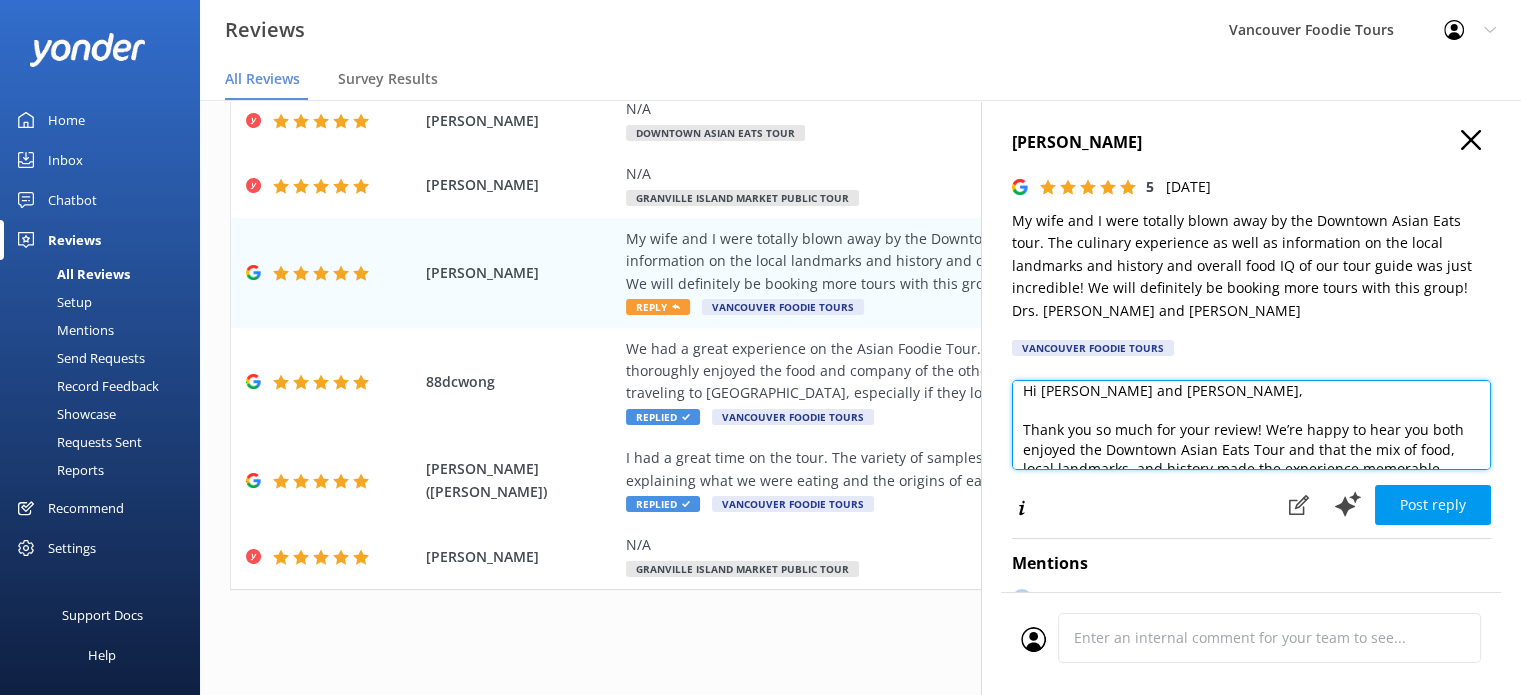 scroll, scrollTop: 50, scrollLeft: 0, axis: vertical 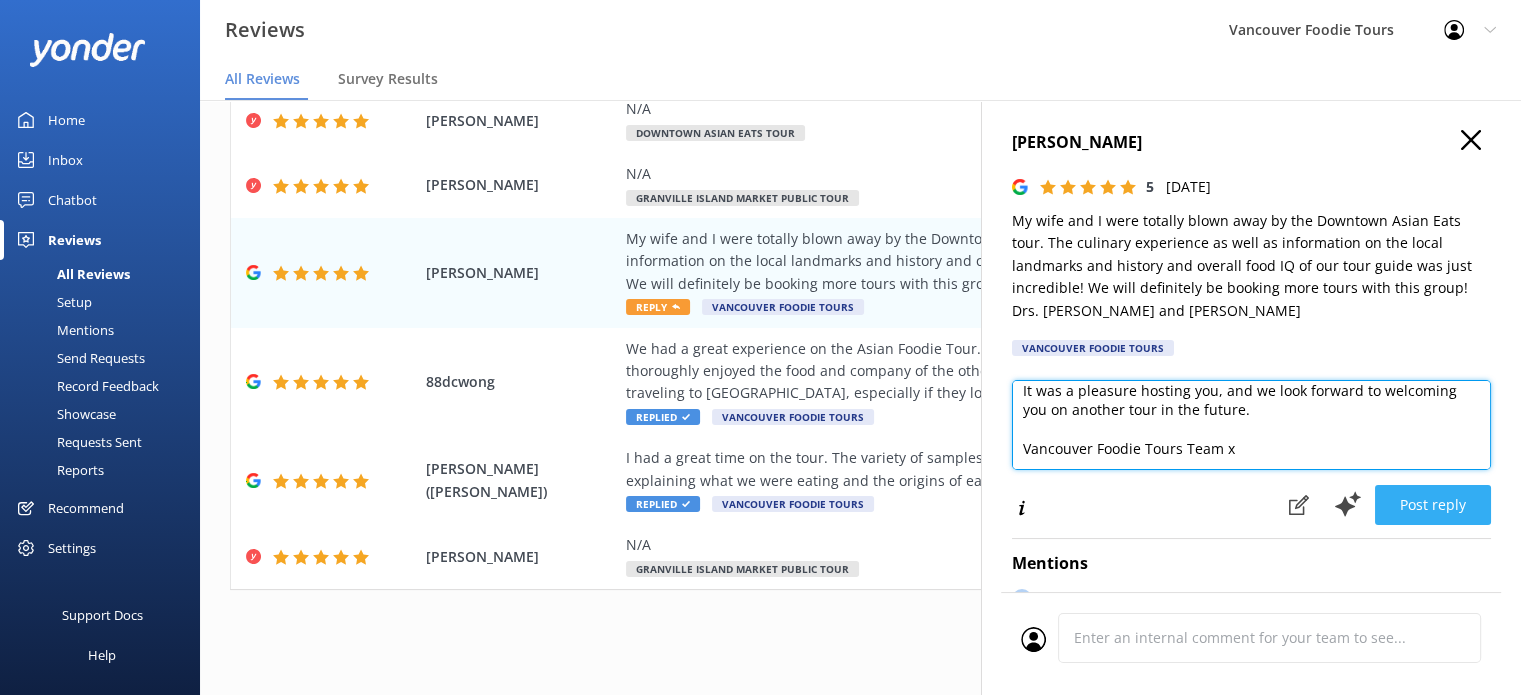 type on "Hi [PERSON_NAME] and [PERSON_NAME],
Thank you so much for your review! We’re happy to hear you both enjoyed the Downtown Asian Eats Tour and that the mix of food, local landmarks, and history made the experience memorable.
It was a pleasure hosting you, and we look forward to welcoming you on another tour in the future.
Vancouver Foodie Tours Team x" 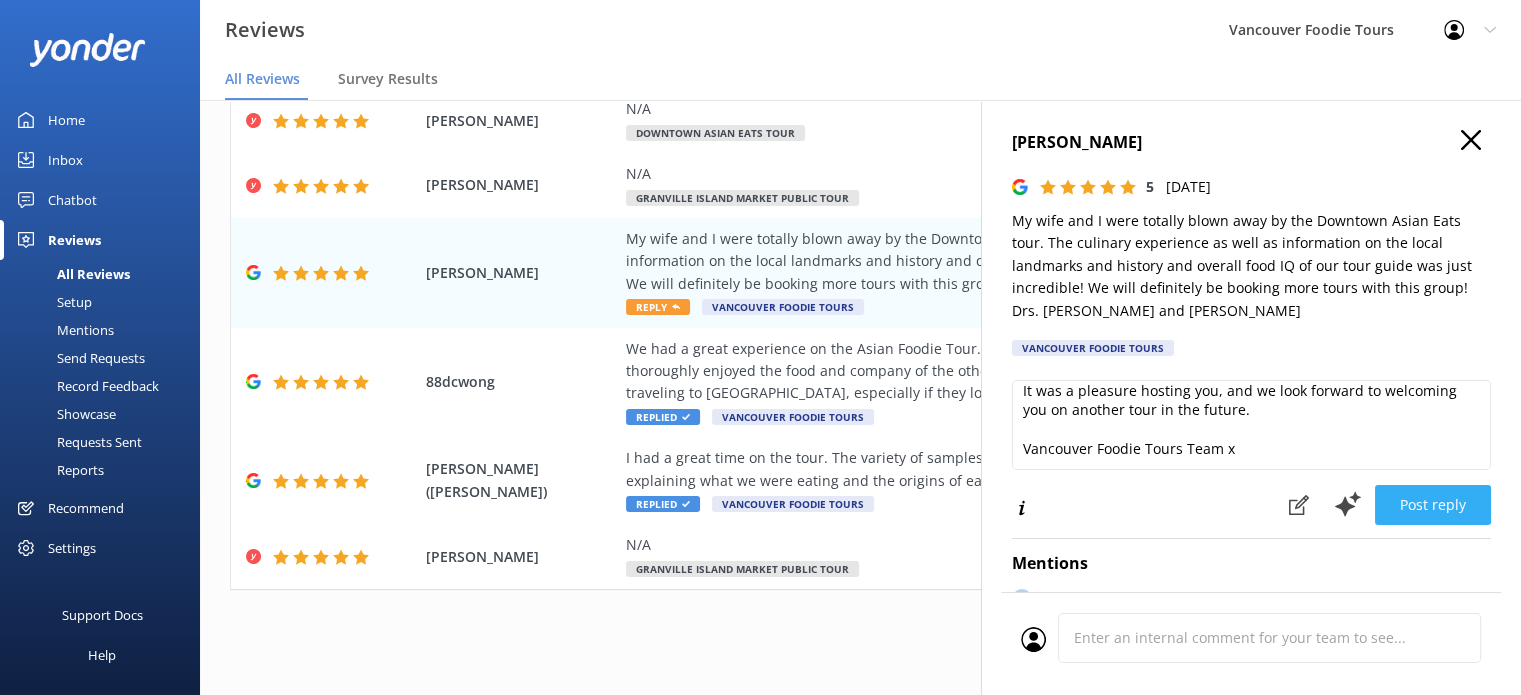 click on "Post reply" at bounding box center (1433, 505) 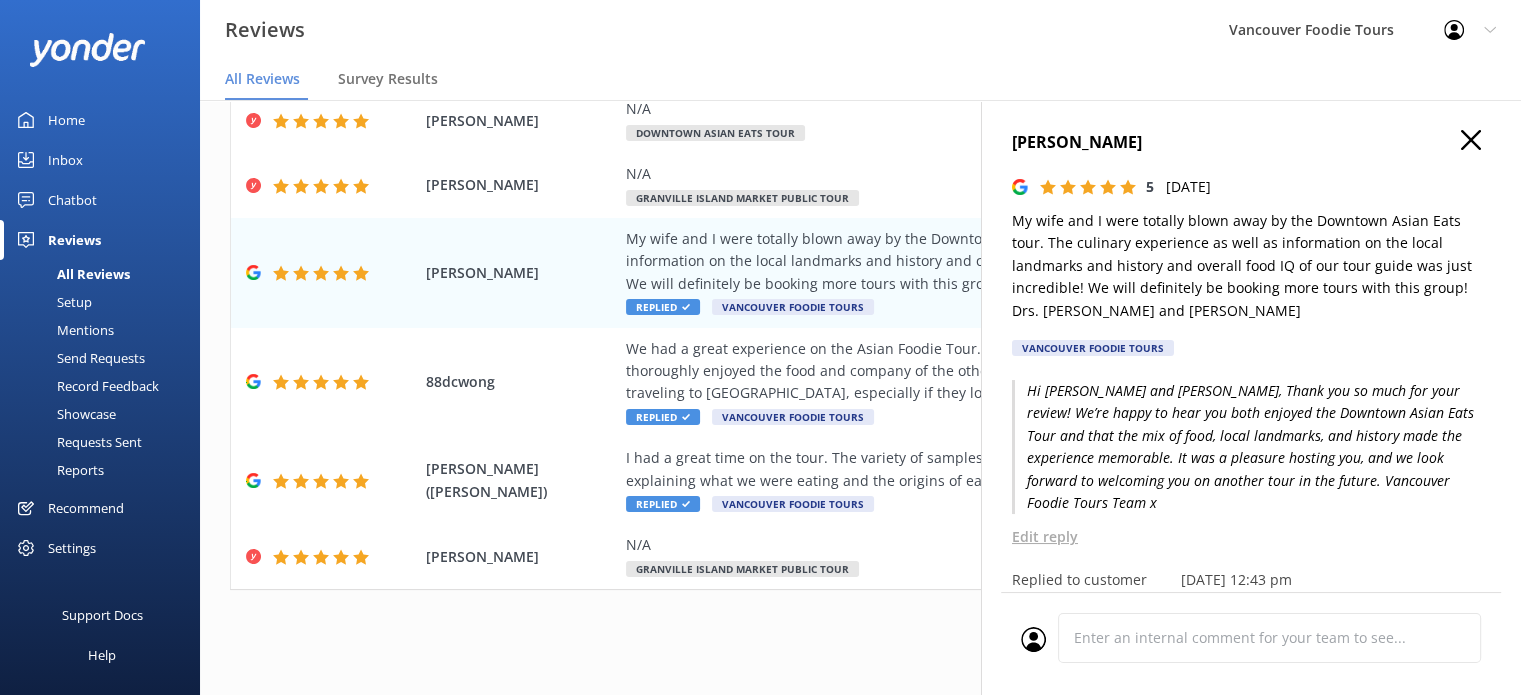 click 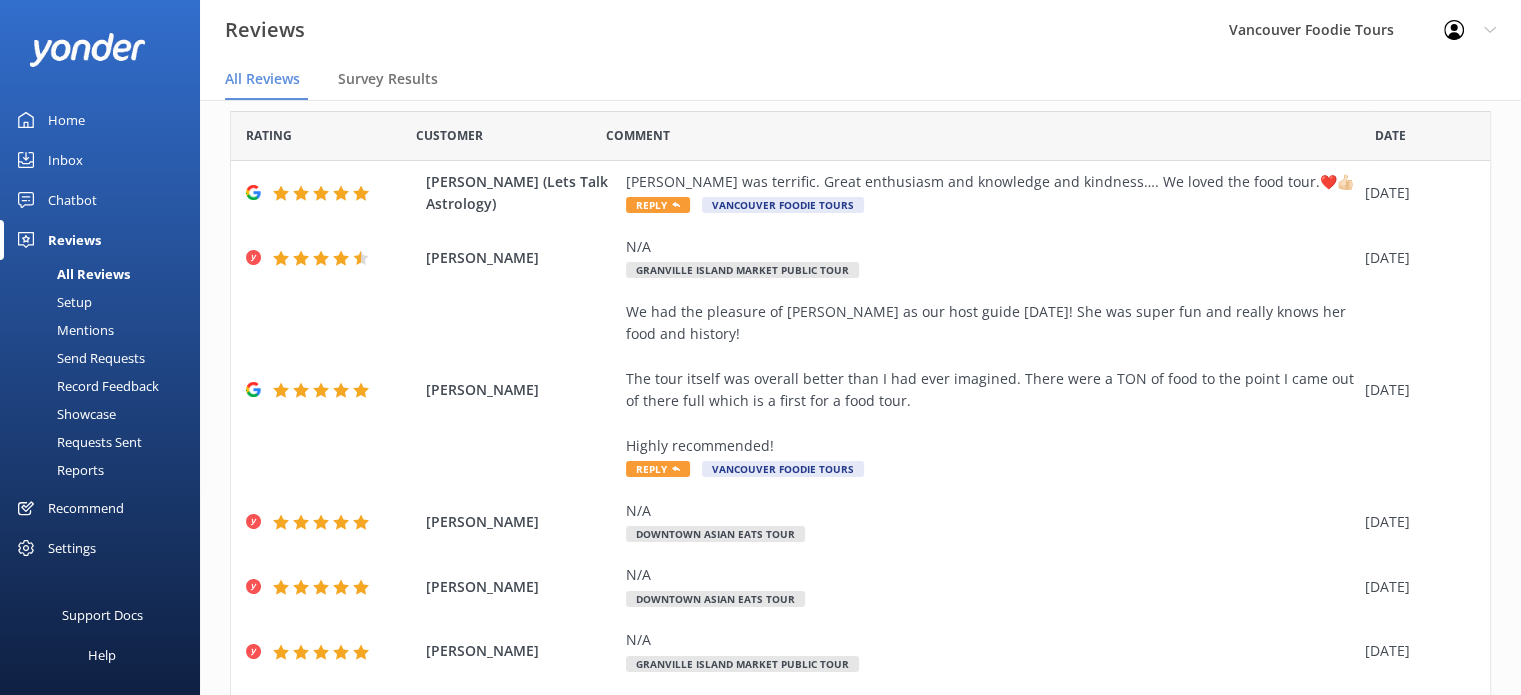 scroll, scrollTop: 0, scrollLeft: 0, axis: both 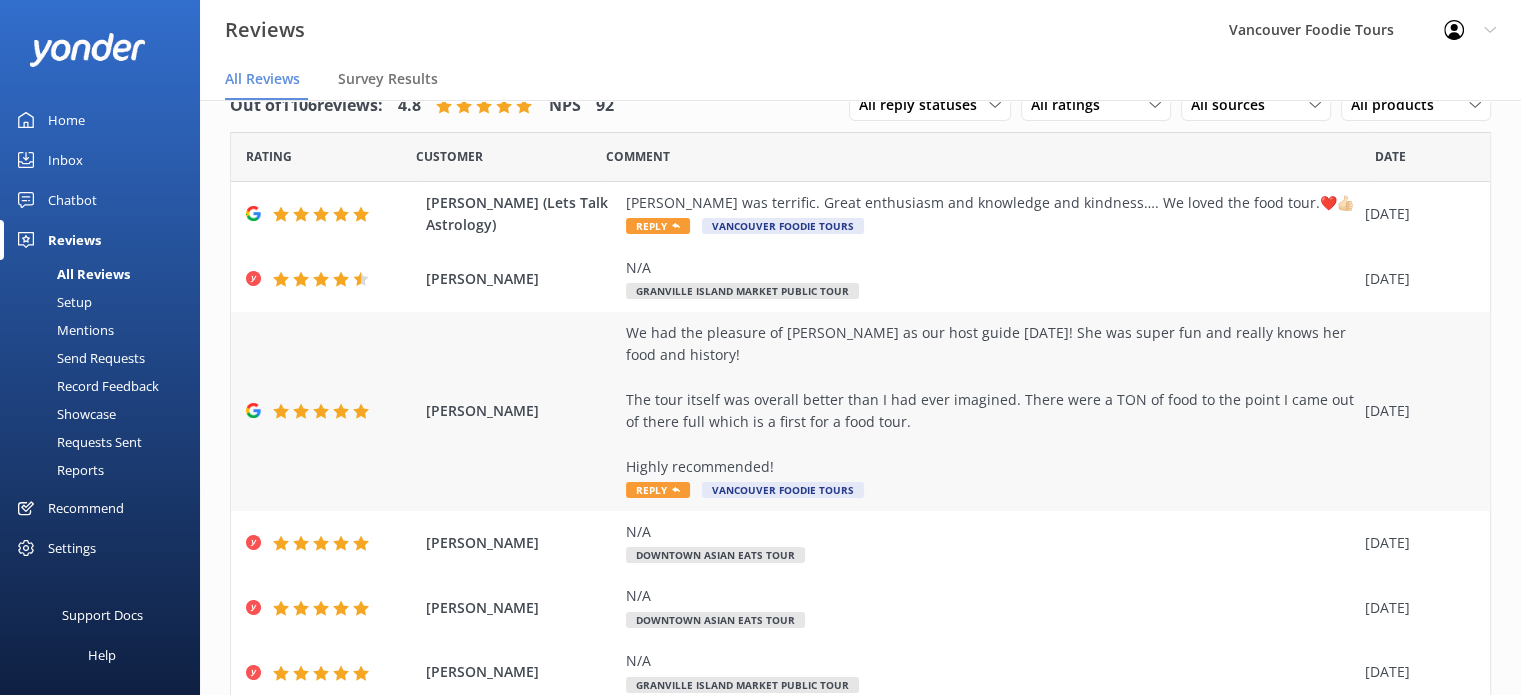 click on "We had the pleasure of [PERSON_NAME] as our host guide [DATE]! She was super fun and really knows her food and history!
The tour itself was overall better than I had ever imagined. There were a TON of food to the point I came out of there full which is a first for a food tour.
Highly recommended!" at bounding box center [990, 400] 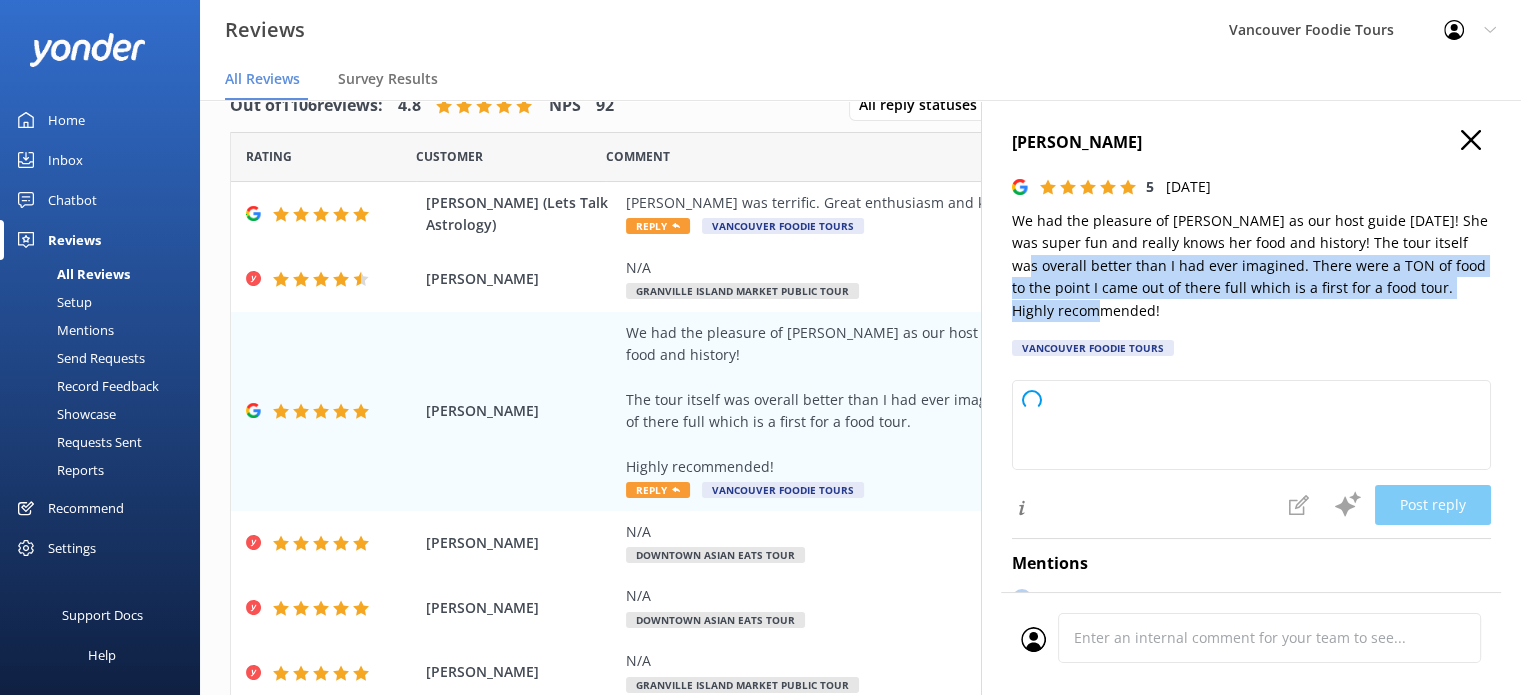 type on "Thank you so much for your wonderful review! We're thrilled to hear you had such a great time with [PERSON_NAME] and enjoyed both the food and the history. Your recommendation means a lot to us. We hope to welcome you on another tour soon!" 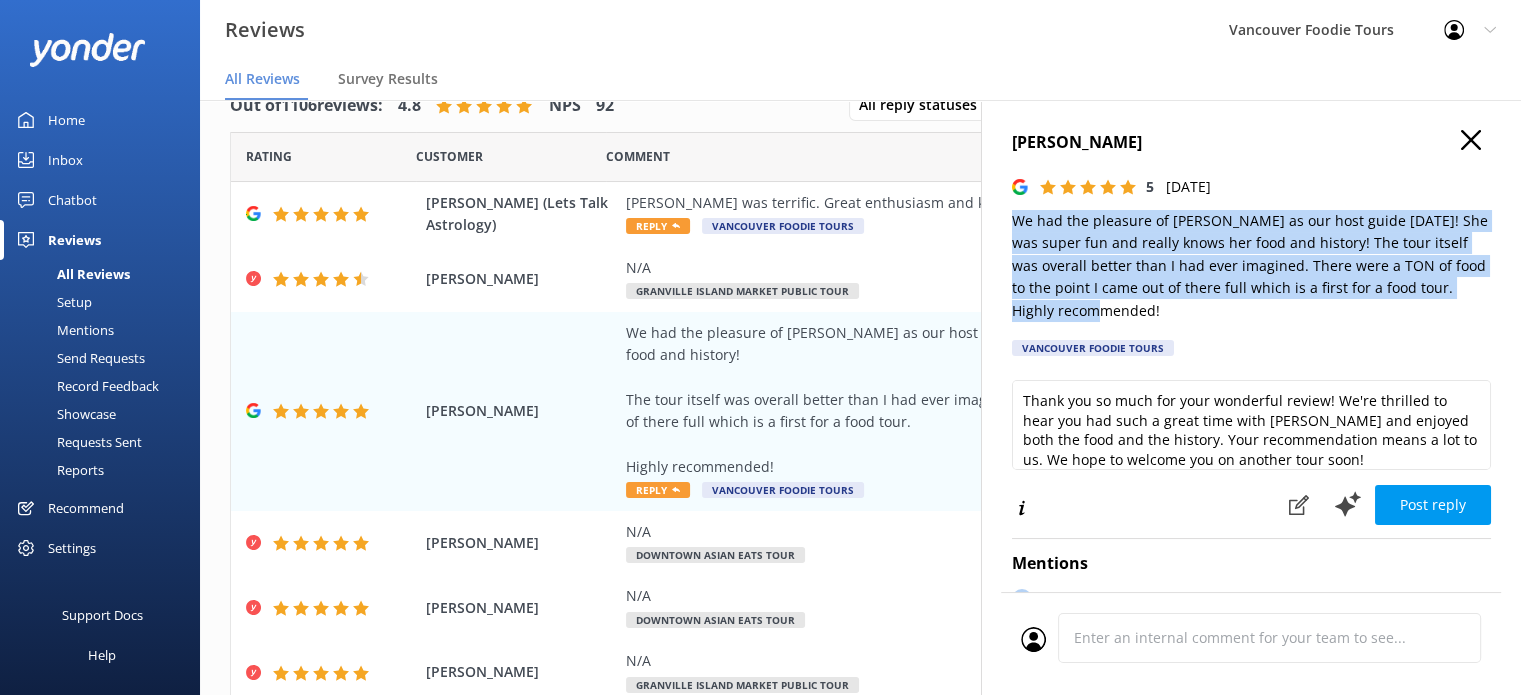 drag, startPoint x: 1131, startPoint y: 311, endPoint x: 1007, endPoint y: 227, distance: 149.77316 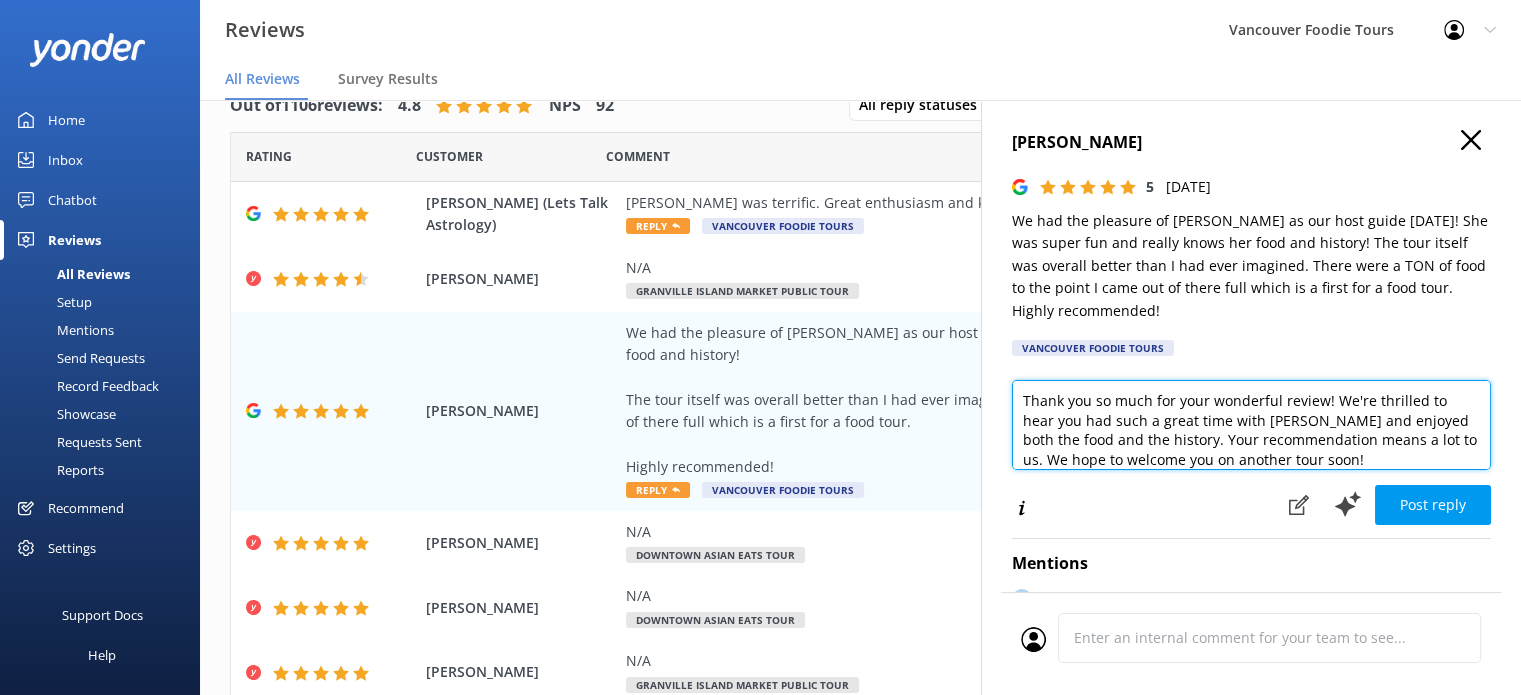 click on "Thank you so much for your wonderful review! We're thrilled to hear you had such a great time with [PERSON_NAME] and enjoyed both the food and the history. Your recommendation means a lot to us. We hope to welcome you on another tour soon!" at bounding box center (1251, 425) 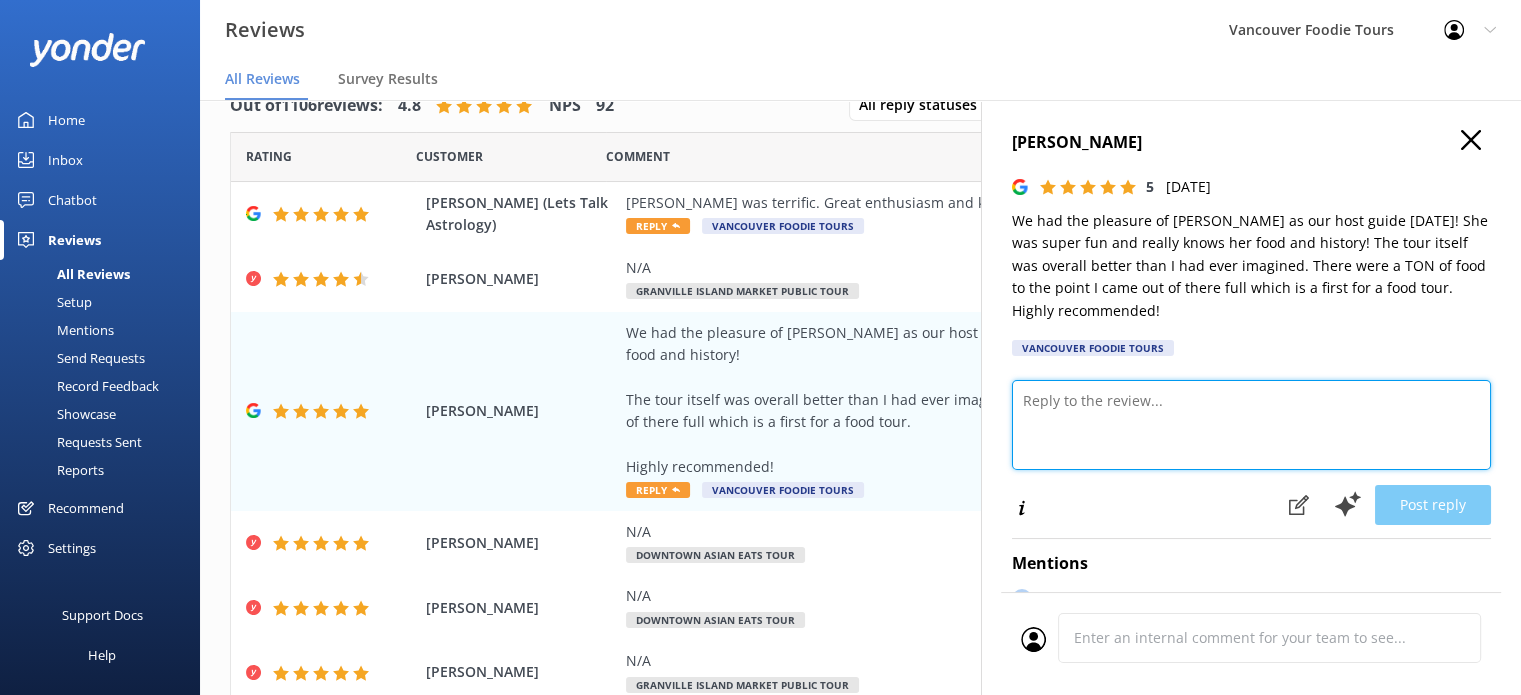 paste on "Hi [PERSON_NAME],
Thank you so much for your review! We’re glad to hear you had such a great time with [PERSON_NAME] and that her knowledge and energy made the tour even better. It’s great that you enjoyed the generous food portions too!
It was a pleasure hosting you, and we hope to see you again on another tour soon.
Vancouver Foodie Tours Team x" 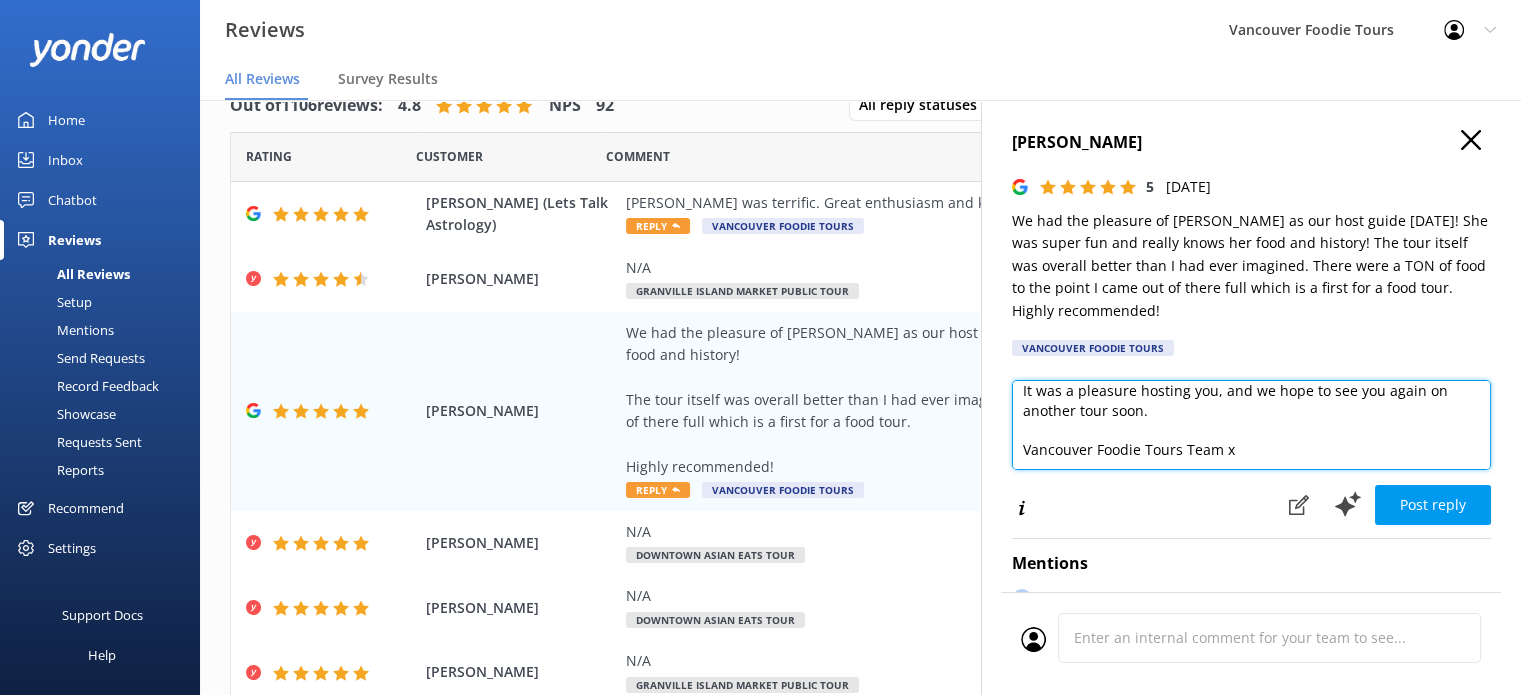 scroll, scrollTop: 10, scrollLeft: 0, axis: vertical 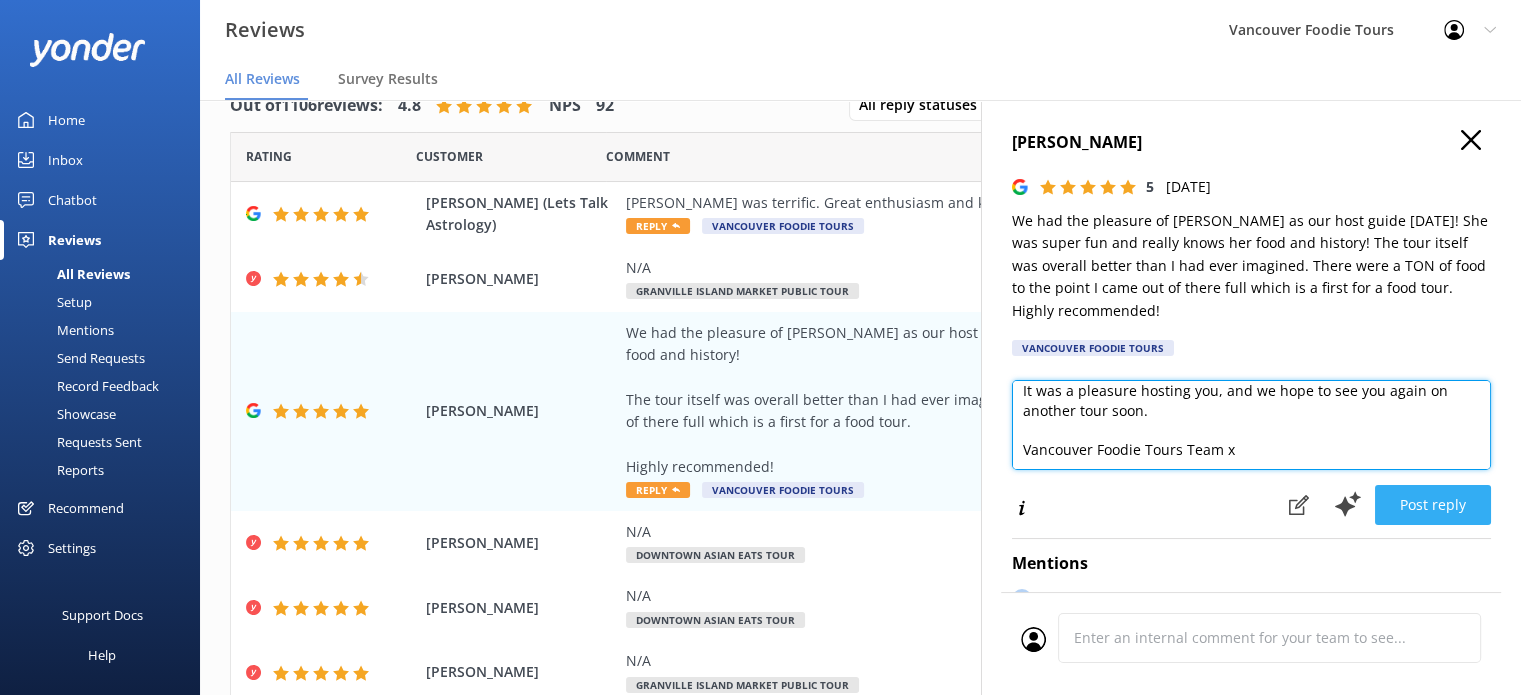 type on "Hi [PERSON_NAME],
Thank you so much for your review! We’re glad to hear you had such a great time with [PERSON_NAME] and that her knowledge and energy made the tour even better. It’s great that you enjoyed the generous food portions too!
It was a pleasure hosting you, and we hope to see you again on another tour soon.
Vancouver Foodie Tours Team x" 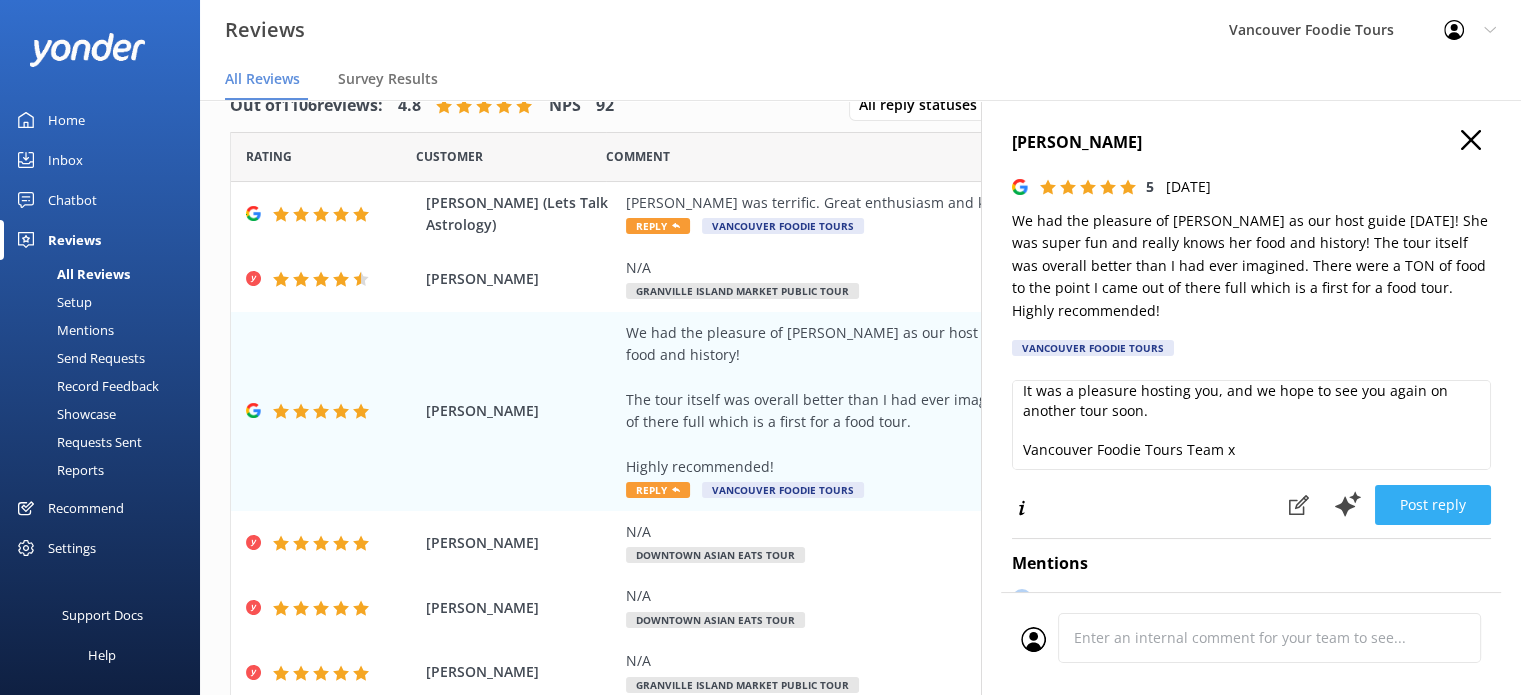 click on "Post reply" at bounding box center (1433, 505) 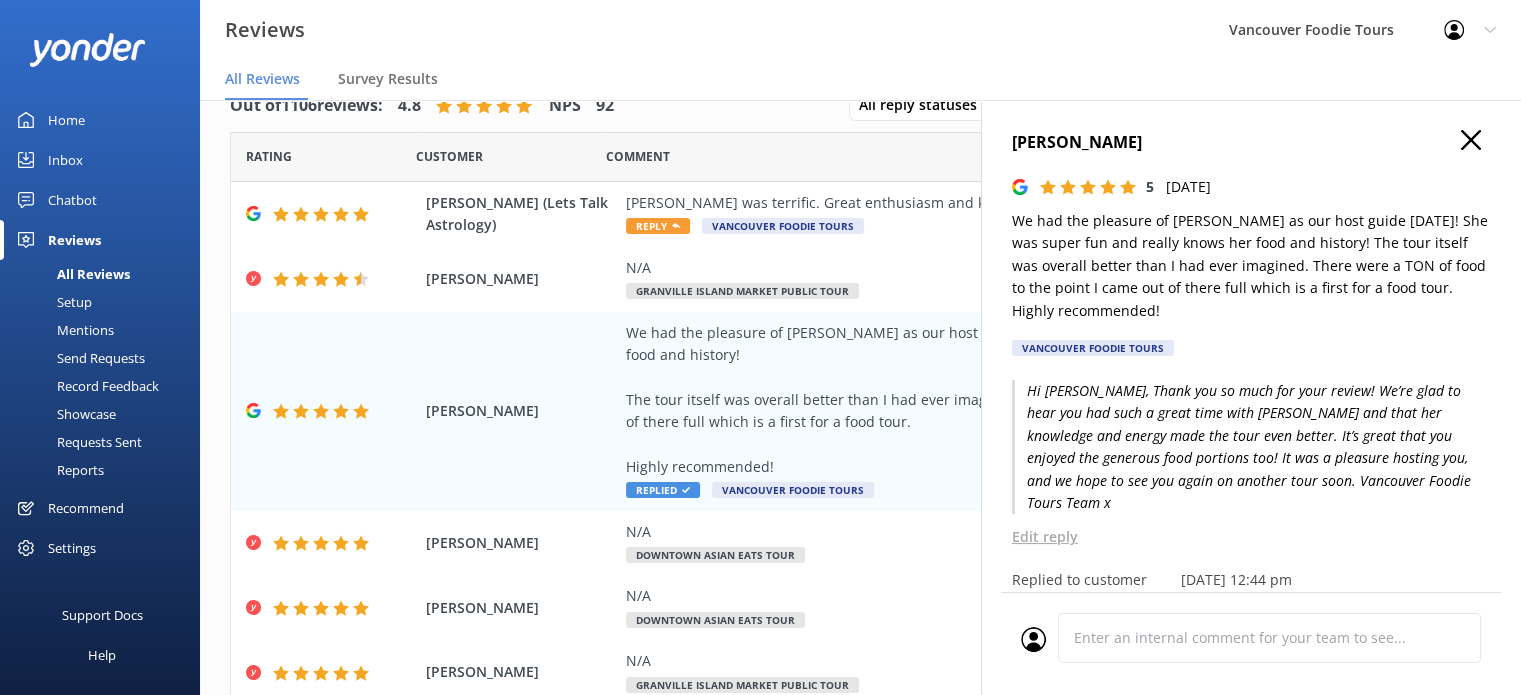 click 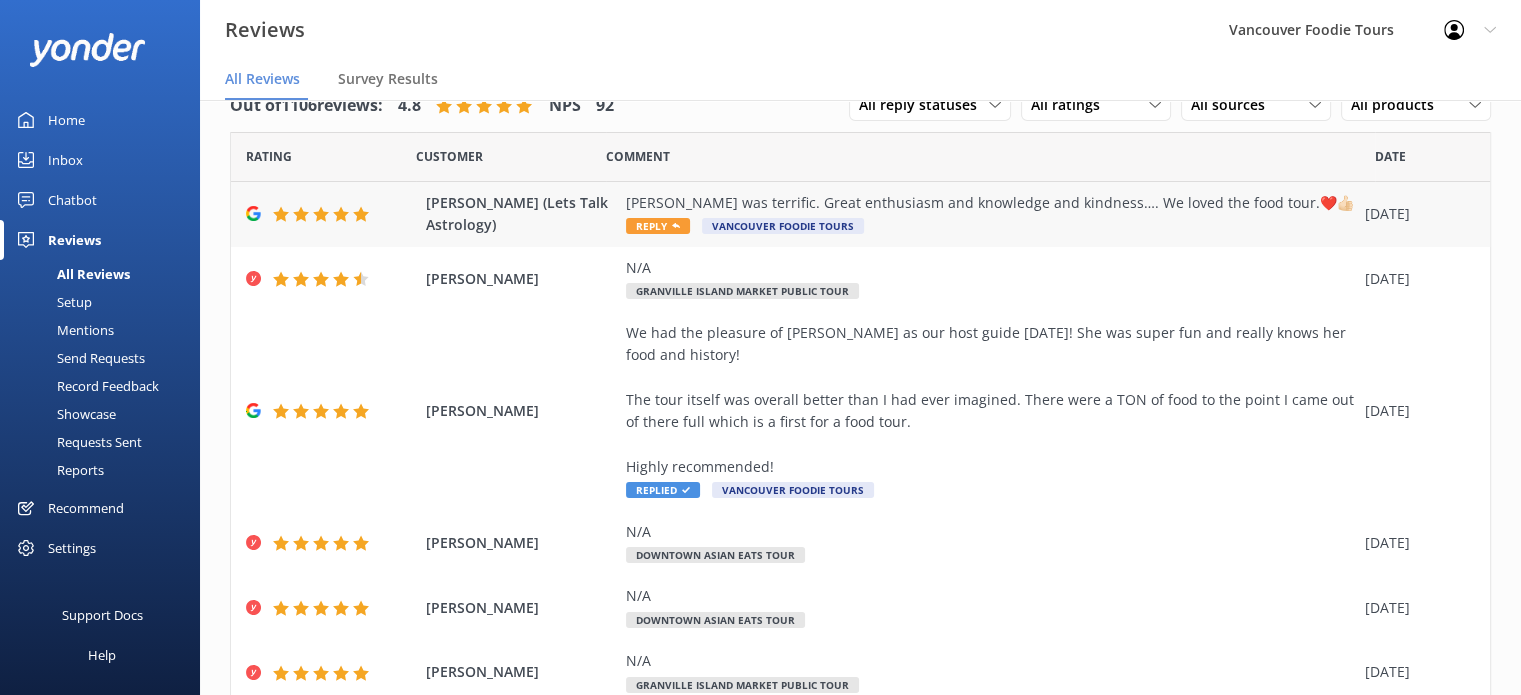 click on "[PERSON_NAME] (Lets Talk Astrology) [PERSON_NAME] was terrific. Great enthusiasm and knowledge and kindness…. We loved the food tour.❤️👍🏻 Reply Vancouver Foodie Tours [DATE]" at bounding box center (860, 214) 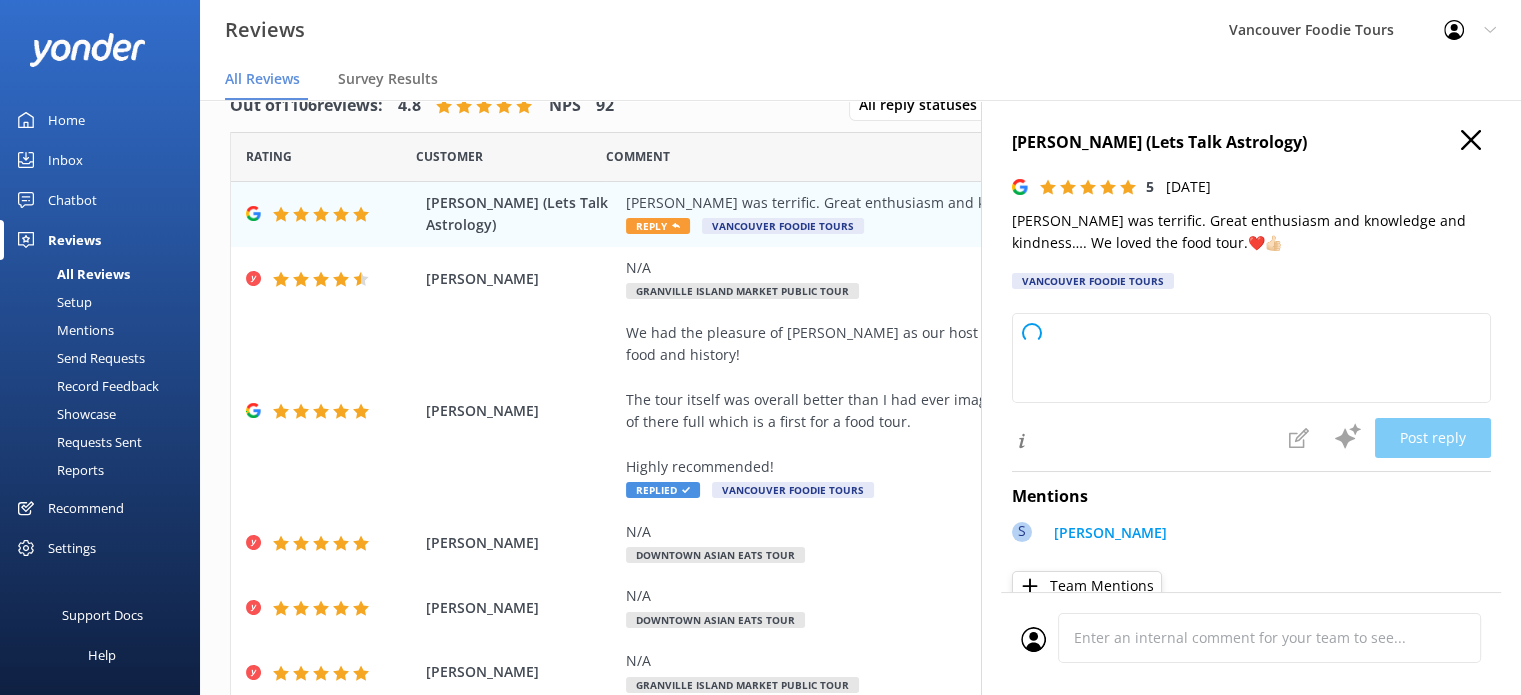 type on "Thank you so much for your wonderful feedback! We're thrilled to hear you enjoyed the food tour with [PERSON_NAME]. We'll be sure to pass along your kind words to her. We hope to welcome you on another tour soon!" 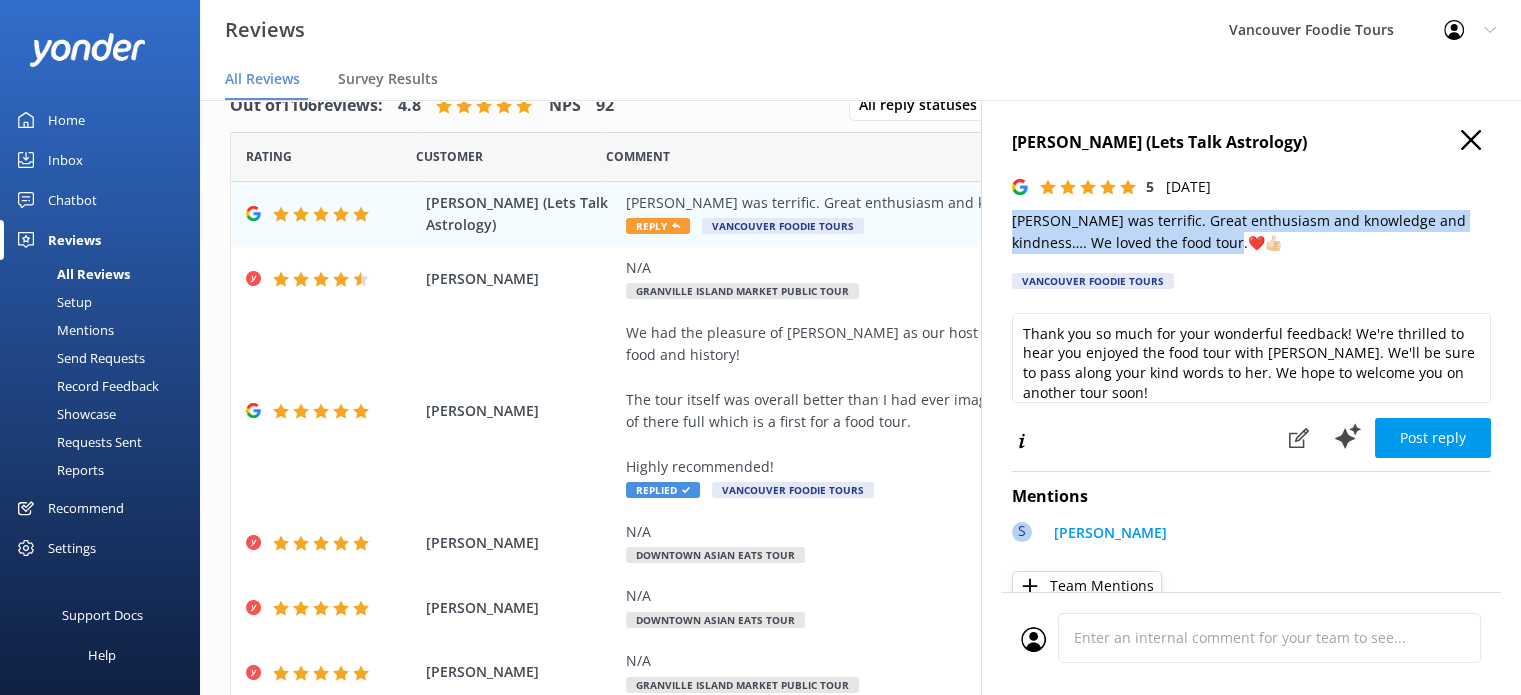 drag, startPoint x: 1215, startPoint y: 244, endPoint x: 1003, endPoint y: 224, distance: 212.9413 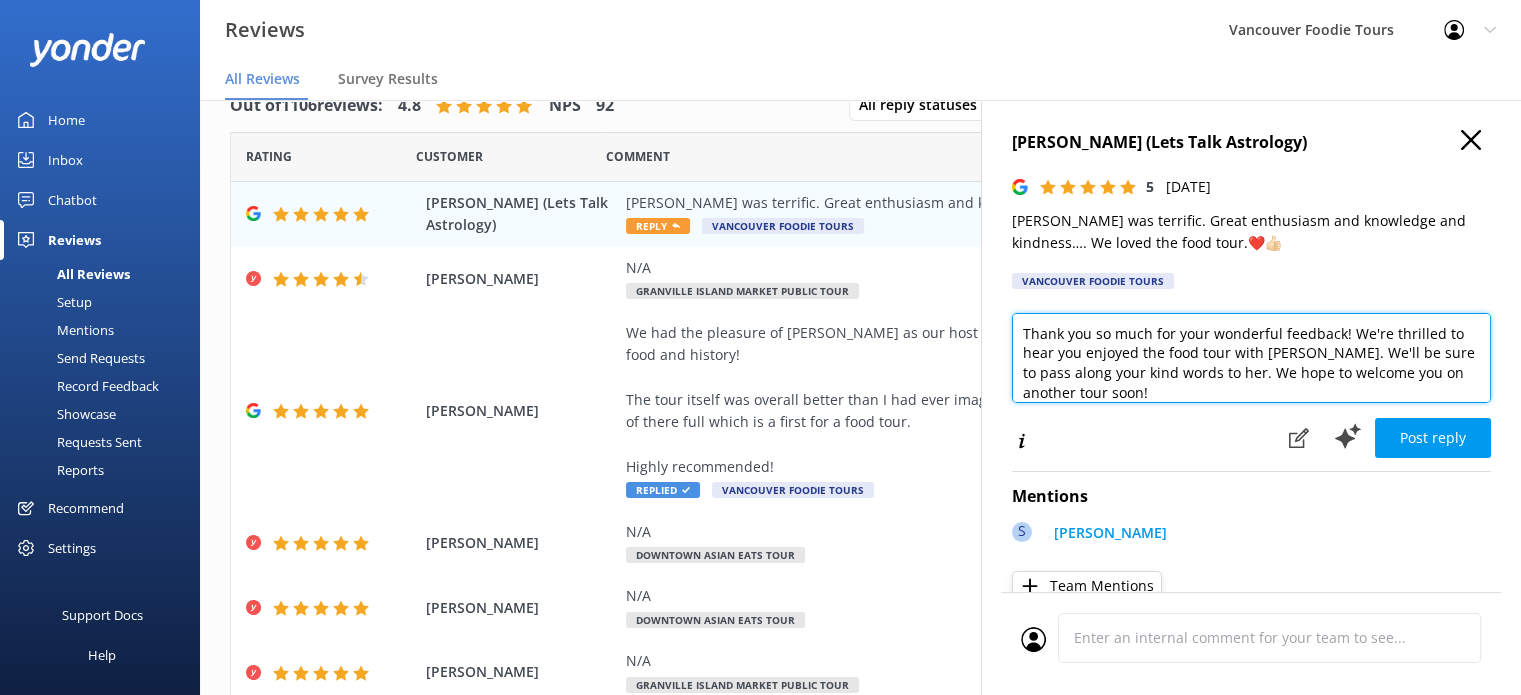 click on "Thank you so much for your wonderful feedback! We're thrilled to hear you enjoyed the food tour with [PERSON_NAME]. We'll be sure to pass along your kind words to her. We hope to welcome you on another tour soon!" at bounding box center (1251, 358) 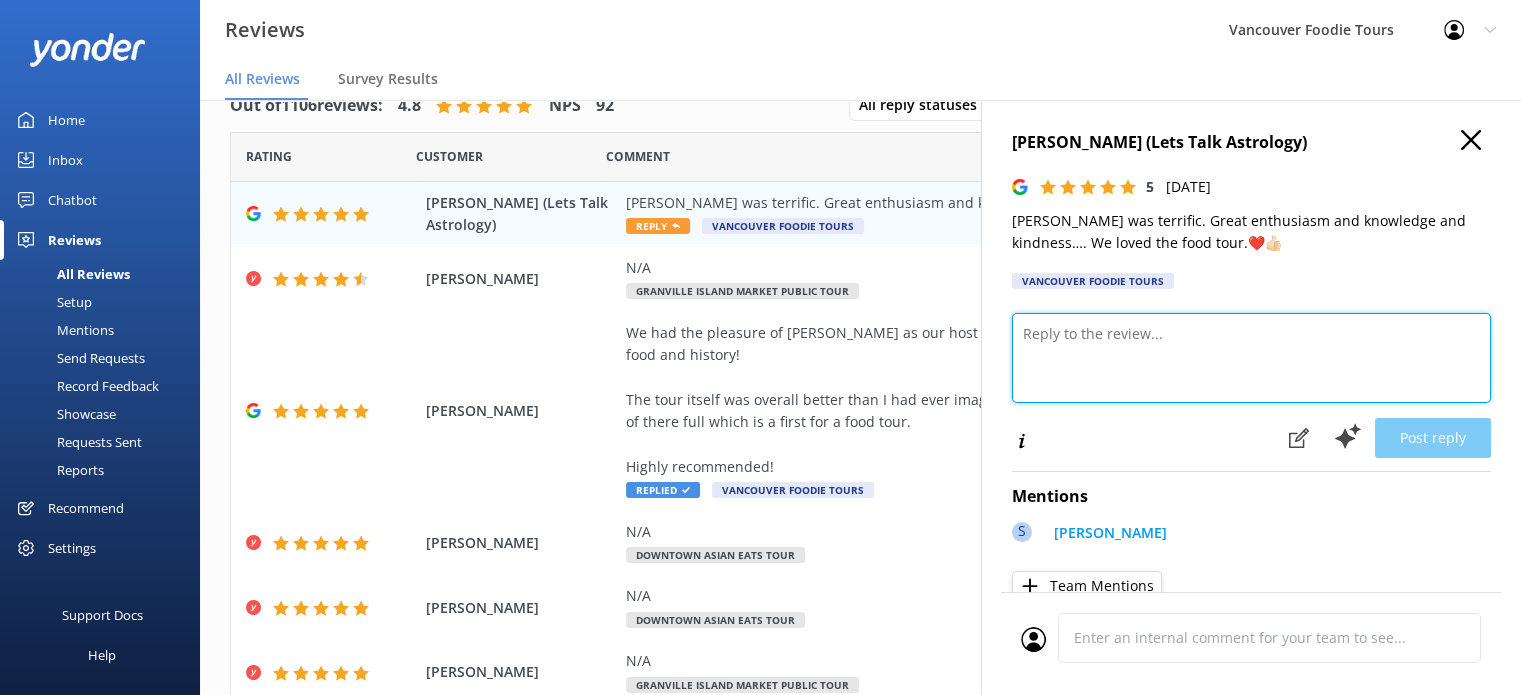 paste on "Hi March,
Thank you for the wonderful review! It’s great to hear you enjoyed the tour and that [PERSON_NAME]’s enthusiasm, knowledge, and kindness made the experience even better.
It was a pleasure hosting you, and we hope to see you again on another tour soon.
Vancouver Foodie Tours Team x
Ask ChatGPT" 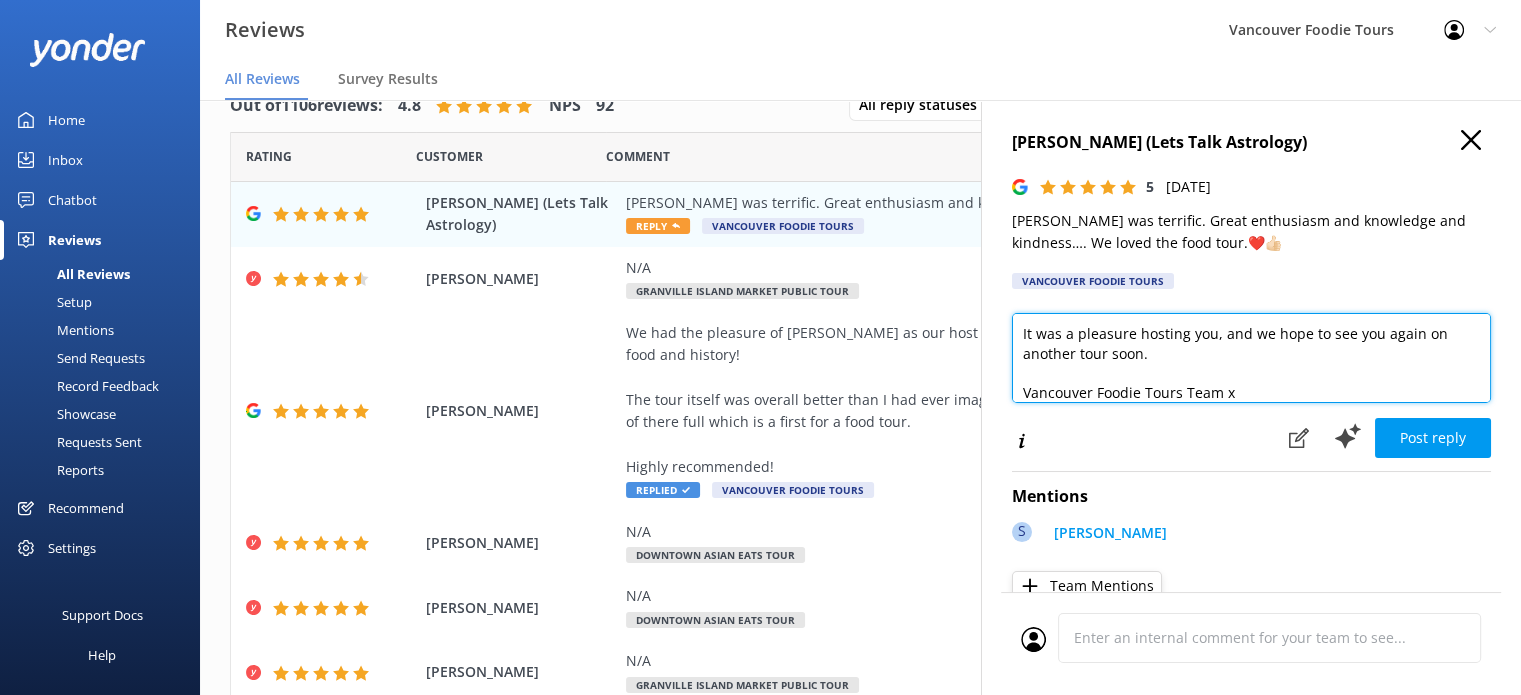 scroll, scrollTop: 10, scrollLeft: 0, axis: vertical 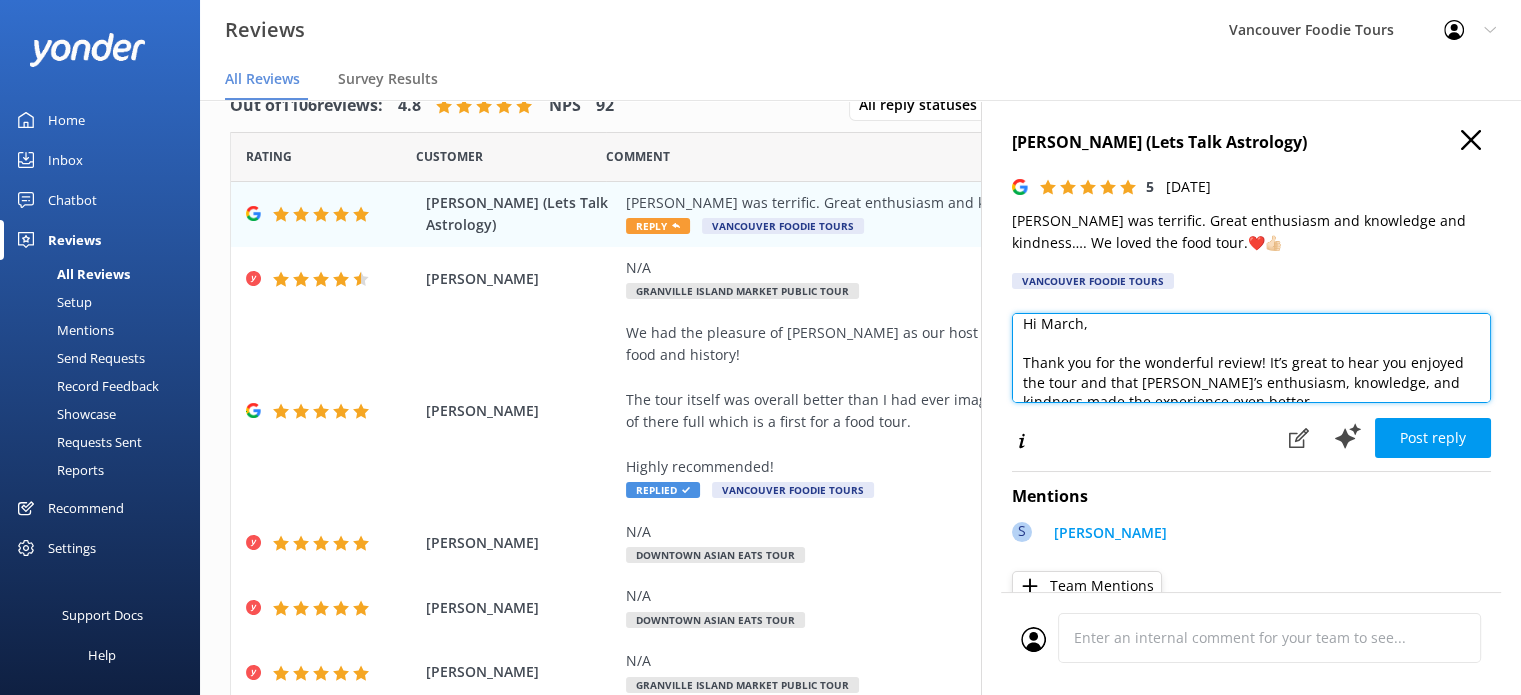 click on "Hi March,
Thank you for the wonderful review! It’s great to hear you enjoyed the tour and that [PERSON_NAME]’s enthusiasm, knowledge, and kindness made the experience even better.
It was a pleasure hosting you, and we hope to see you again on another tour soon.
Vancouver Foodie Tours Team x" at bounding box center (1251, 358) 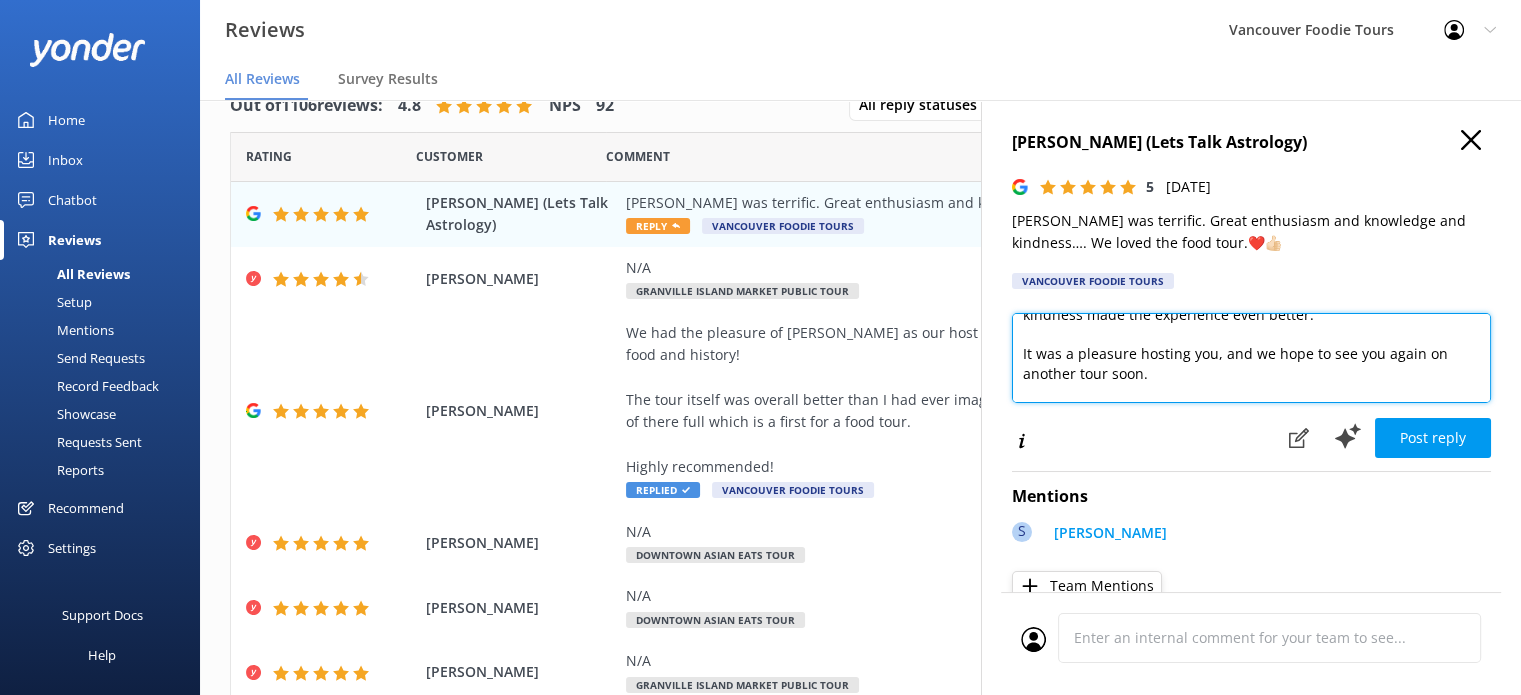 scroll, scrollTop: 117, scrollLeft: 0, axis: vertical 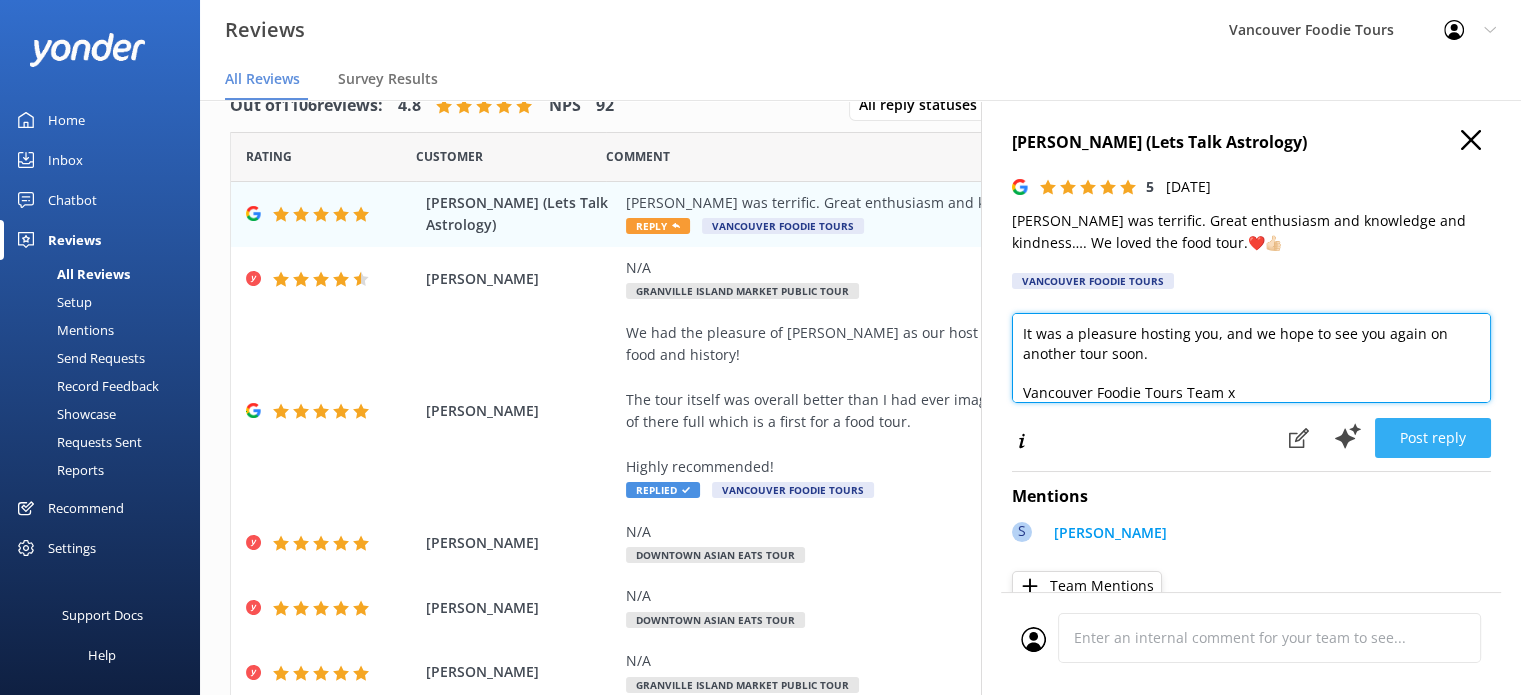 type on "Hi [PERSON_NAME],
Thank you for the wonderful review! It’s great to hear you enjoyed the tour and that [PERSON_NAME]’s enthusiasm, knowledge, and kindness made the experience even better.
It was a pleasure hosting you, and we hope to see you again on another tour soon.
Vancouver Foodie Tours Team x" 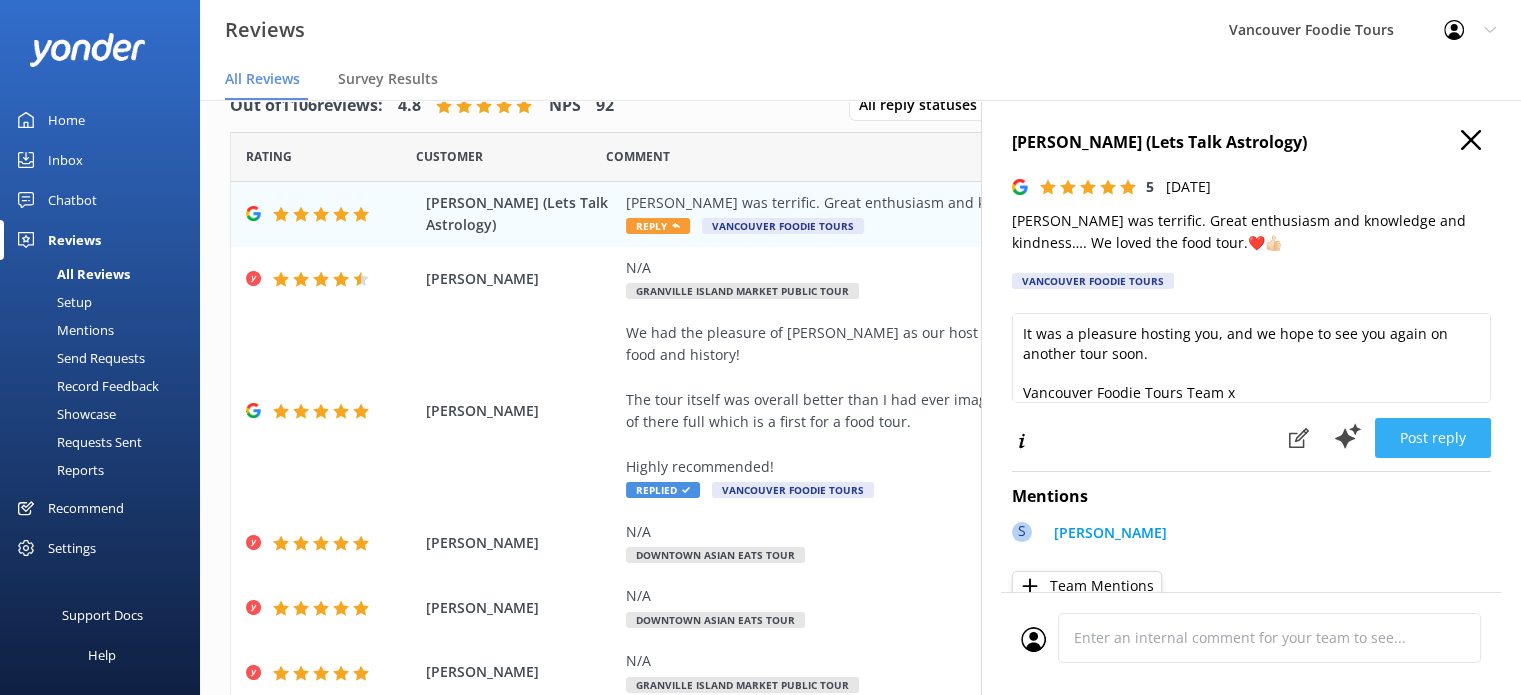 click on "Post reply" at bounding box center [1433, 438] 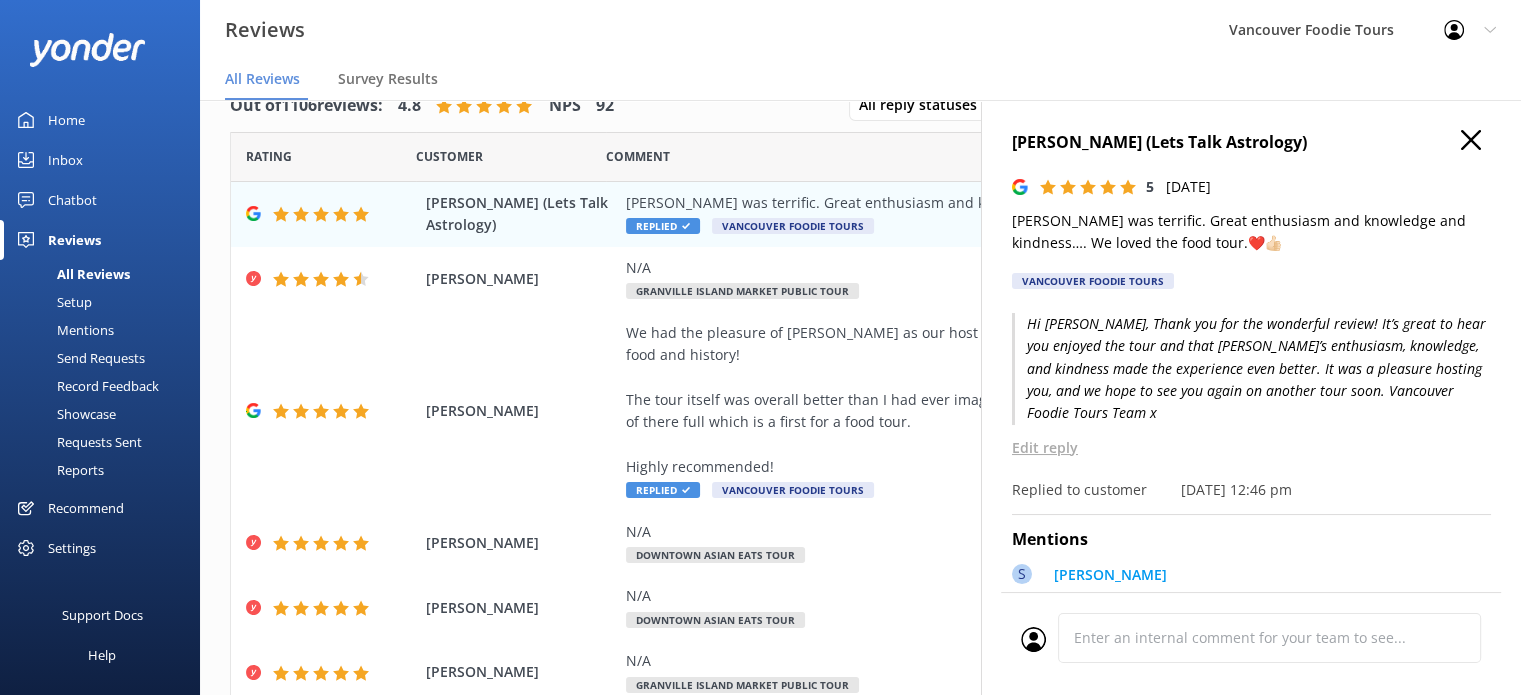click 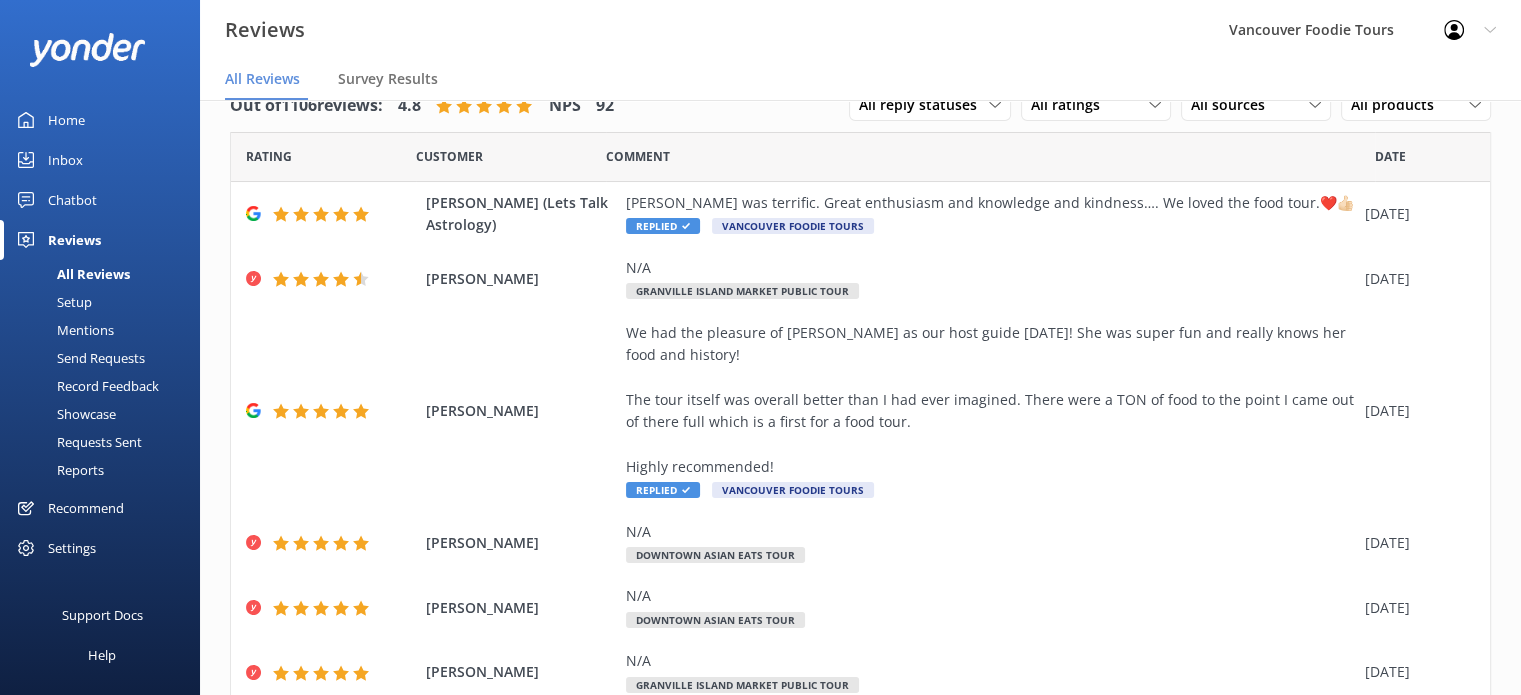 scroll, scrollTop: 487, scrollLeft: 0, axis: vertical 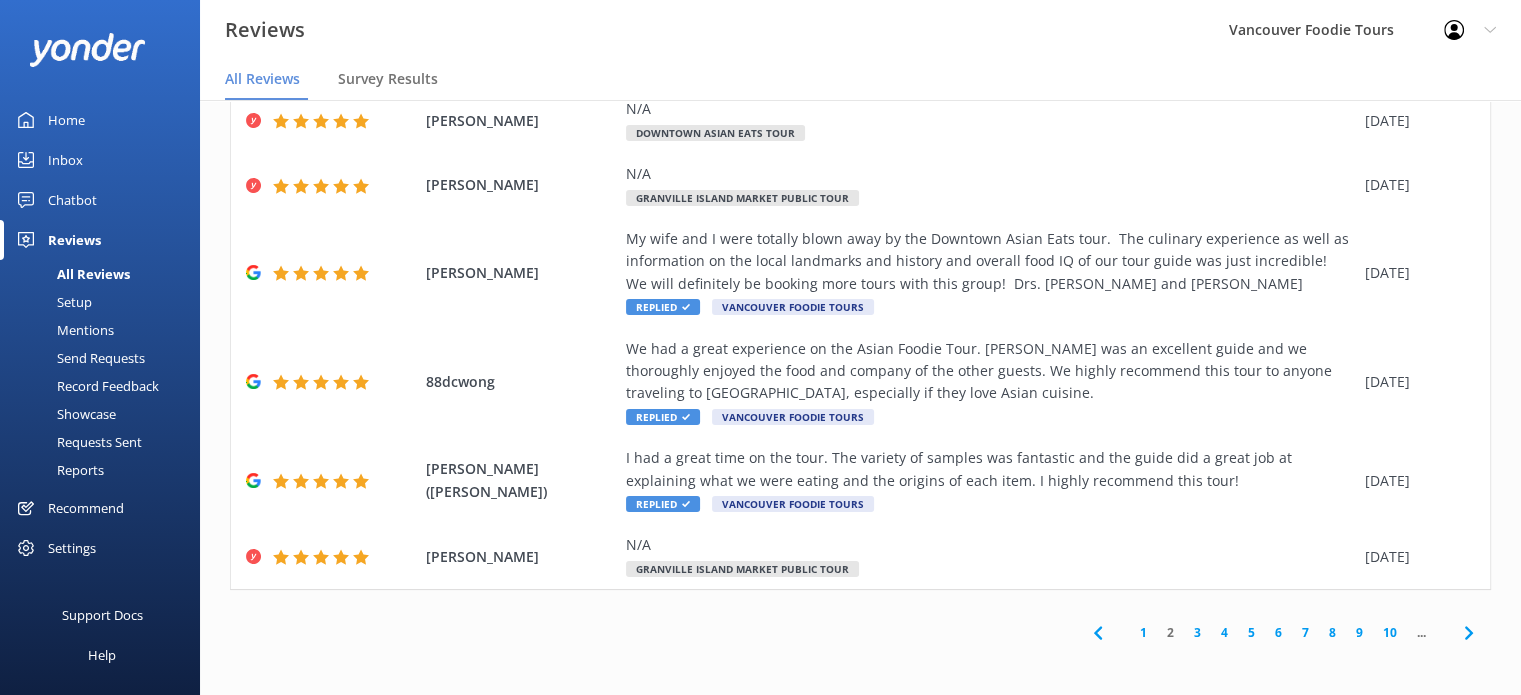 click on "1" at bounding box center (1143, 632) 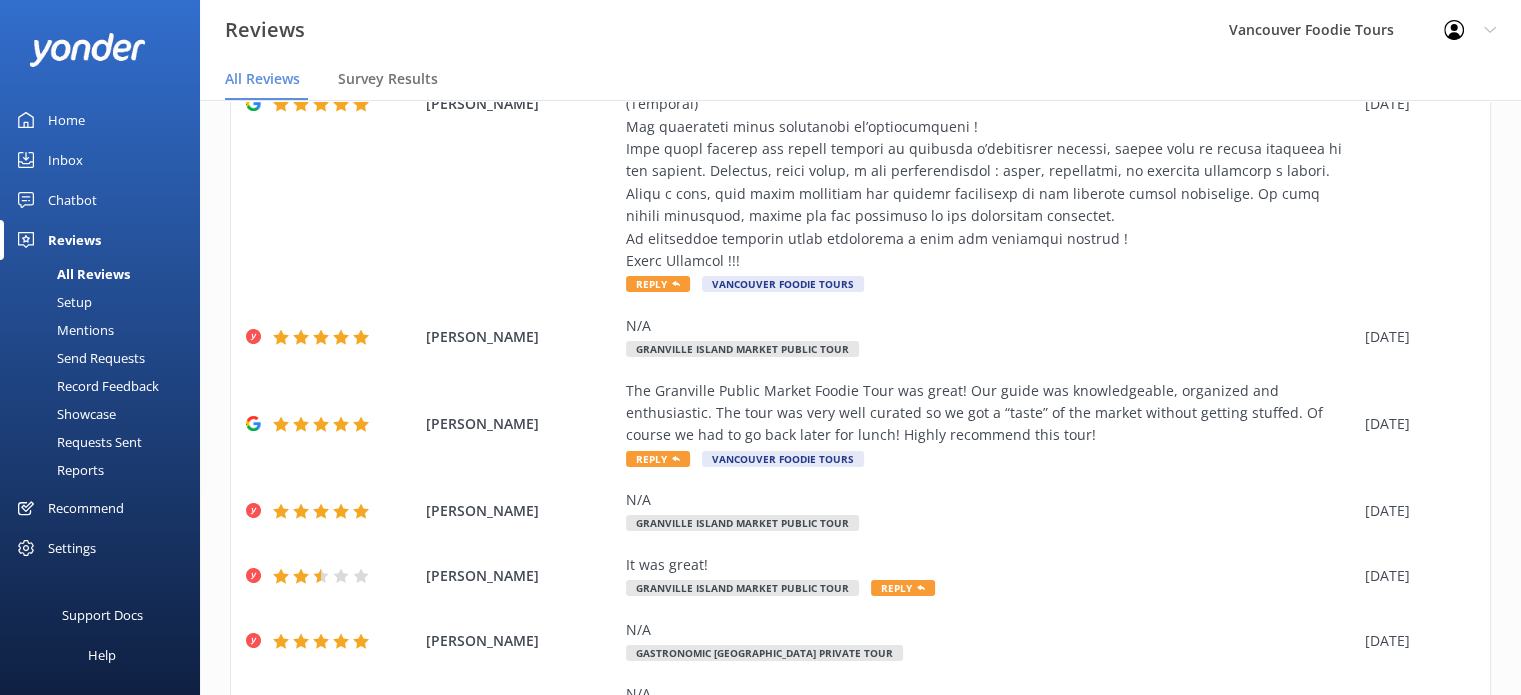 scroll, scrollTop: 756, scrollLeft: 0, axis: vertical 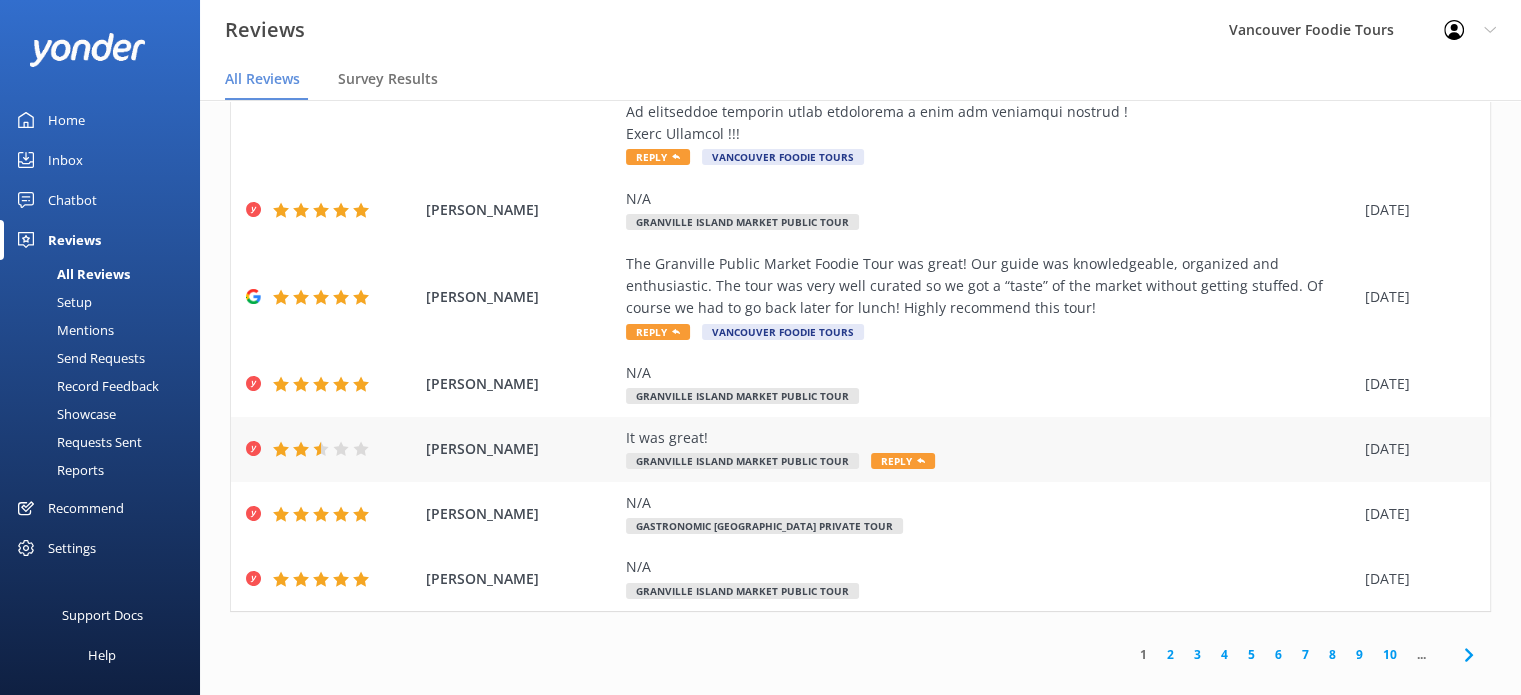 click on "It was great!" at bounding box center (990, 438) 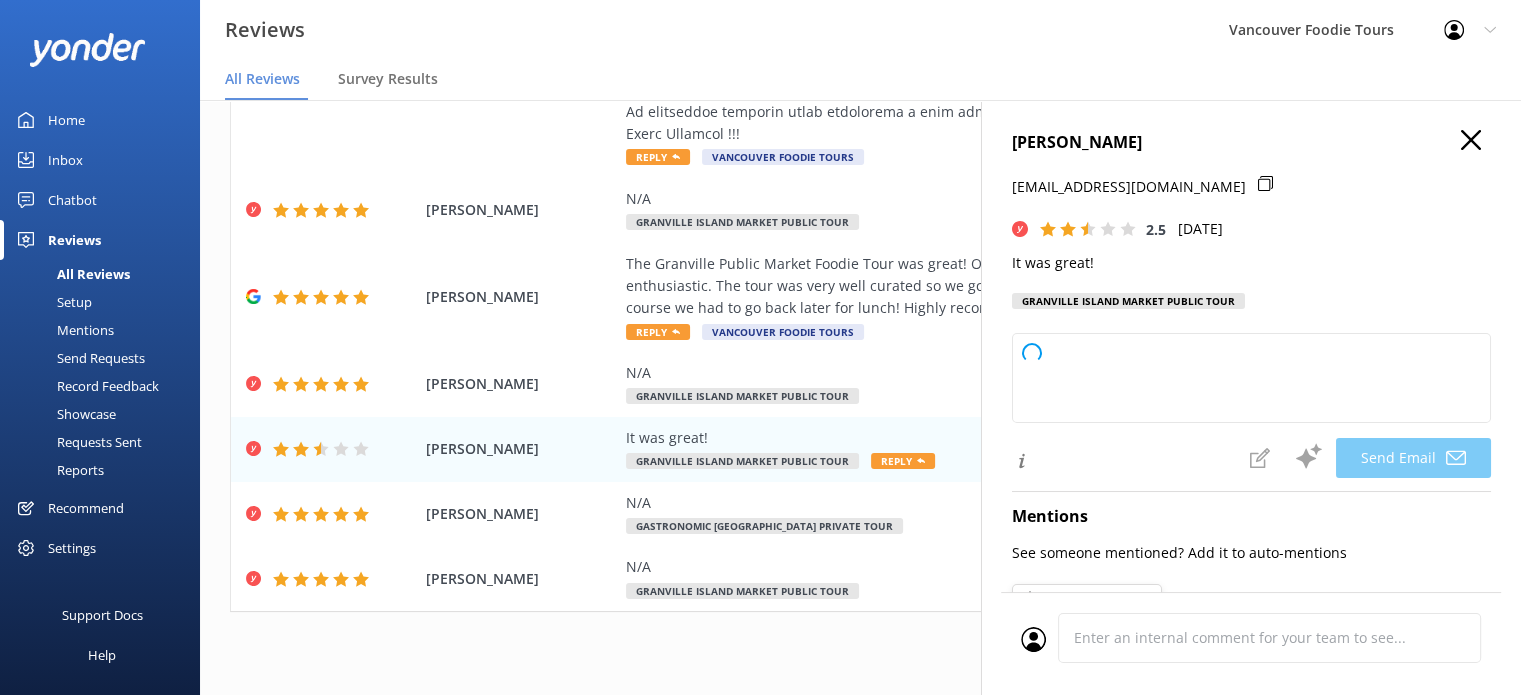 type on "Thank you for your feedback, [PERSON_NAME]! We're glad to hear you had a great experience, but we noticed your rating was a bit lower. If there’s anything we can do to improve, please let us know—we’d love to make your next visit even better!" 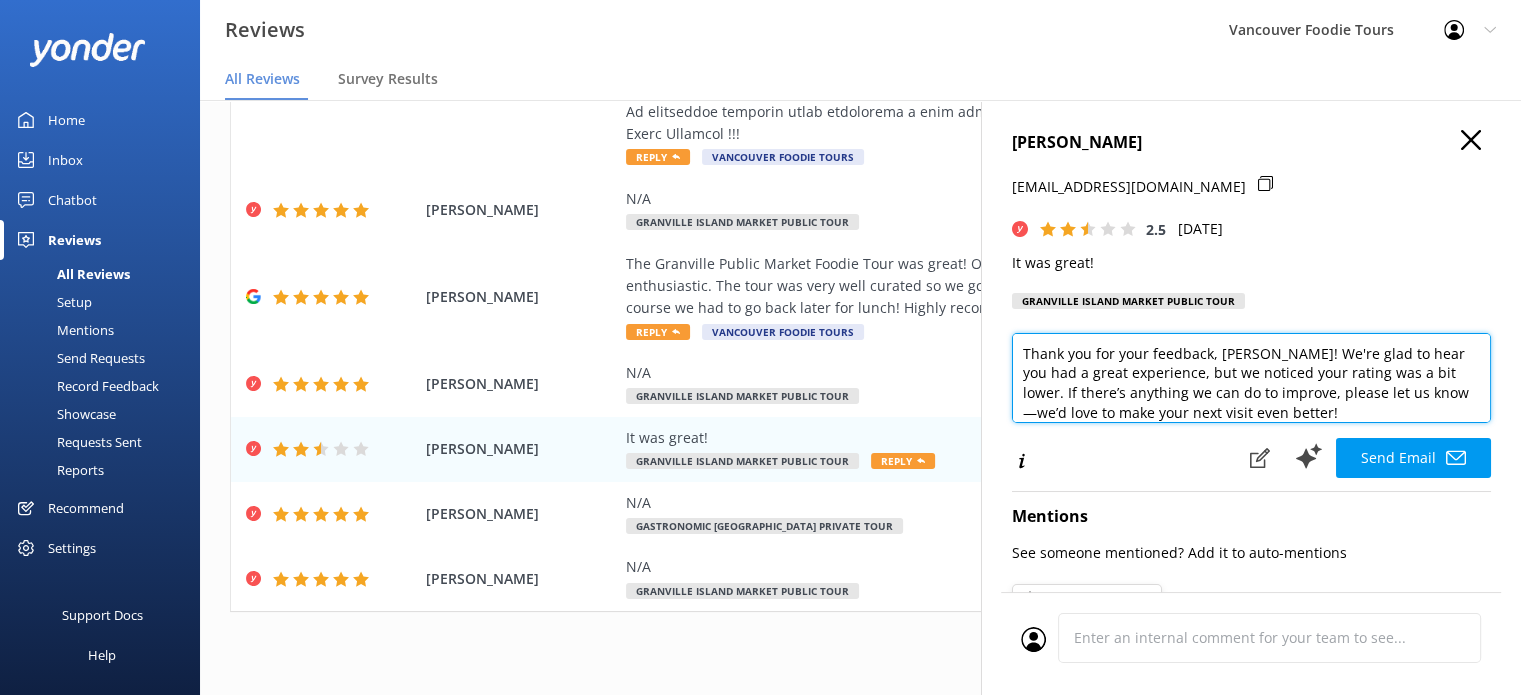 scroll, scrollTop: 9, scrollLeft: 0, axis: vertical 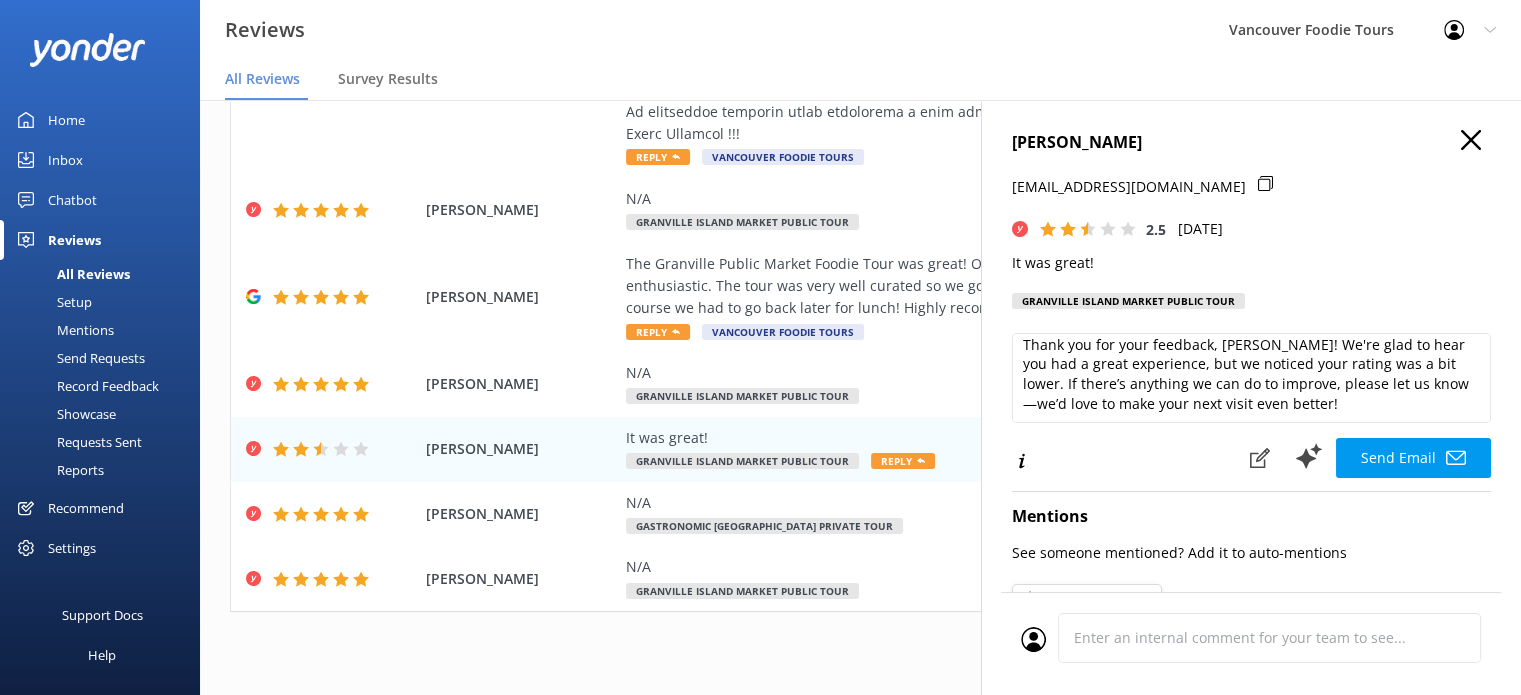 click 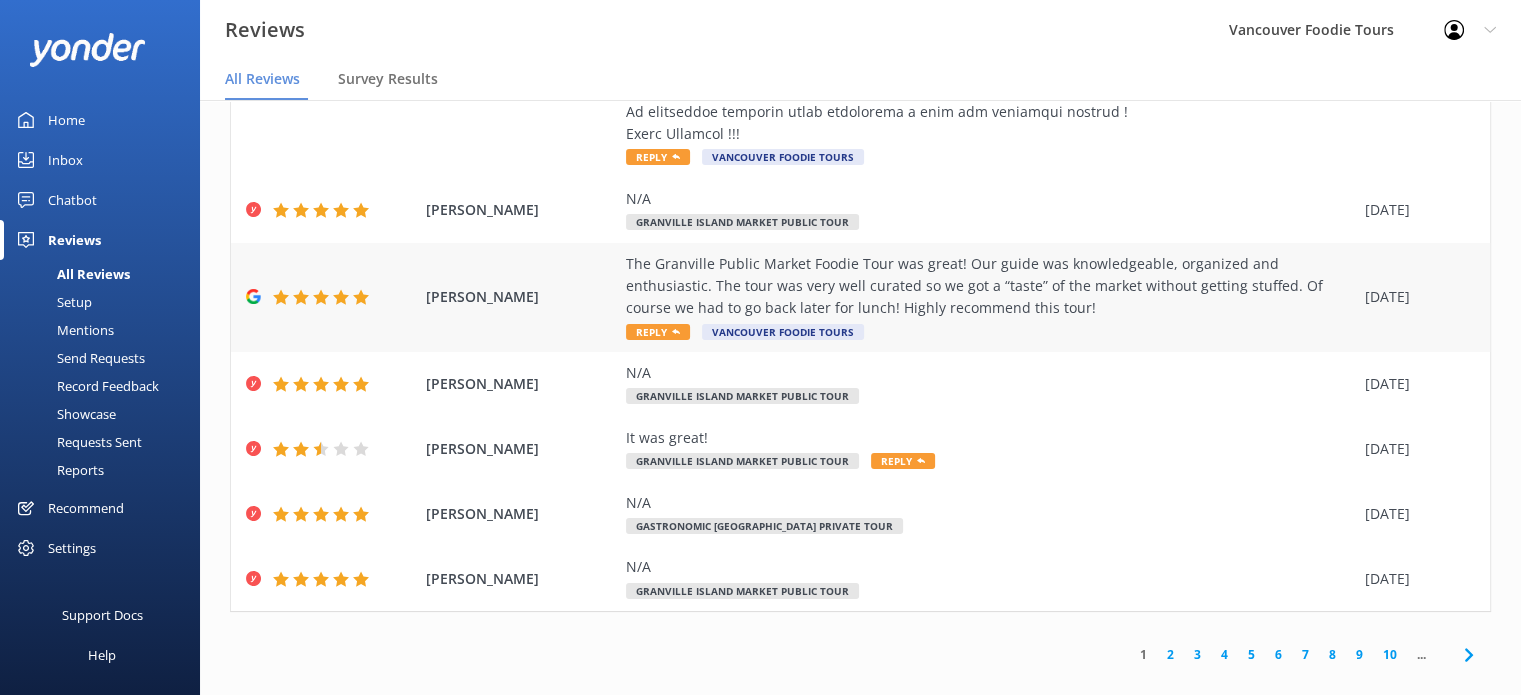 click on "The Granville Public Market Foodie Tour was great! Our guide was knowledgeable, organized and enthusiastic. The tour was very well curated so we got a “taste” of the market without getting stuffed. Of course we had to go back later for lunch! Highly recommend this tour!" at bounding box center [990, 286] 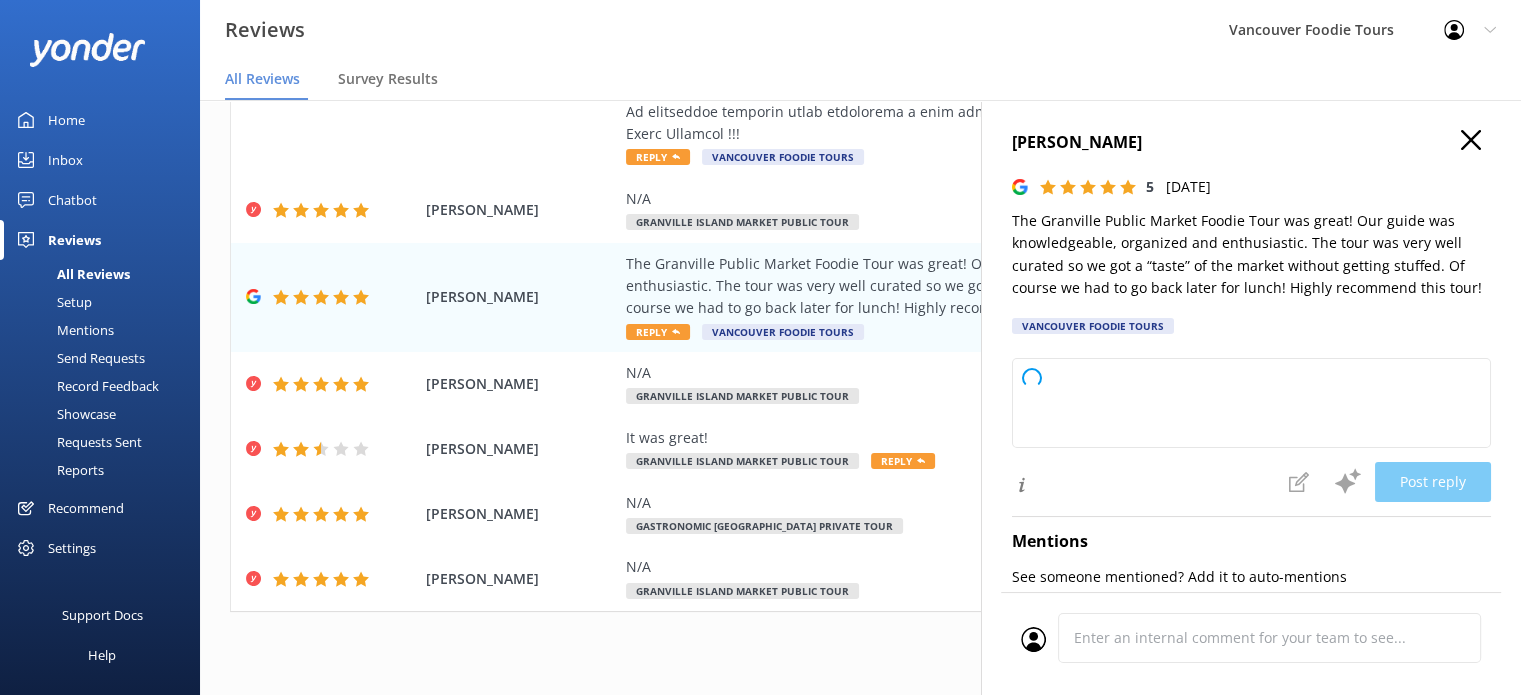 type on "Thank you so much for your wonderful review! We're delighted to hear you enjoyed the Granville Public Market Foodie Tour and that our guide made your experience memorable. We appreciate your recommendation and hope to welcome you back again soon!" 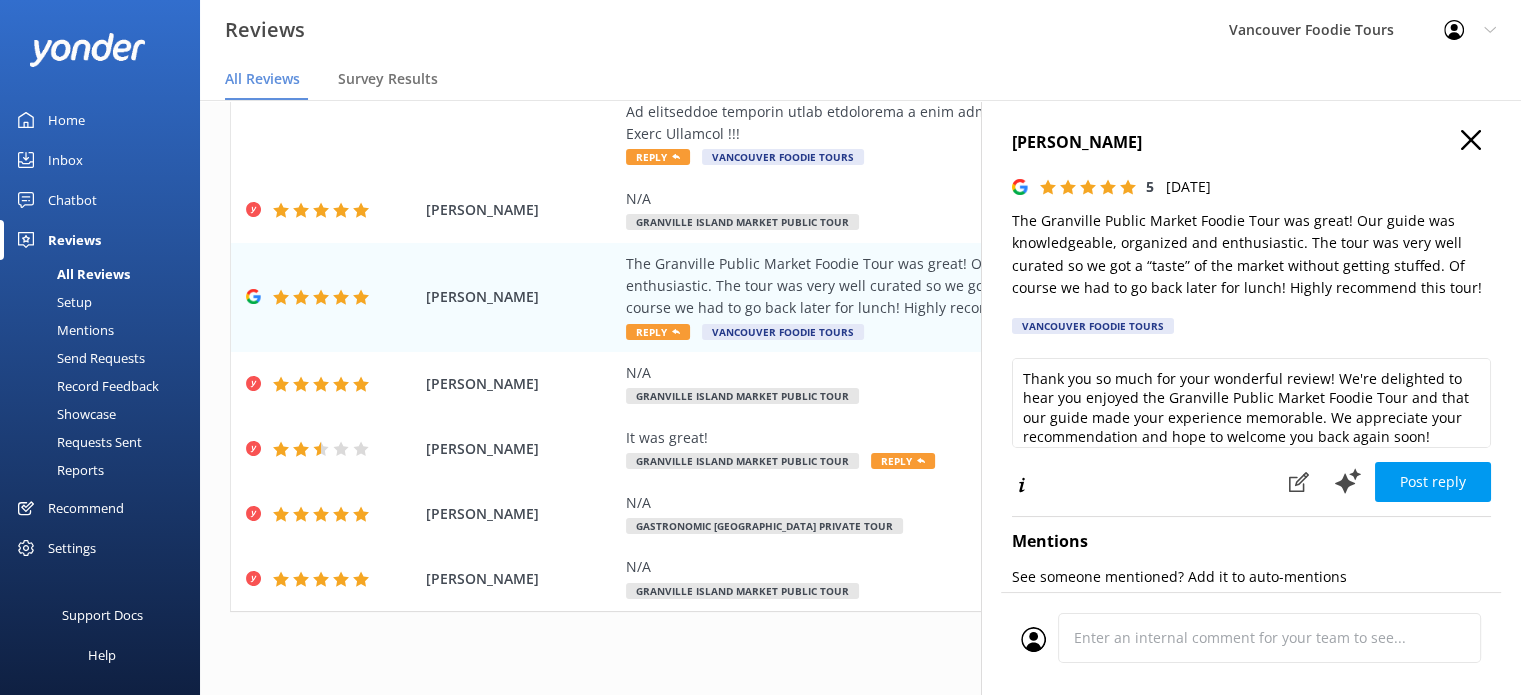 drag, startPoint x: 1004, startPoint y: 218, endPoint x: 1365, endPoint y: 265, distance: 364.0467 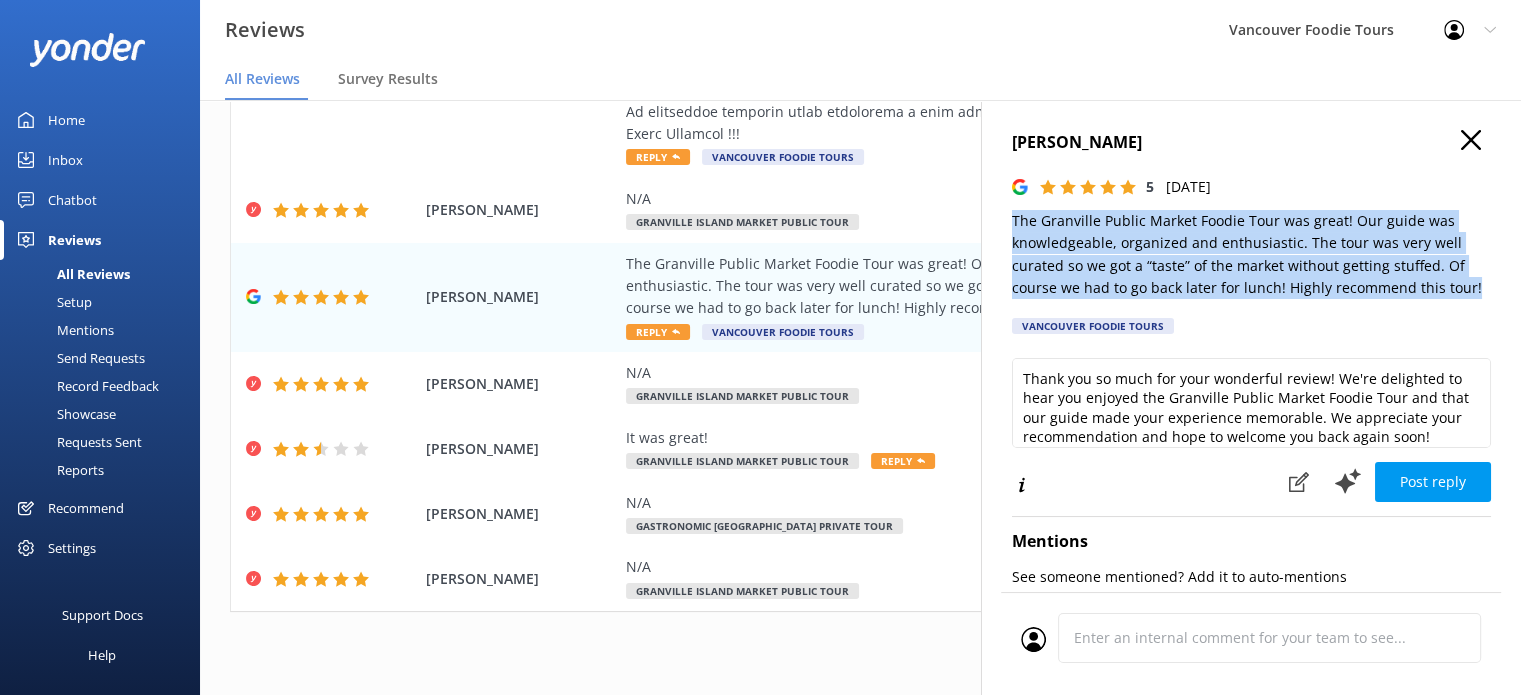 drag, startPoint x: 1008, startPoint y: 217, endPoint x: 1483, endPoint y: 292, distance: 480.8846 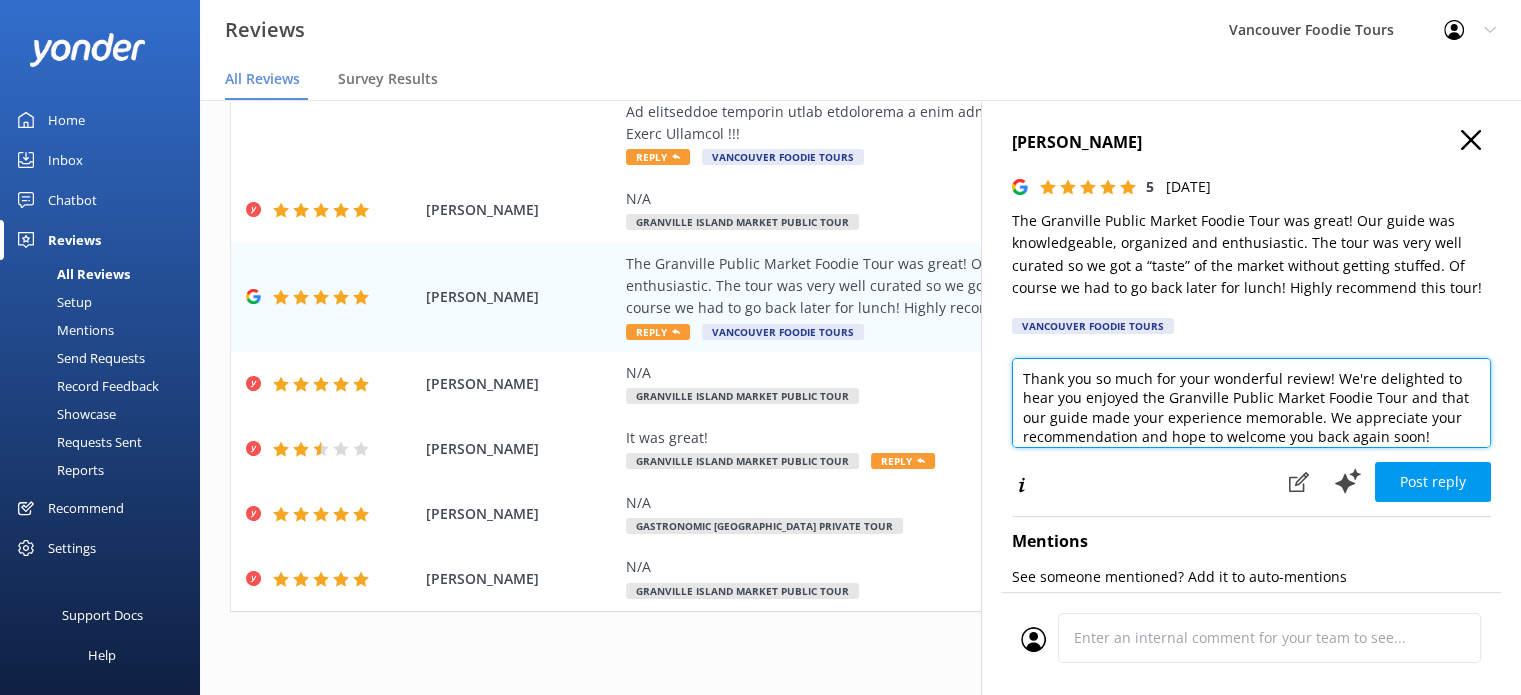click on "Thank you so much for your wonderful review! We're delighted to hear you enjoyed the Granville Public Market Foodie Tour and that our guide made your experience memorable. We appreciate your recommendation and hope to welcome you back again soon!" at bounding box center (1251, 403) 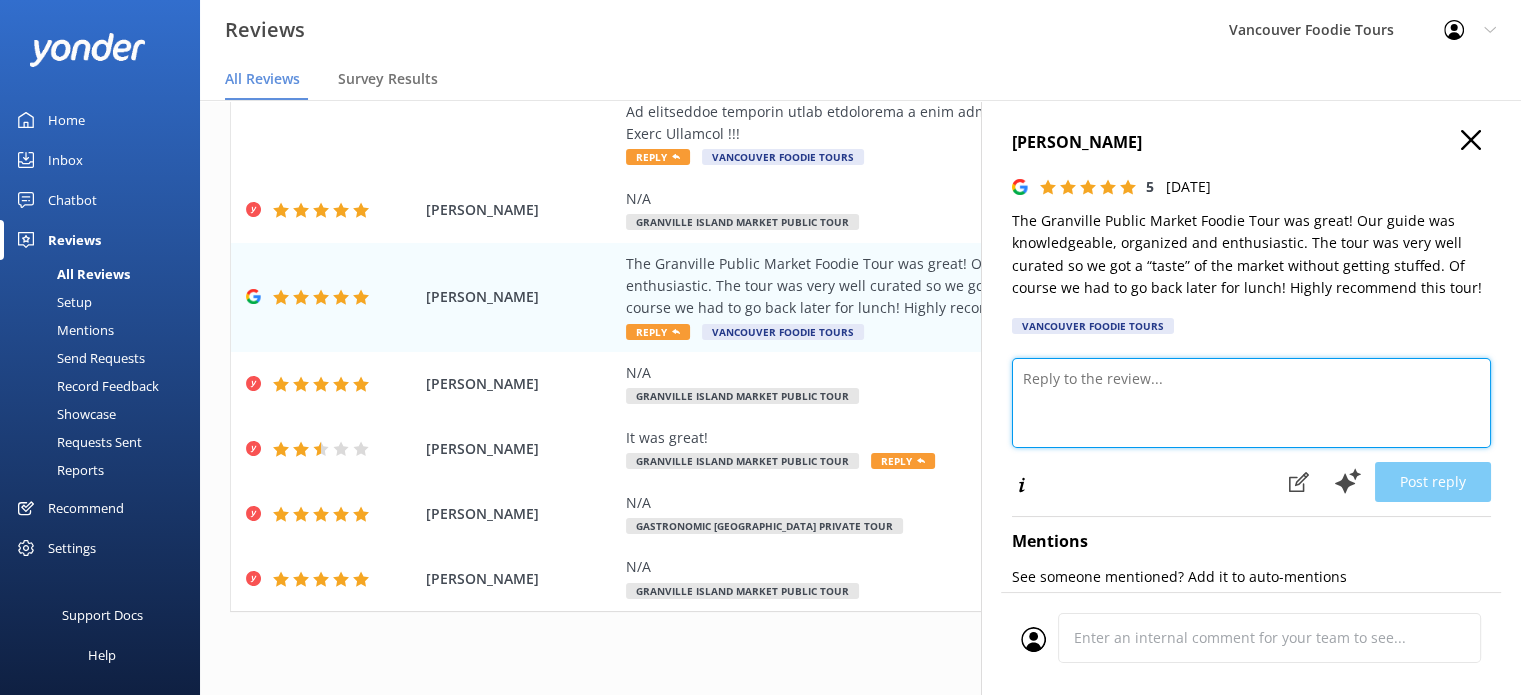 paste on "Hi [PERSON_NAME],
Thank you for the great review! It’s wonderful to hear you enjoyed the Granville Public Market Foodie Tour and that your guide’s organization and enthusiasm made the experience even better. We love that you were able to return for lunch after getting a “taste” of the market!
It was a pleasure hosting you, and we hope to see you again on another tour soon.
Vancouver Foodie Tours Team x" 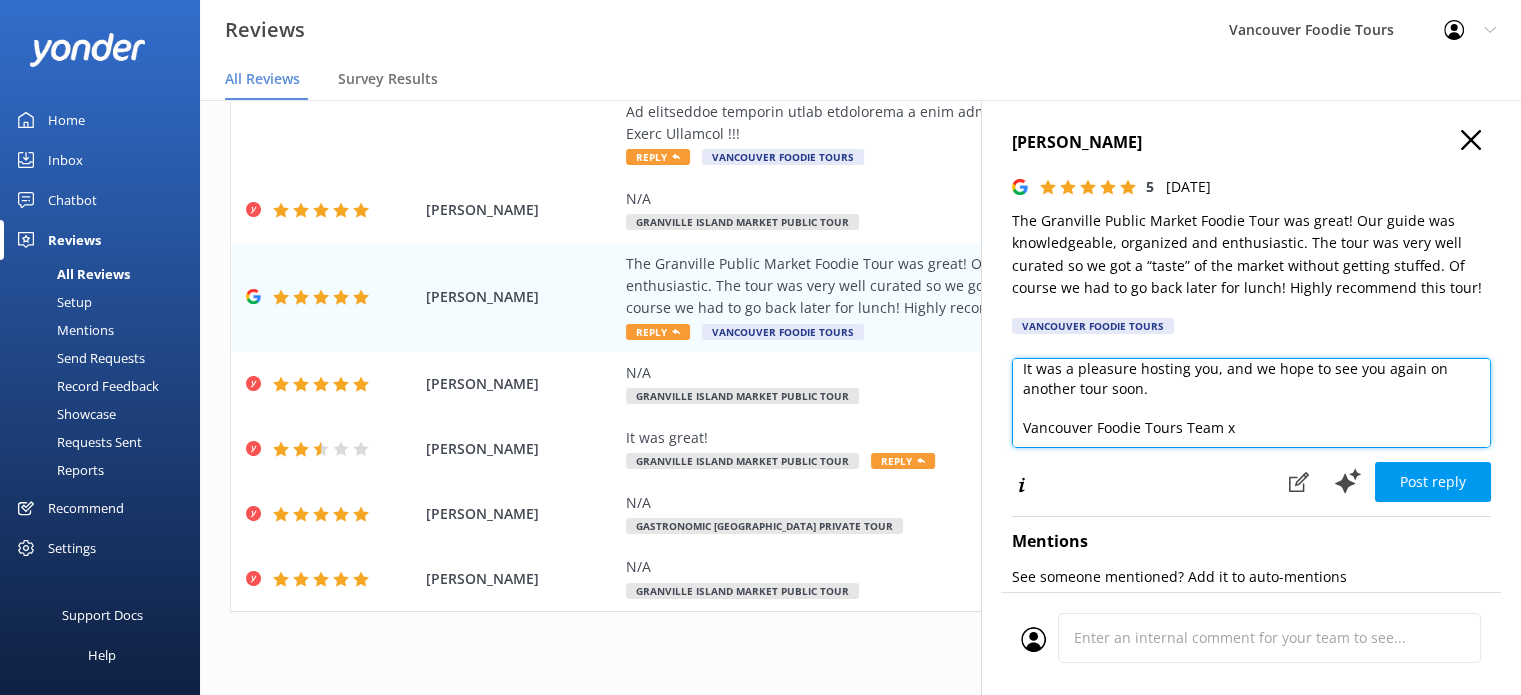 scroll, scrollTop: 10, scrollLeft: 0, axis: vertical 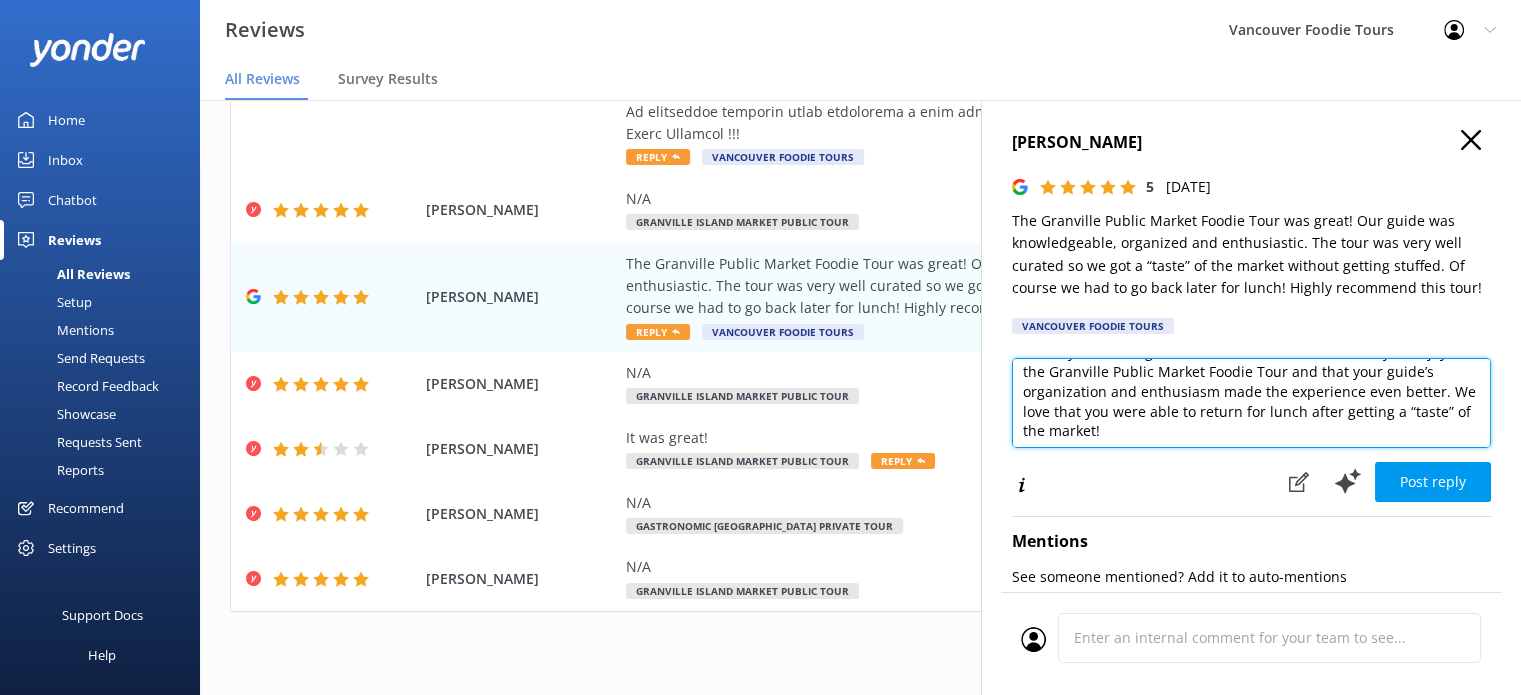 drag, startPoint x: 1279, startPoint y: 431, endPoint x: 1307, endPoint y: 376, distance: 61.7171 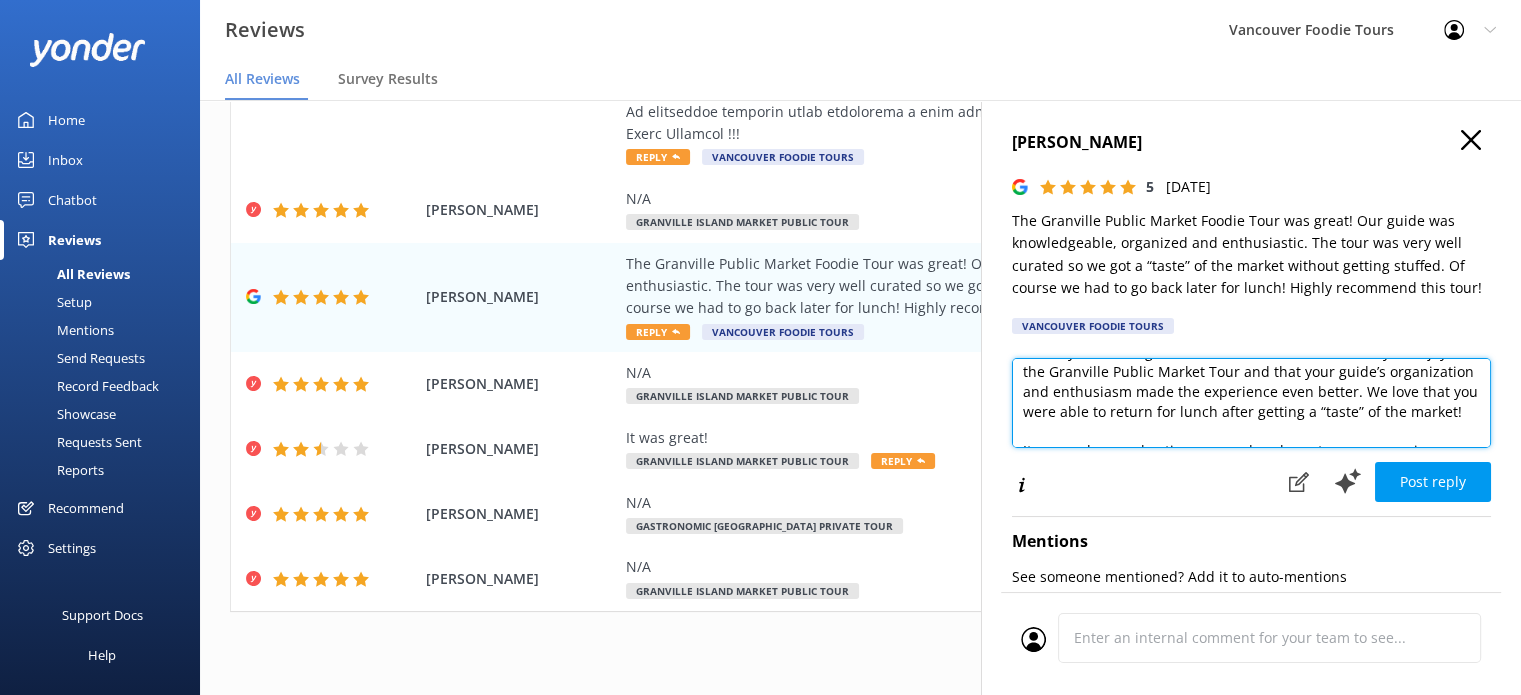 click on "Hi [PERSON_NAME],
Thank you for the great review! It’s wonderful to hear you enjoyed the Granville Public Market Tour and that your guide’s organization and enthusiasm made the experience even better. We love that you were able to return for lunch after getting a “taste” of the market!
It was a pleasure hosting you, and we hope to see you again on another tour soon.
Vancouver Foodie Tours Team x" at bounding box center (1251, 403) 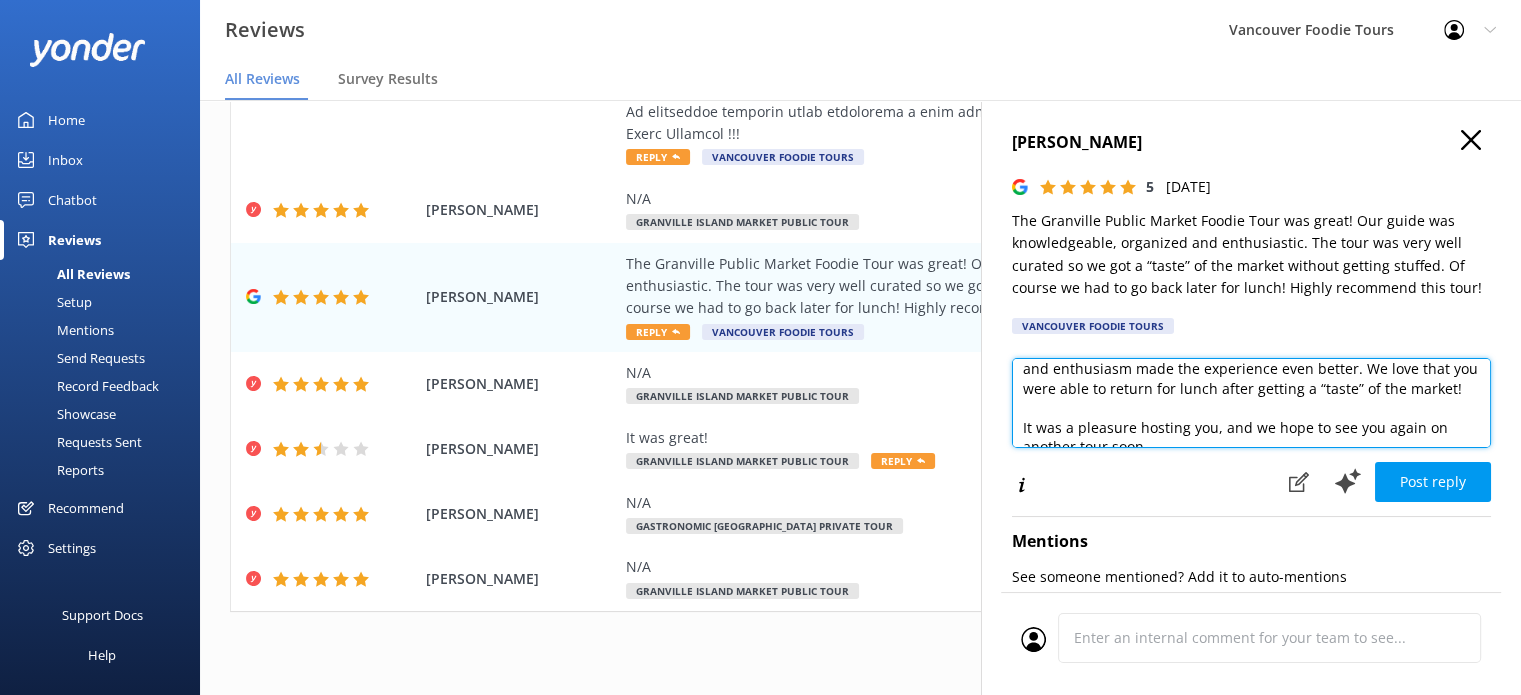 scroll, scrollTop: 105, scrollLeft: 0, axis: vertical 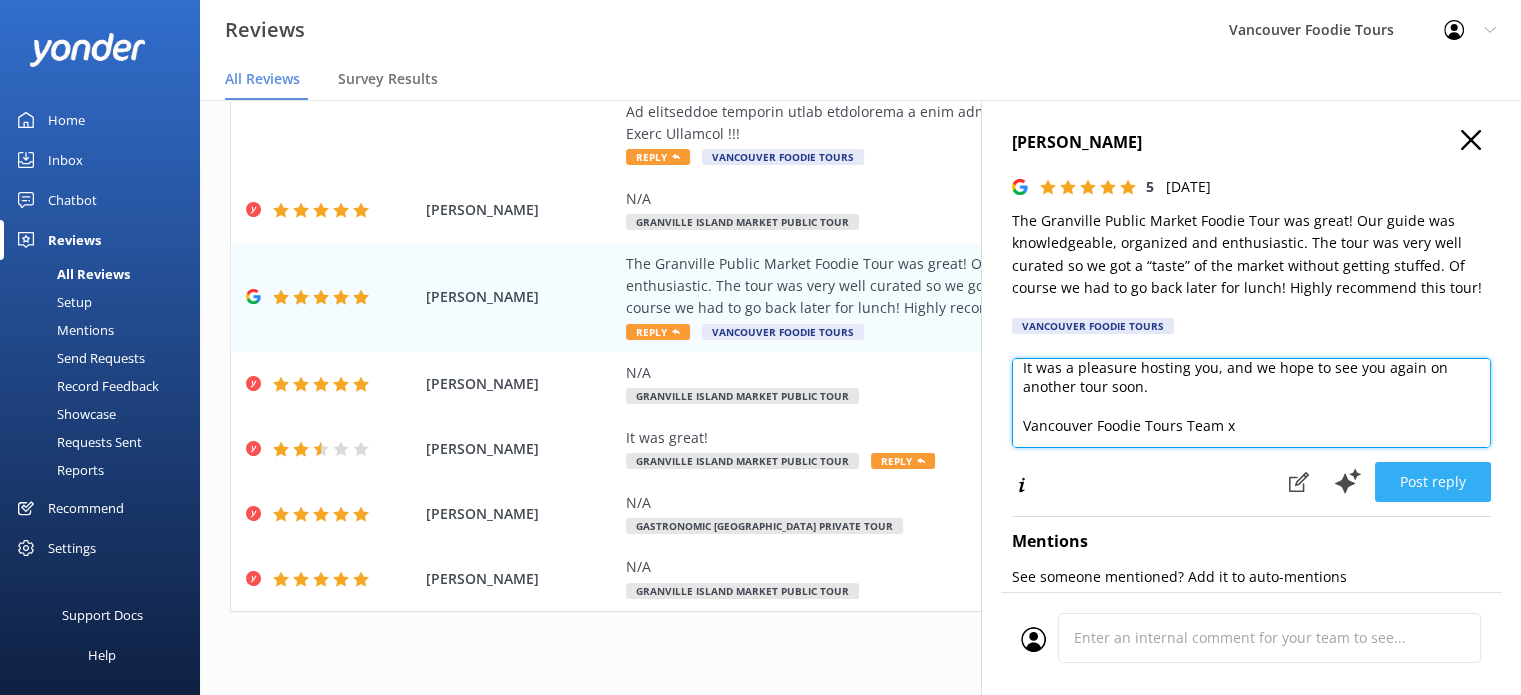 type on "Hi [PERSON_NAME],
Thank you for the great review! It’s wonderful to hear you enjoyed the Granville Public Market Tour and that our guide’s organization and enthusiasm made the experience even better. We love that you were able to return for lunch after getting a “taste” of the market!
It was a pleasure hosting you, and we hope to see you again on another tour soon.
Vancouver Foodie Tours Team x" 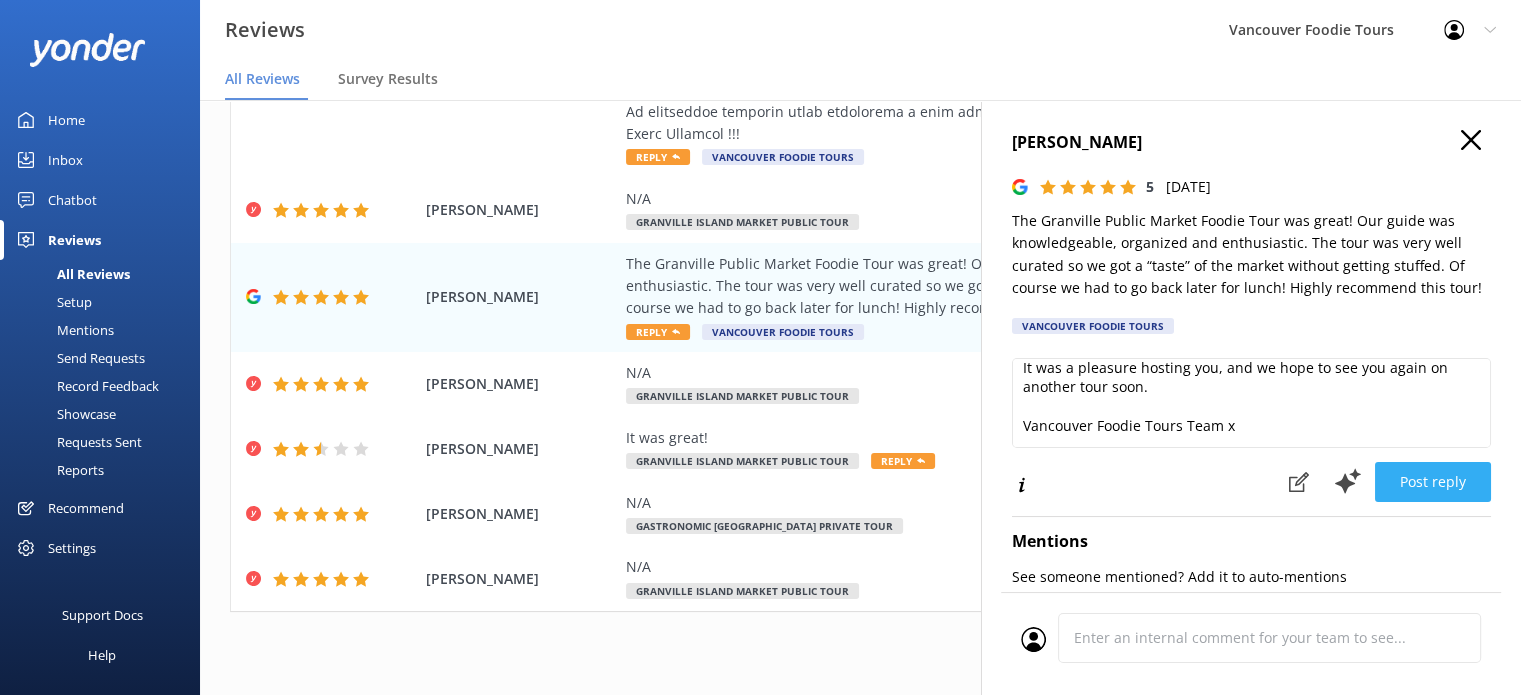 click on "Post reply" at bounding box center [1433, 482] 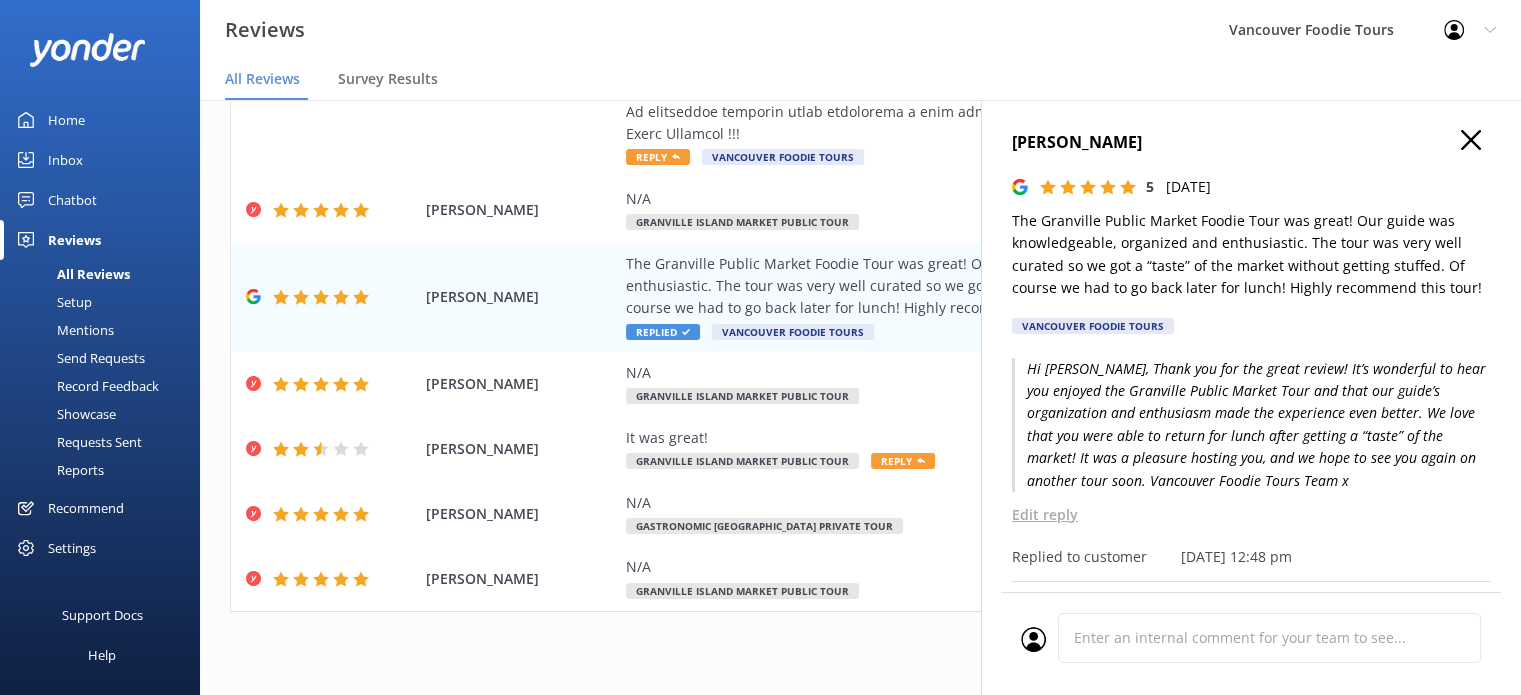 click 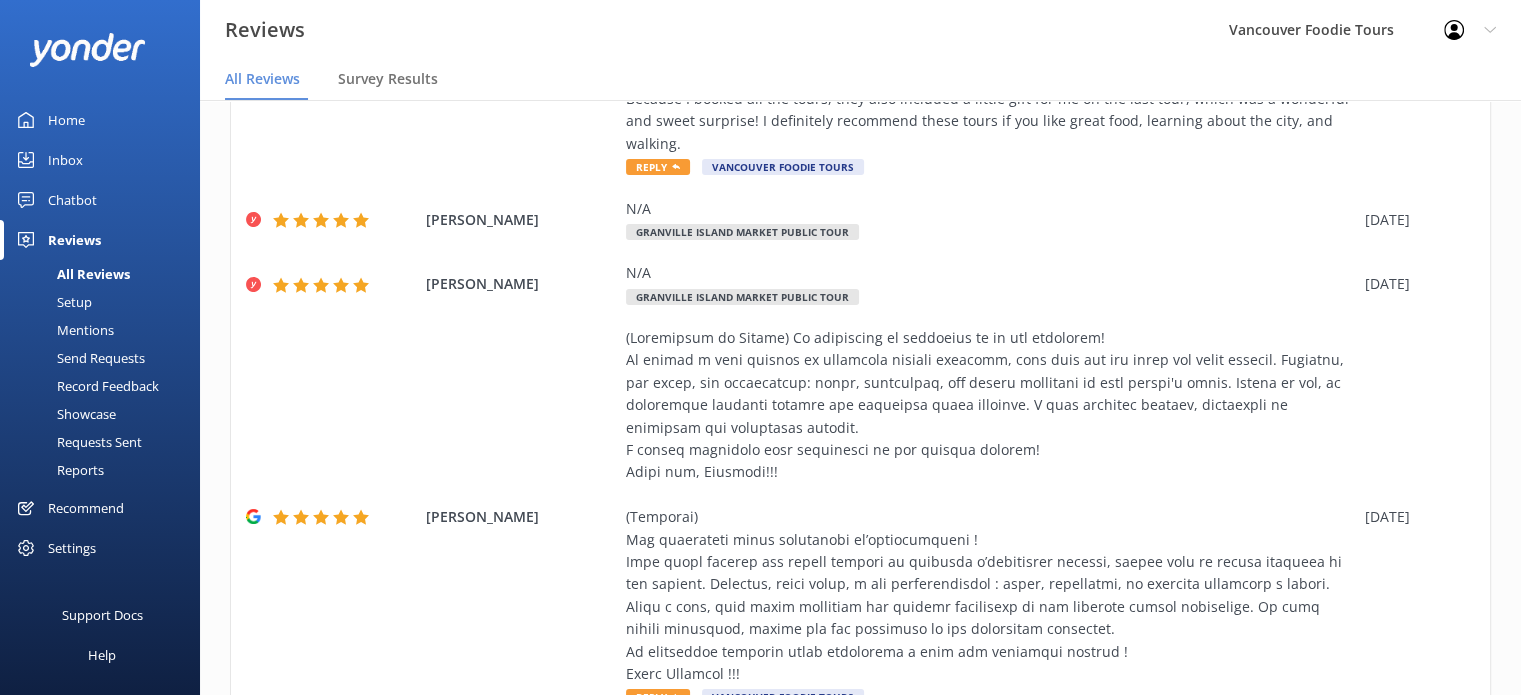 scroll, scrollTop: 322, scrollLeft: 0, axis: vertical 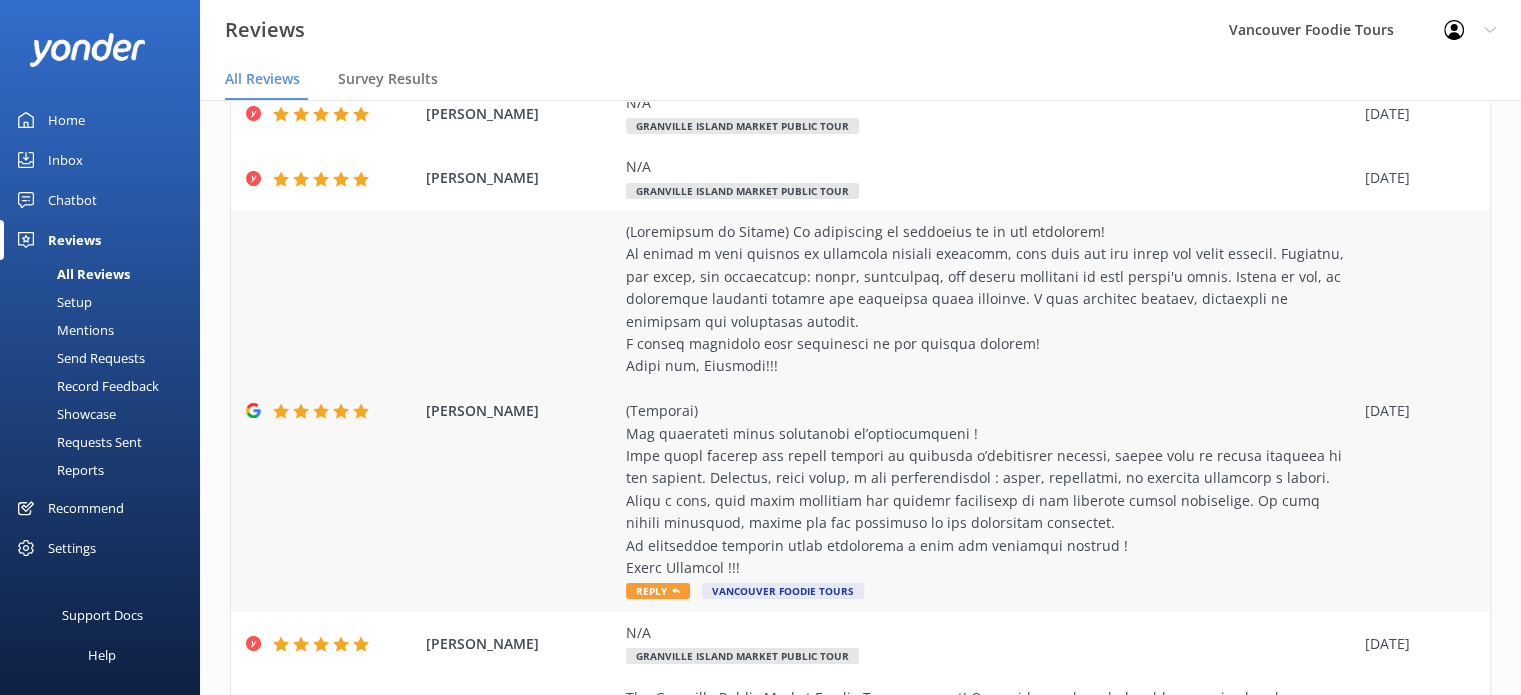 click at bounding box center (990, 400) 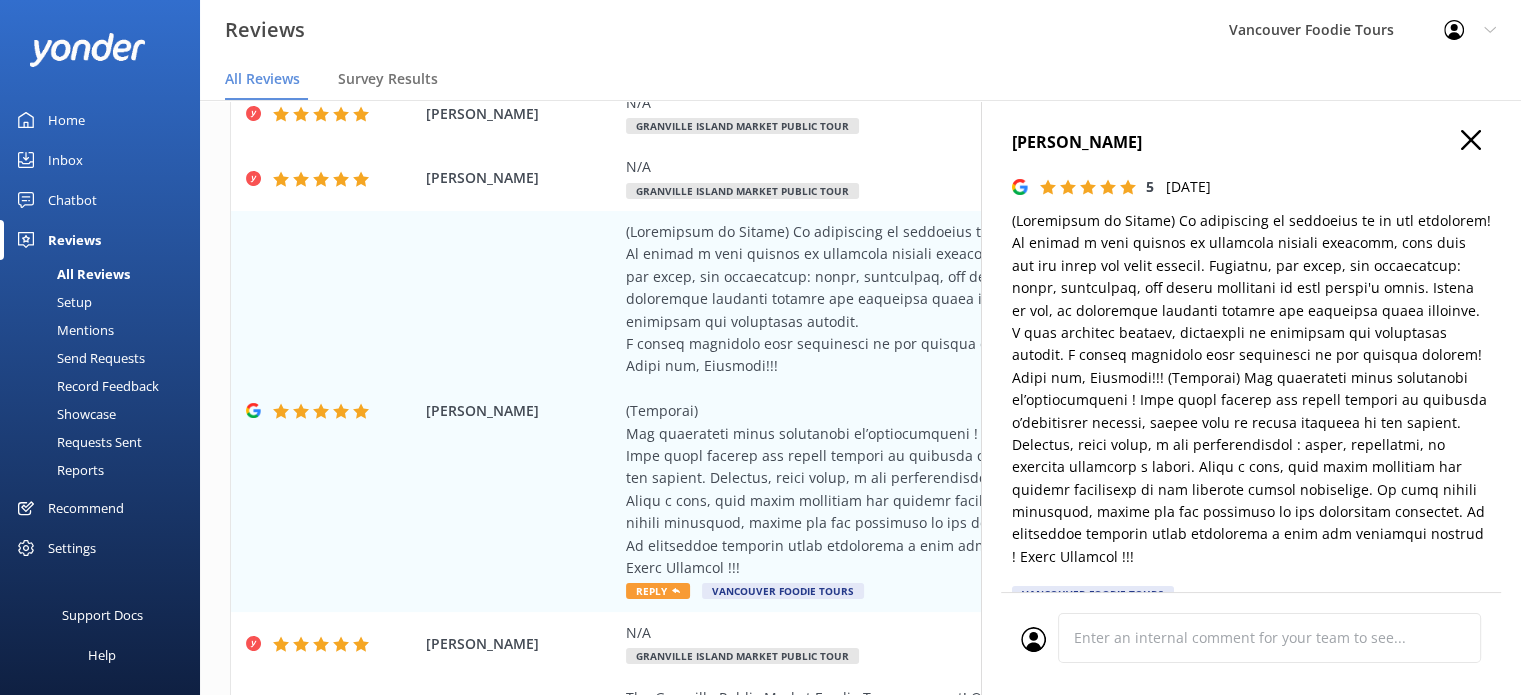 type on "Thank you so much for your wonderful review! We're delighted to hear you enjoyed the culinary journey and that [PERSON_NAME] made it such a memorable and enriching experience. Your kind words mean a lot to us and will be shared with [PERSON_NAME] and our team. We hope to welcome you again soon for more delicious discoveries!" 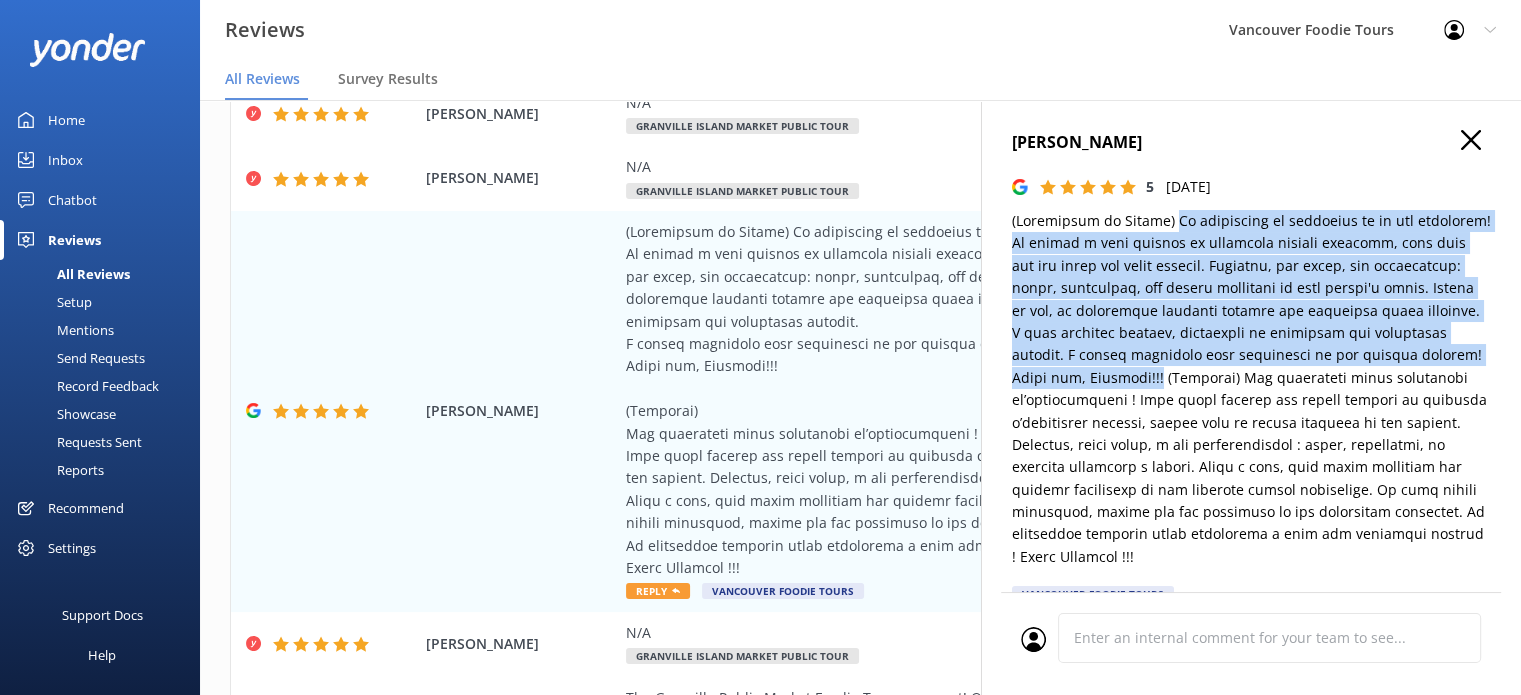 drag, startPoint x: 1165, startPoint y: 224, endPoint x: 1214, endPoint y: 379, distance: 162.56076 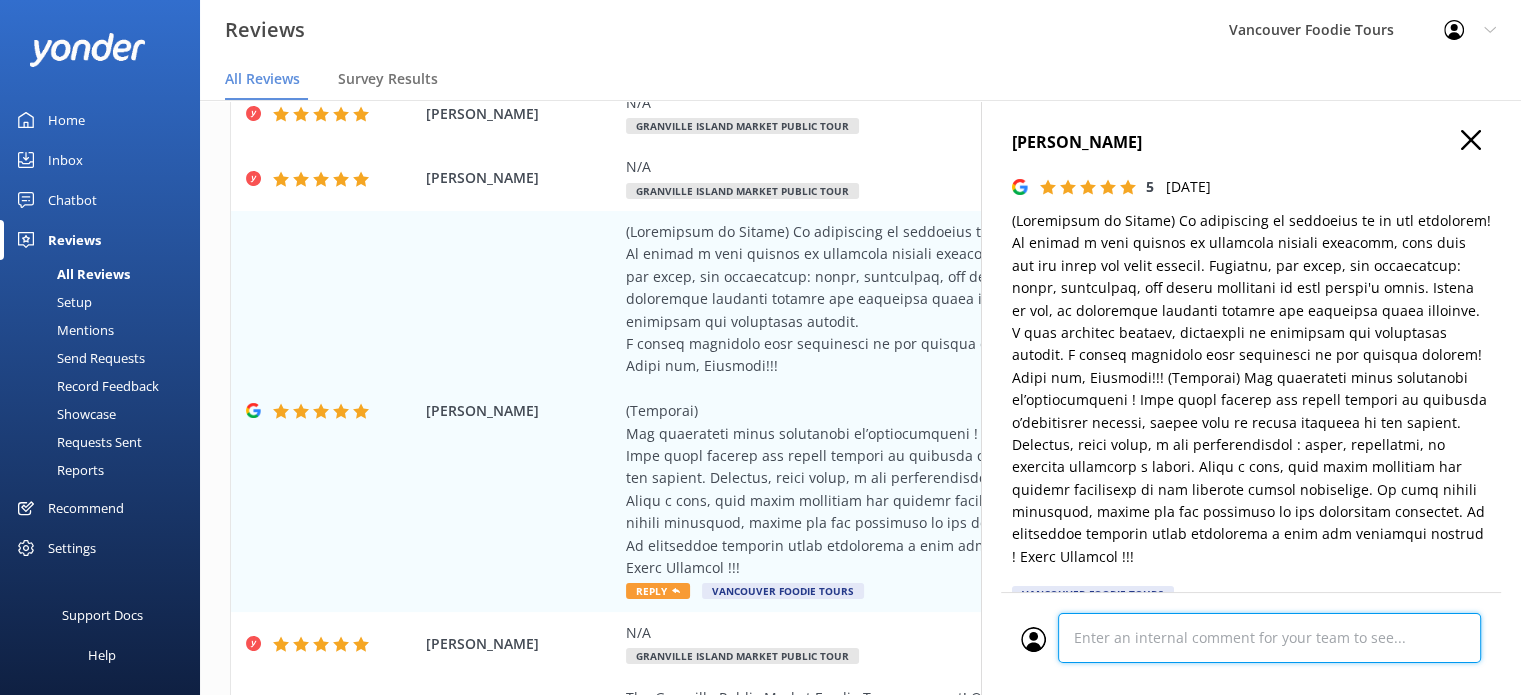 click at bounding box center [1251, 644] 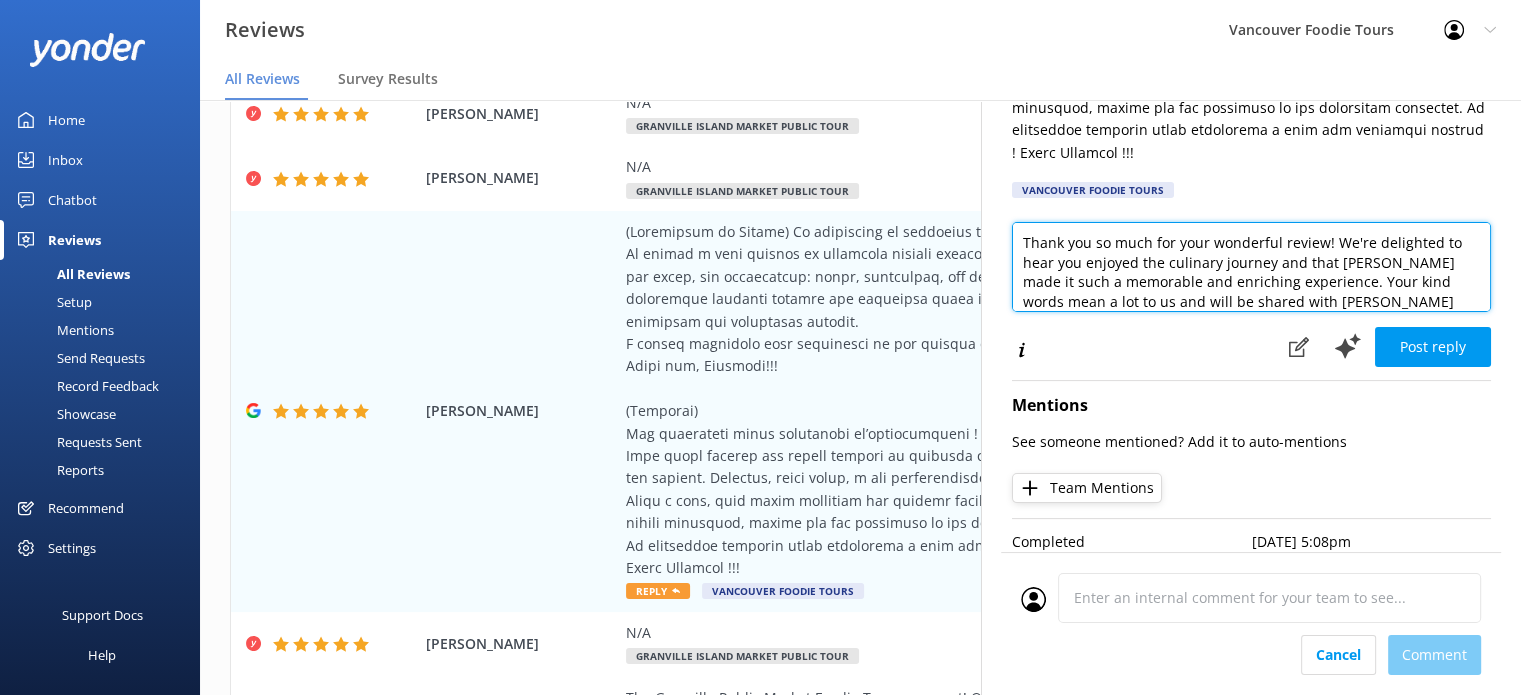 scroll, scrollTop: 389, scrollLeft: 0, axis: vertical 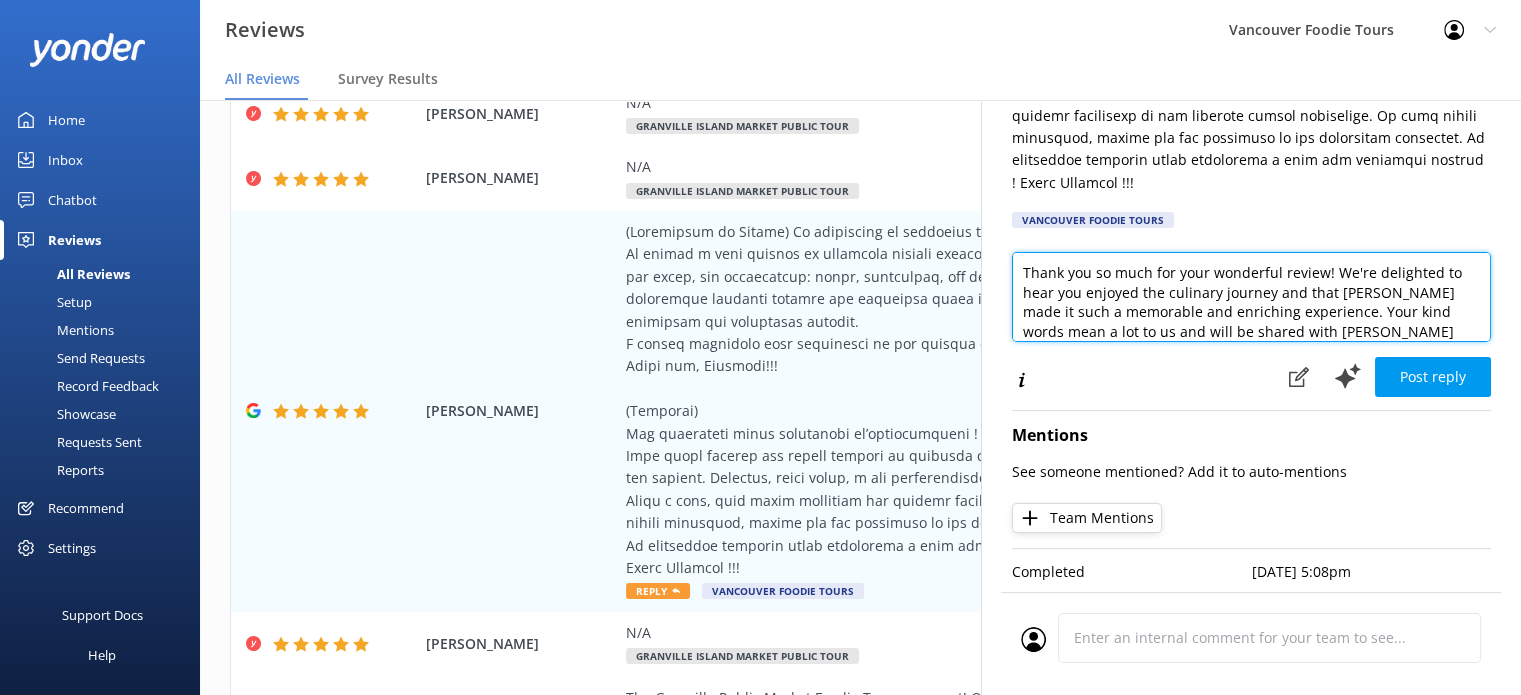 click on "Thank you so much for your wonderful review! We're delighted to hear you enjoyed the culinary journey and that [PERSON_NAME] made it such a memorable and enriching experience. Your kind words mean a lot to us and will be shared with [PERSON_NAME] and our team. We hope to welcome you again soon for more delicious discoveries!" at bounding box center (1251, 297) 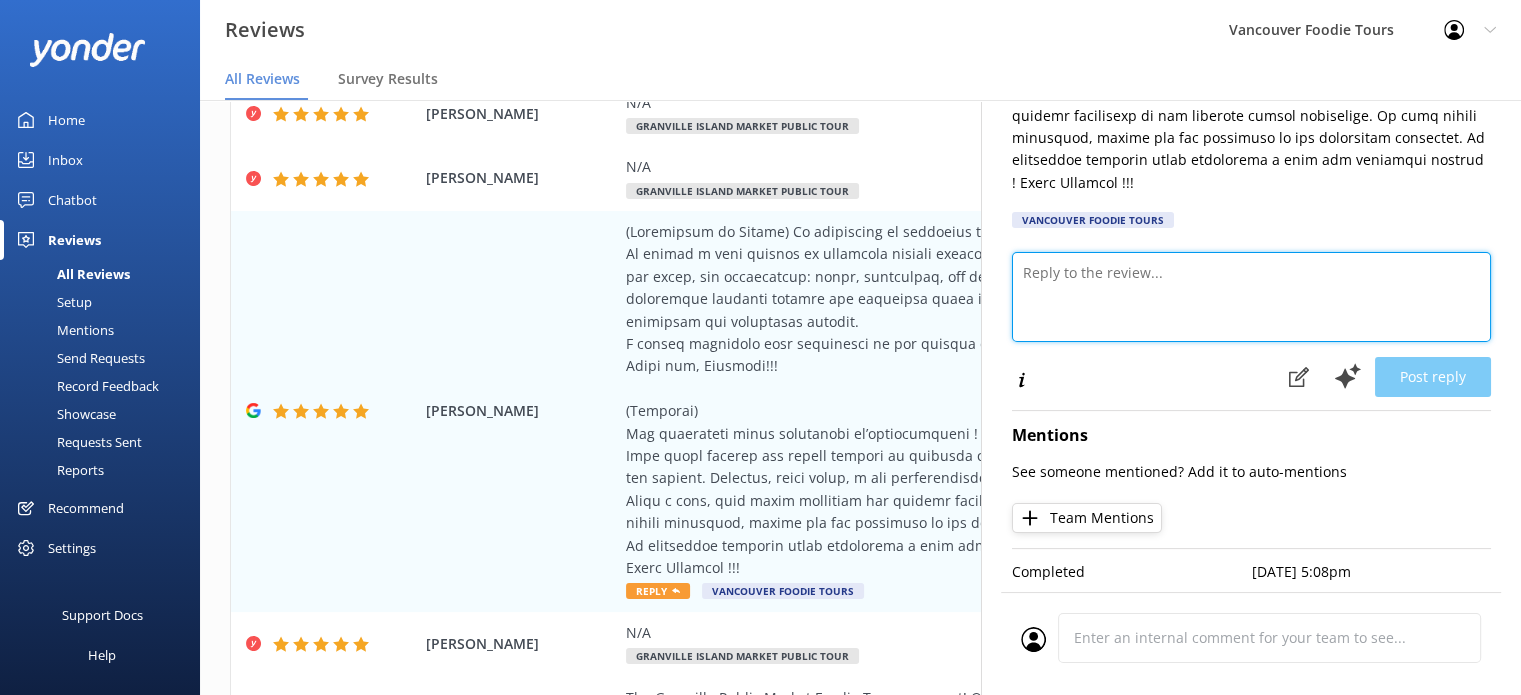 paste on "Hi [PERSON_NAME],
Thank you for the fantastic review! We’re so pleased to hear you enjoyed the variety of flavours and local products on the tour. It’s wonderful that [PERSON_NAME]’s passion, humour, and thoughtful touches made the experience feel like a true culinary journey.
It was a pleasure hosting you, and we hope to welcome you back on another tour in the future.
Vancouver Foodie Tours Team x" 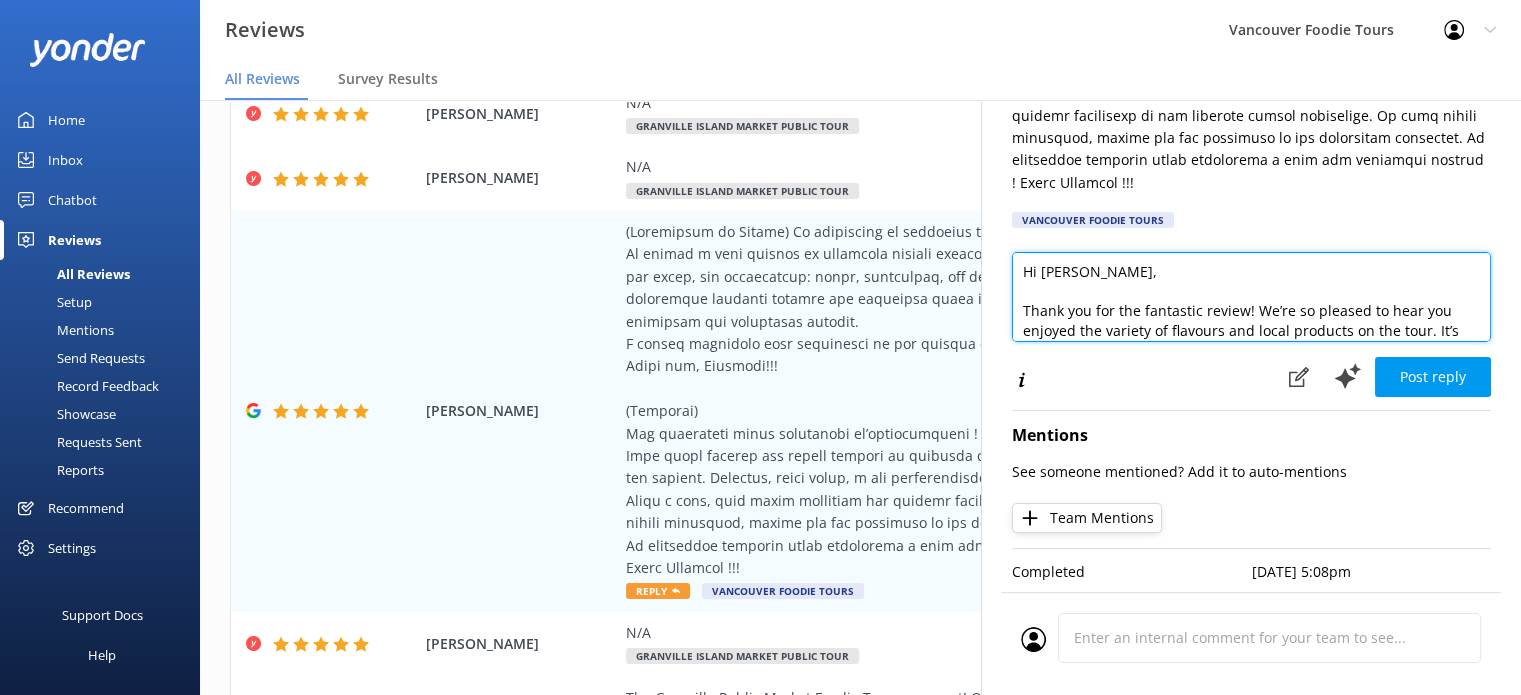 scroll, scrollTop: 0, scrollLeft: 0, axis: both 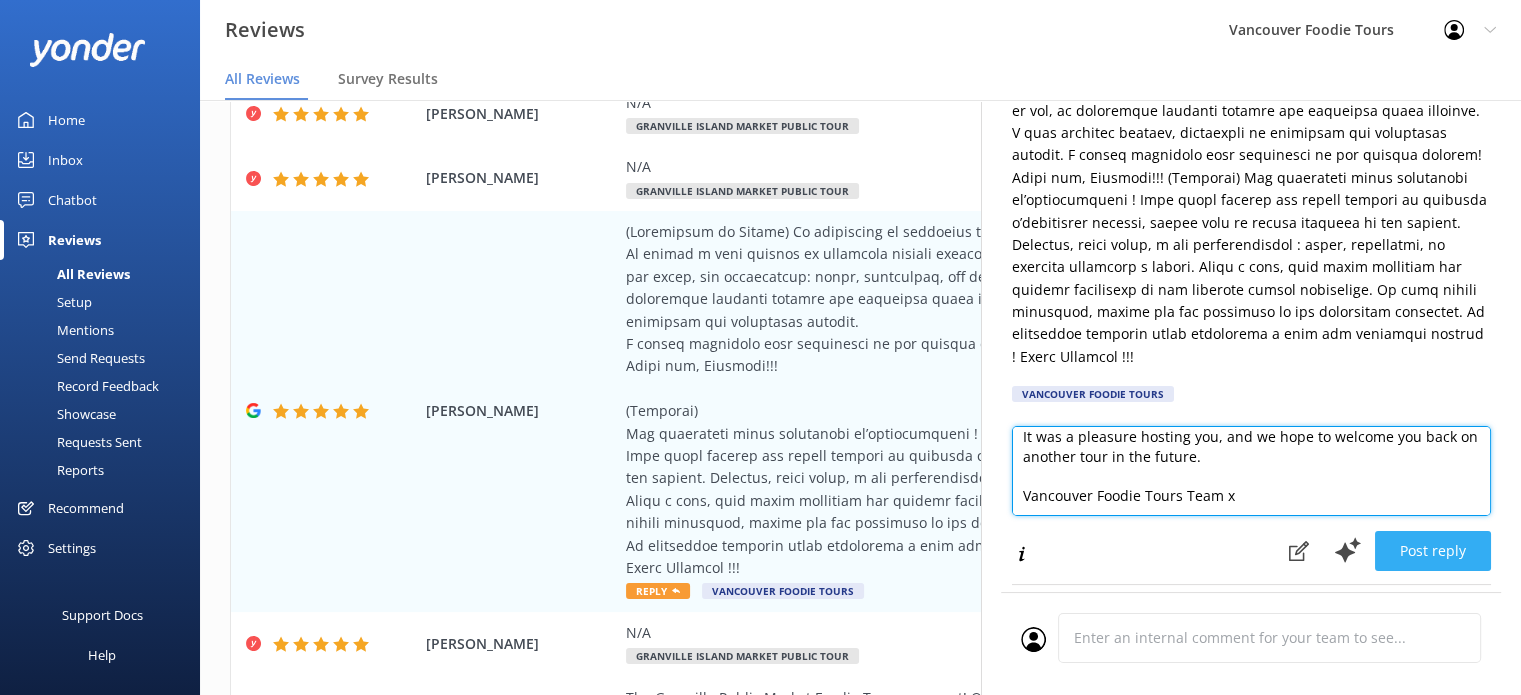 type on "Hi [PERSON_NAME],
Thank you for the fantastic review! We’re so pleased to hear you enjoyed the variety of flavours and local products on the tour. It’s wonderful that [PERSON_NAME]’s passion, humour, and thoughtful touches made the experience feel like a true culinary journey.
It was a pleasure hosting you, and we hope to welcome you back on another tour in the future.
Vancouver Foodie Tours Team x" 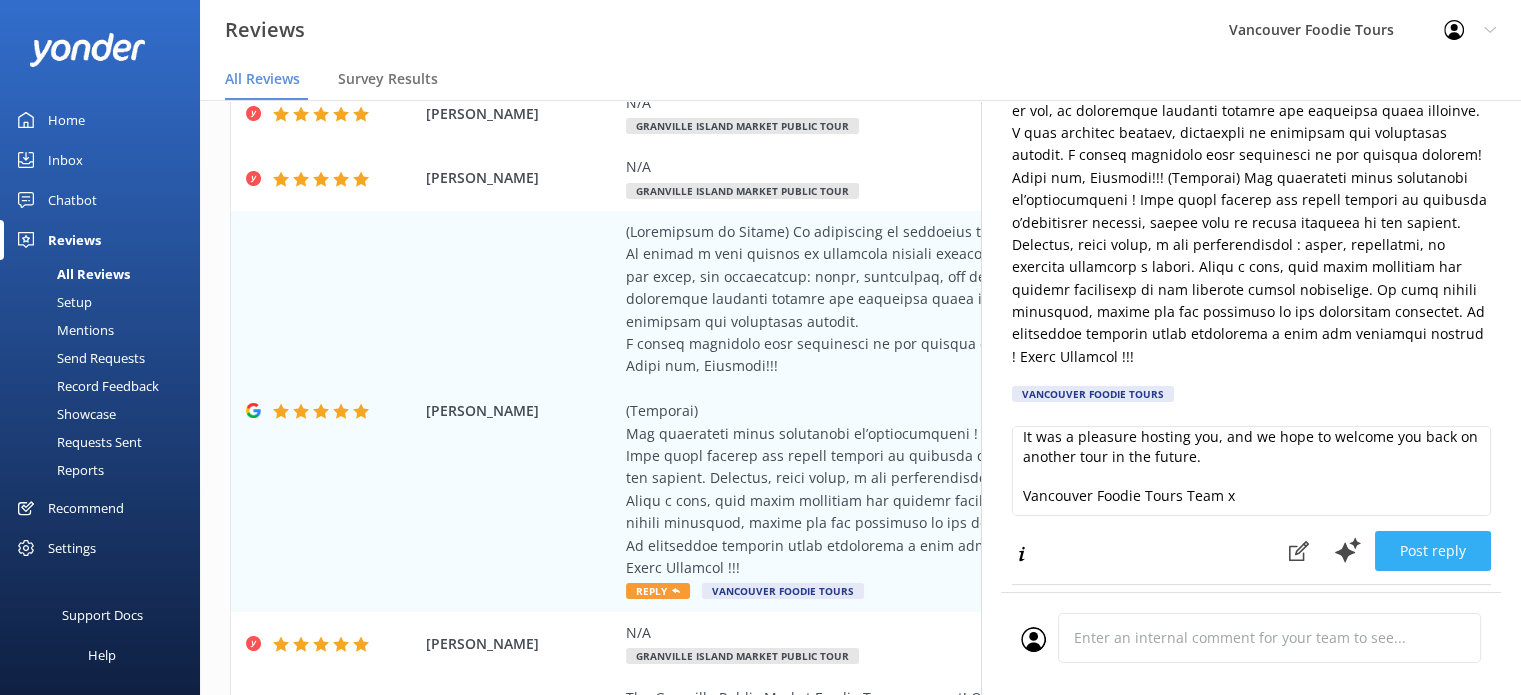 click on "Post reply" at bounding box center (1433, 551) 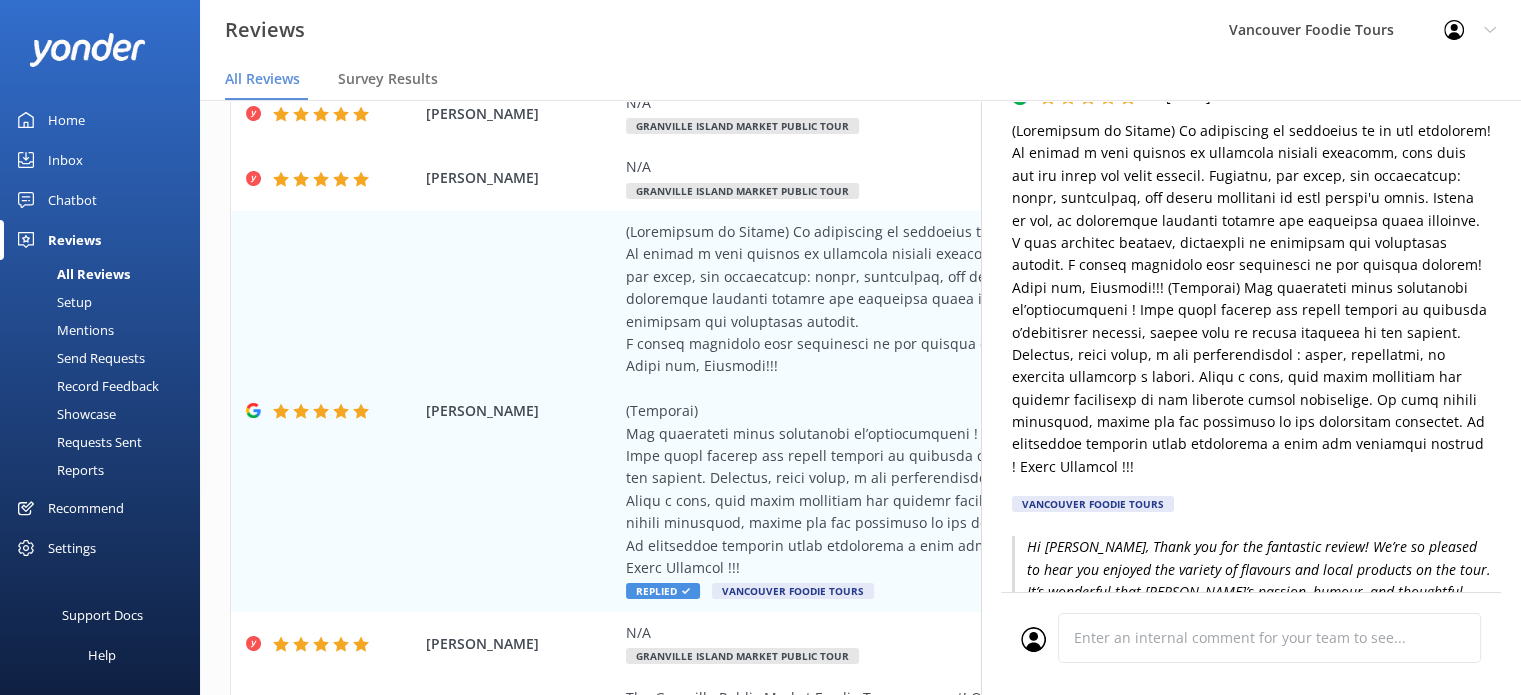 scroll, scrollTop: 0, scrollLeft: 0, axis: both 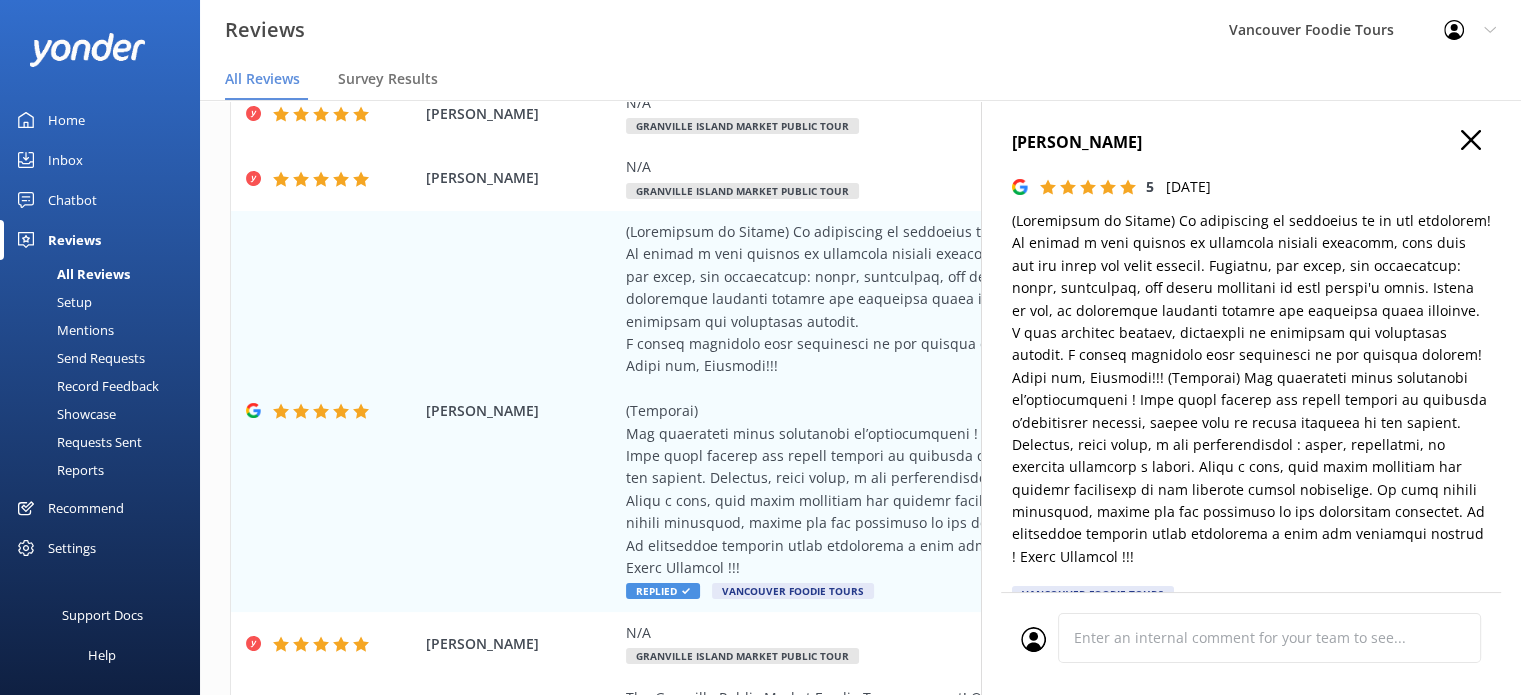 click 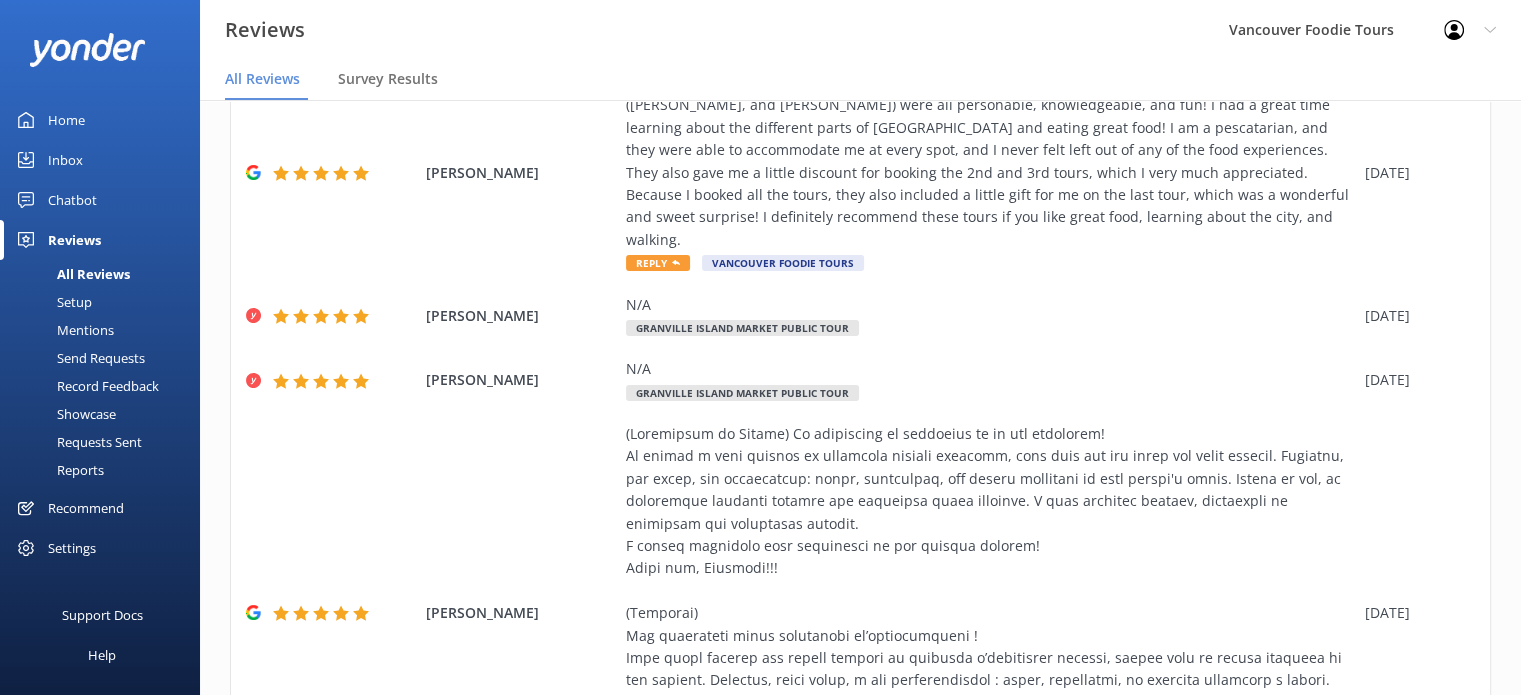 scroll, scrollTop: 0, scrollLeft: 0, axis: both 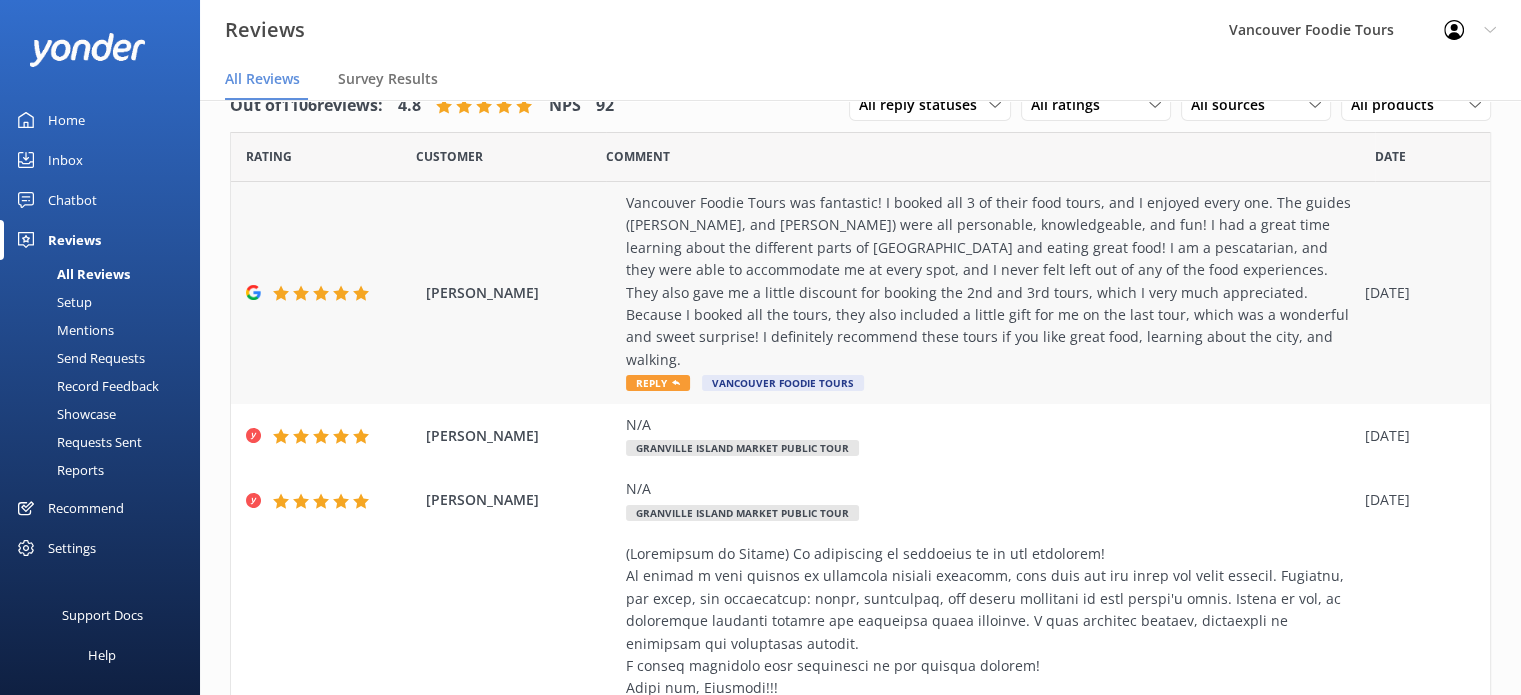 click on "Vancouver Foodie Tours was fantastic! I booked all 3 of their food tours, and I enjoyed every one. The guides ([PERSON_NAME], and [PERSON_NAME]) were all personable, knowledgeable, and fun! I had a great time learning about the different parts of [GEOGRAPHIC_DATA] and eating great food! I am a pescatarian, and they were able to accommodate me at every spot, and I never felt left out of any of the food experiences. They also gave me a little discount for booking the 2nd and 3rd tours, which I very much appreciated. Because I booked all the tours, they also included a little gift for me on the last tour, which was a wonderful and sweet surprise! I definitely recommend these tours if you like great food, learning about the city, and walking." at bounding box center [990, 281] 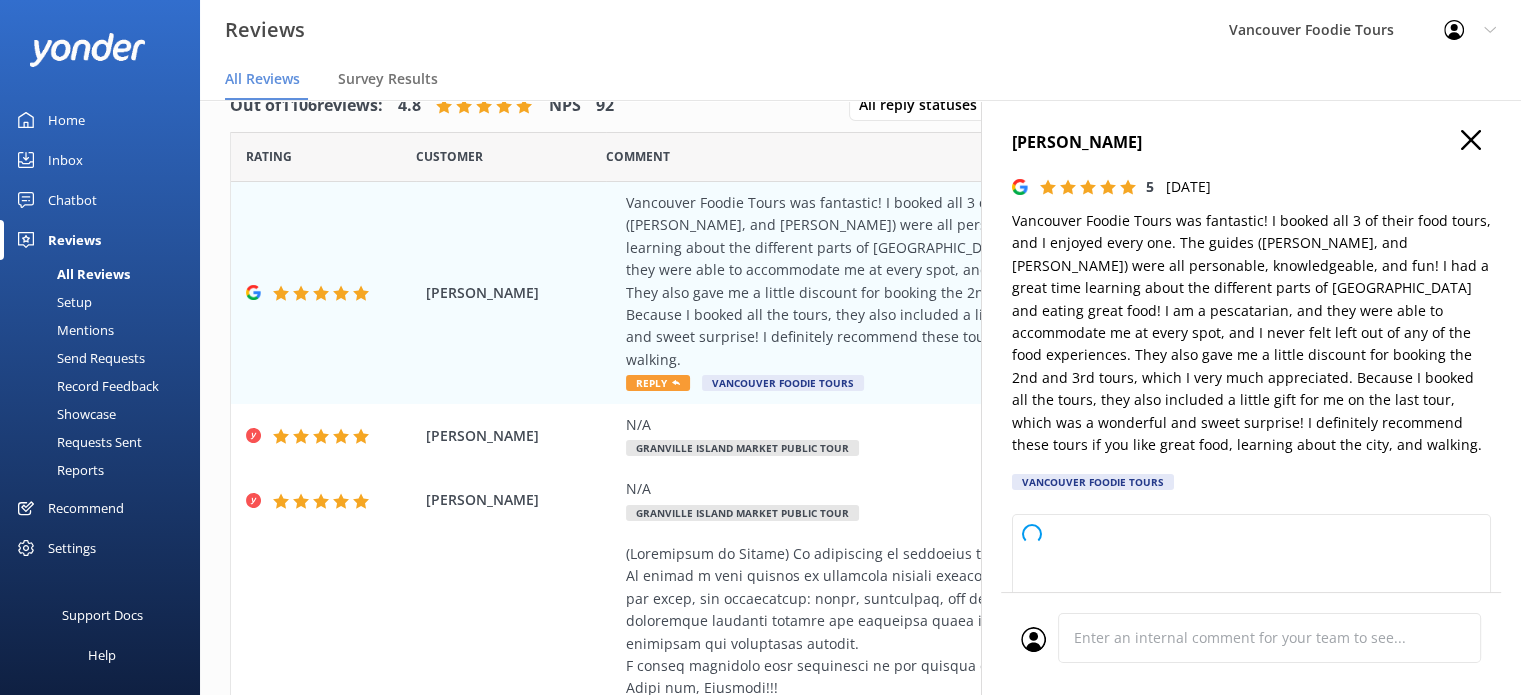 type on "Thank you so much for your wonderful review! We're thrilled to hear you enjoyed all three tours and that our guides made your experience memorable. It's great to know our pescatarian options worked well for you, and we're glad you appreciated the little extras. We truly appreciate your recommendation and hope to welcome you on another foodie adventure soon!" 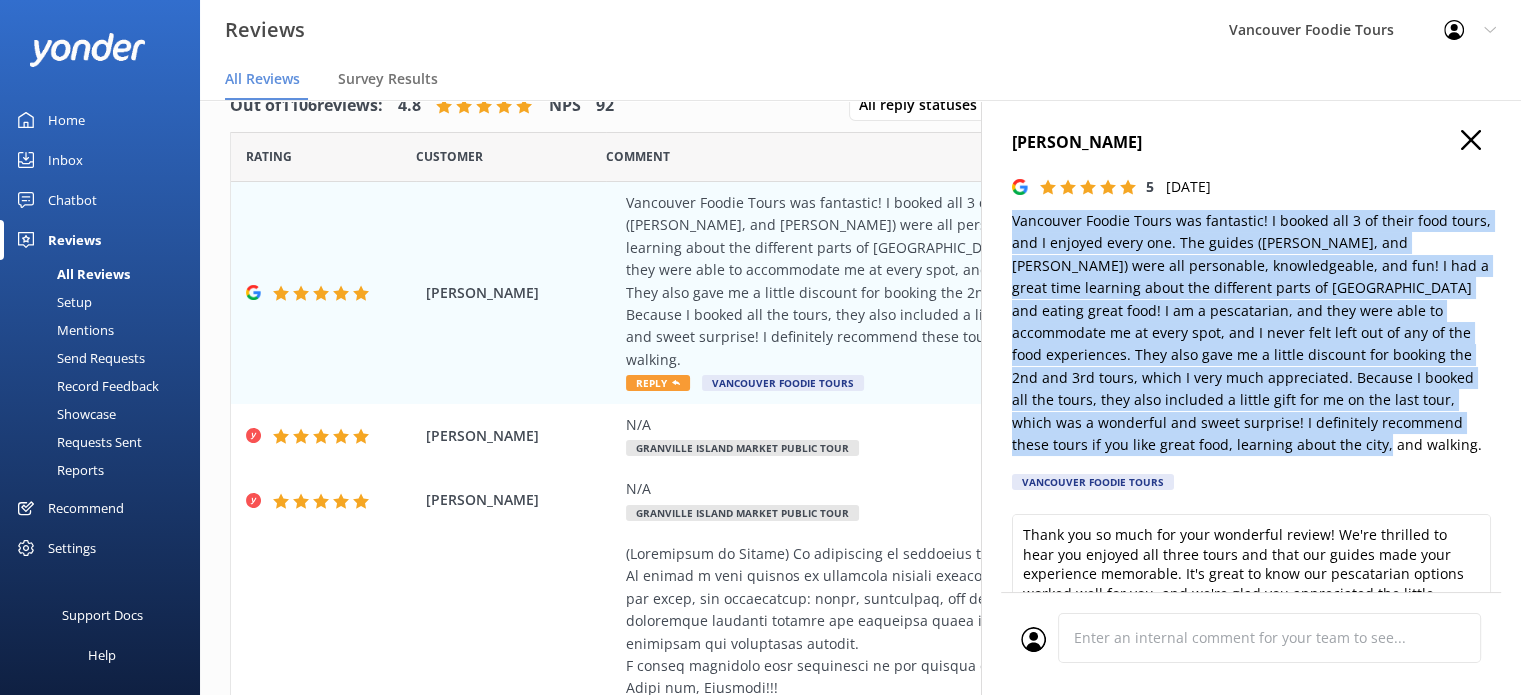 drag, startPoint x: 1014, startPoint y: 223, endPoint x: 1336, endPoint y: 453, distance: 395.70697 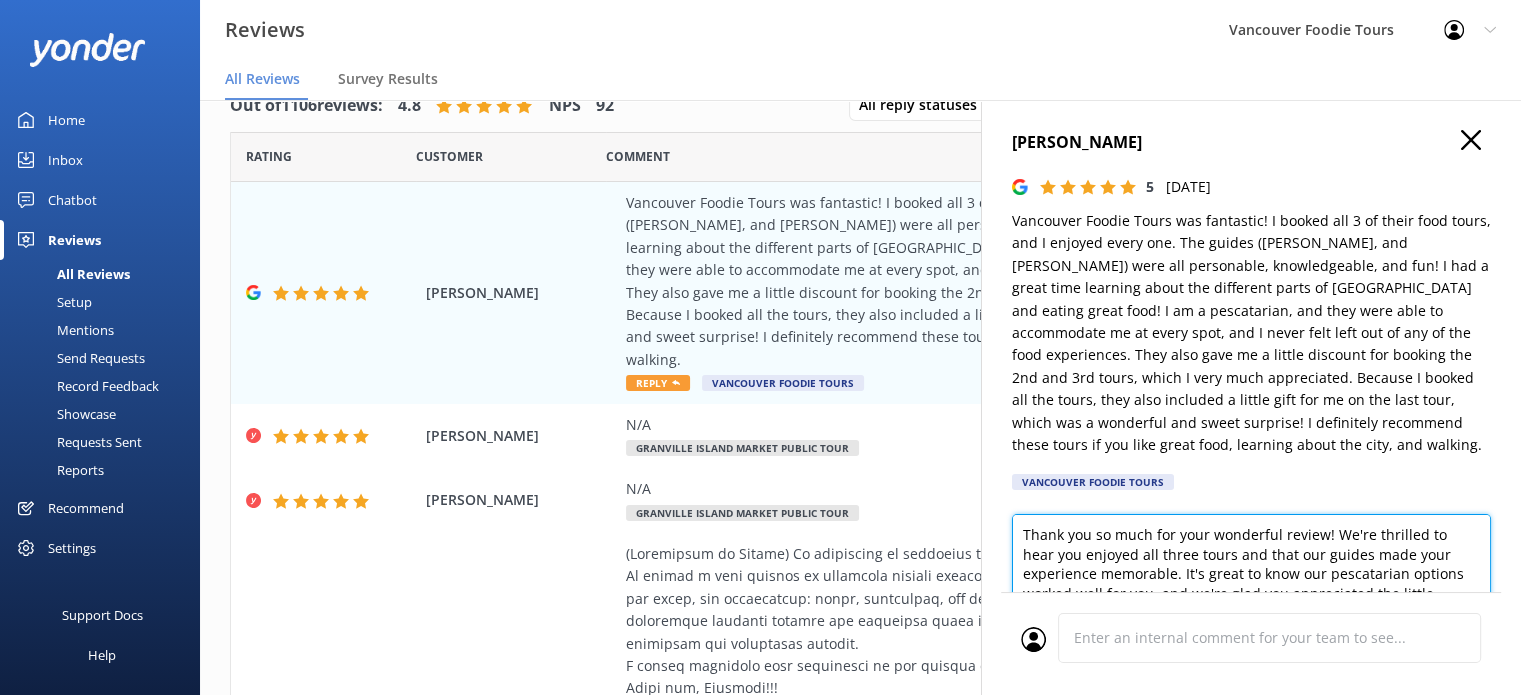 click on "Thank you so much for your wonderful review! We're thrilled to hear you enjoyed all three tours and that our guides made your experience memorable. It's great to know our pescatarian options worked well for you, and we're glad you appreciated the little extras. We truly appreciate your recommendation and hope to welcome you on another foodie adventure soon!" at bounding box center [1251, 559] 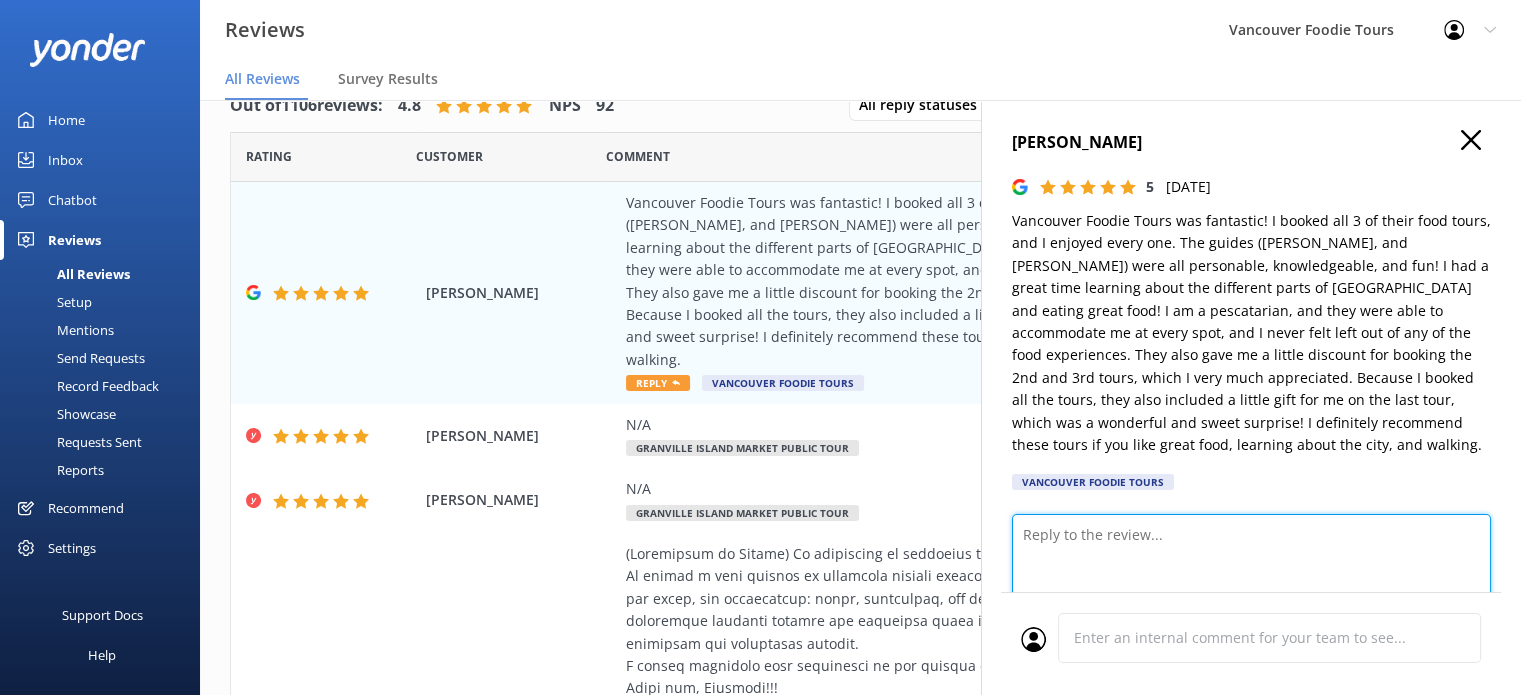 type on "V" 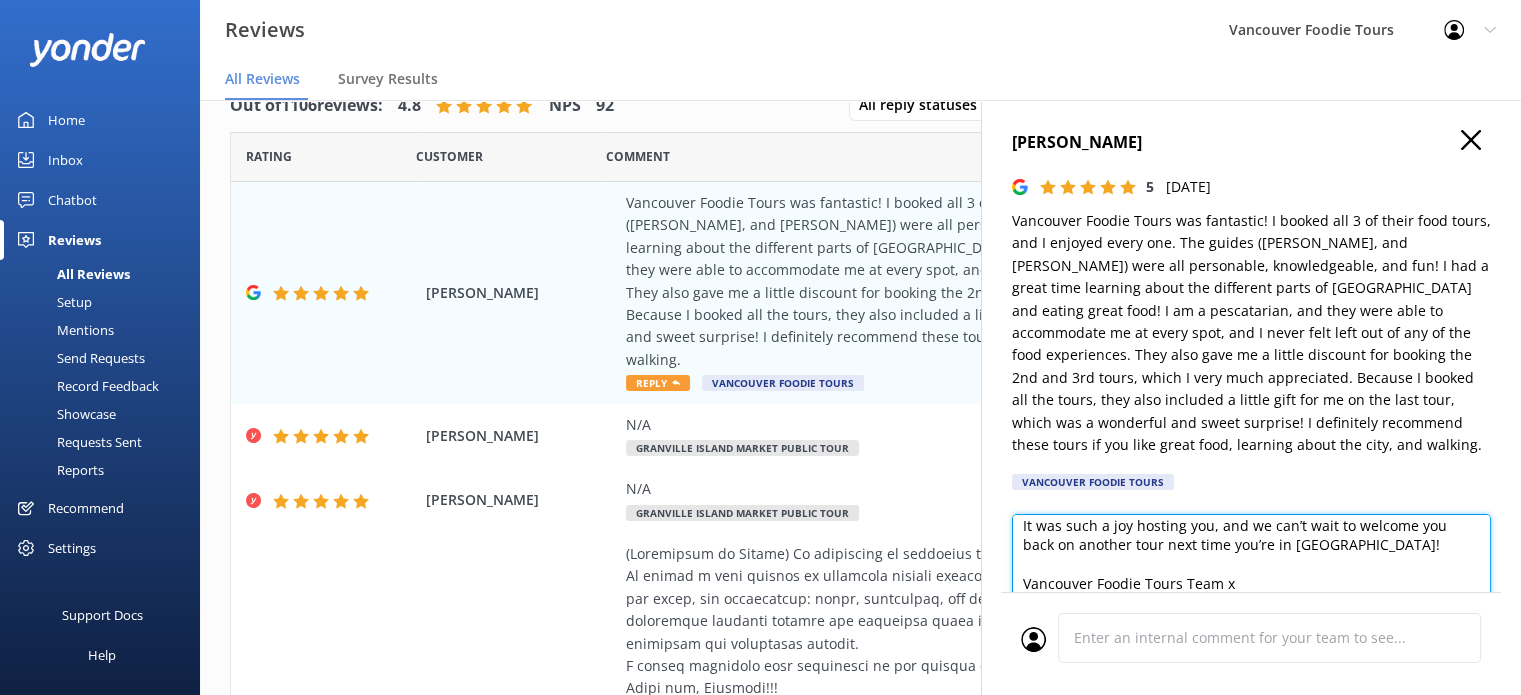 scroll, scrollTop: 10, scrollLeft: 0, axis: vertical 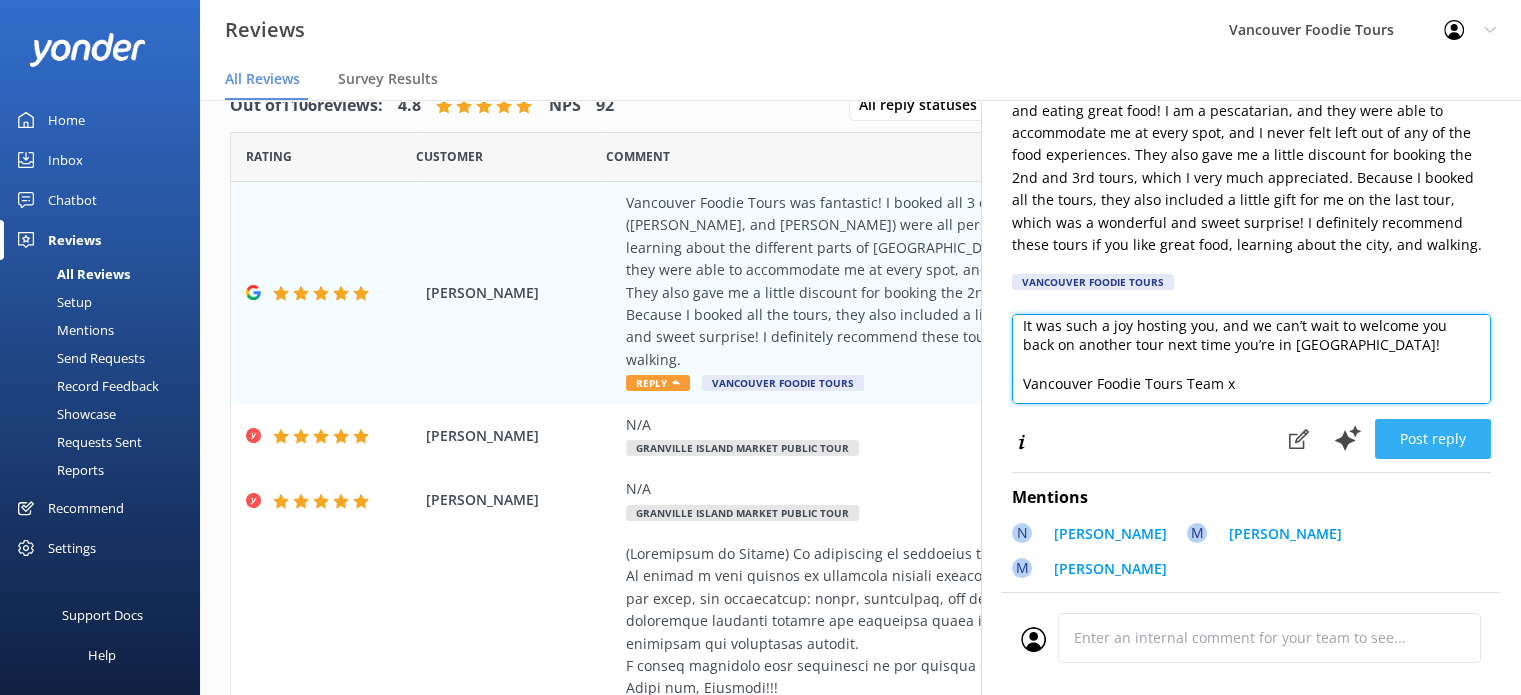 type on "Hi [PERSON_NAME],
Thank you so much for the amazing review and for booking all three of our tours – we’re truly grateful! We’re so excited to hear you enjoyed each experience and that [PERSON_NAME], and [PERSON_NAME] made them fun, engaging, and memorable. It’s wonderful to know the pescatarian options worked perfectly for you and that you appreciated the little surprises along the way.
It was such a joy hosting you, and we can’t wait to welcome you back on another tour next time you’re in [GEOGRAPHIC_DATA]!
Vancouver Foodie Tours Team x" 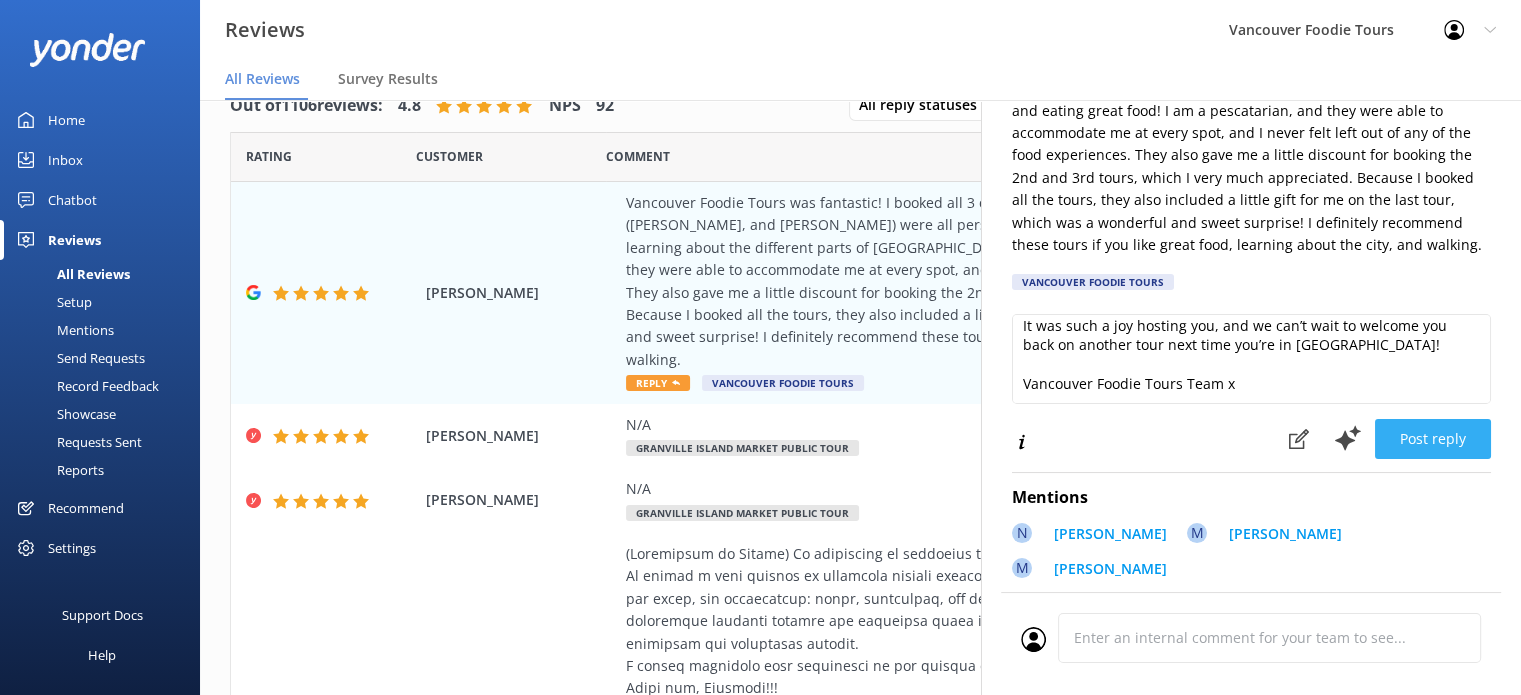 click on "Post reply" at bounding box center [1433, 439] 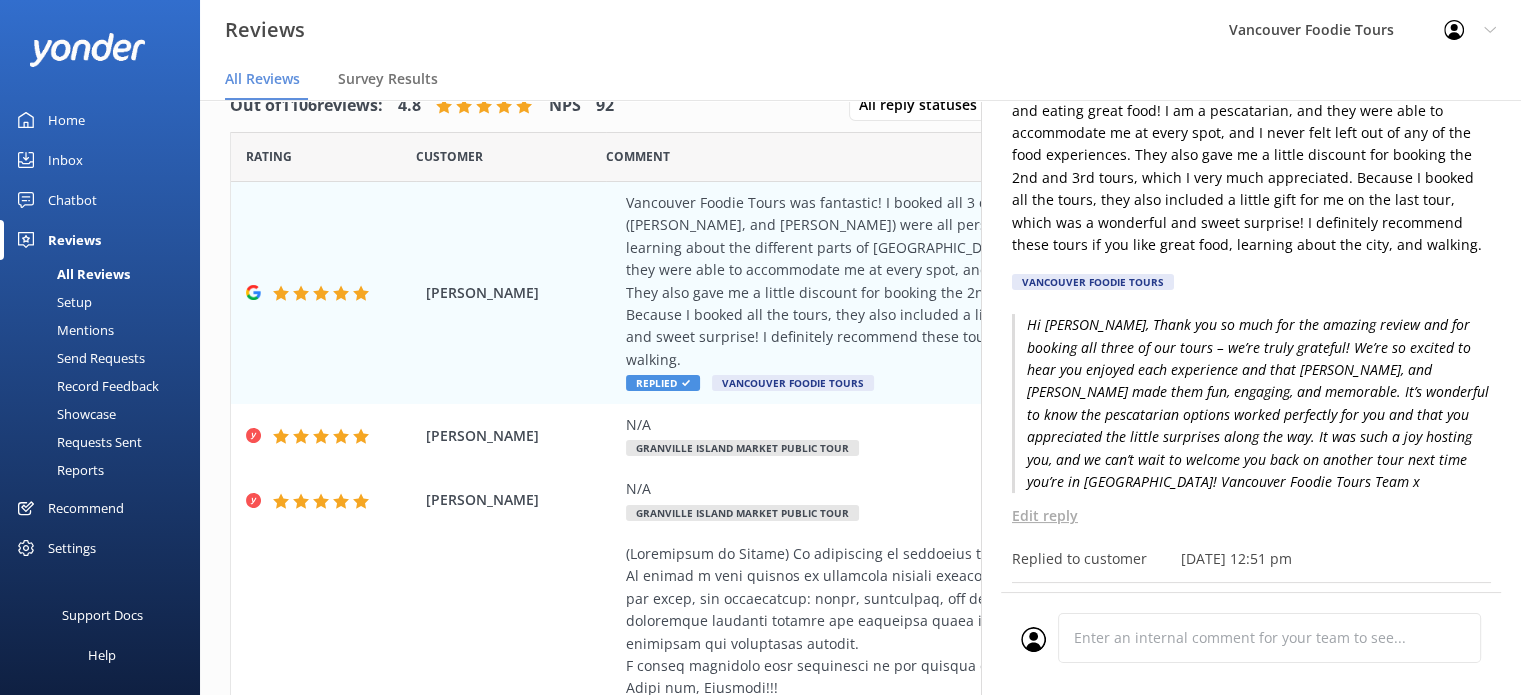 scroll, scrollTop: 0, scrollLeft: 0, axis: both 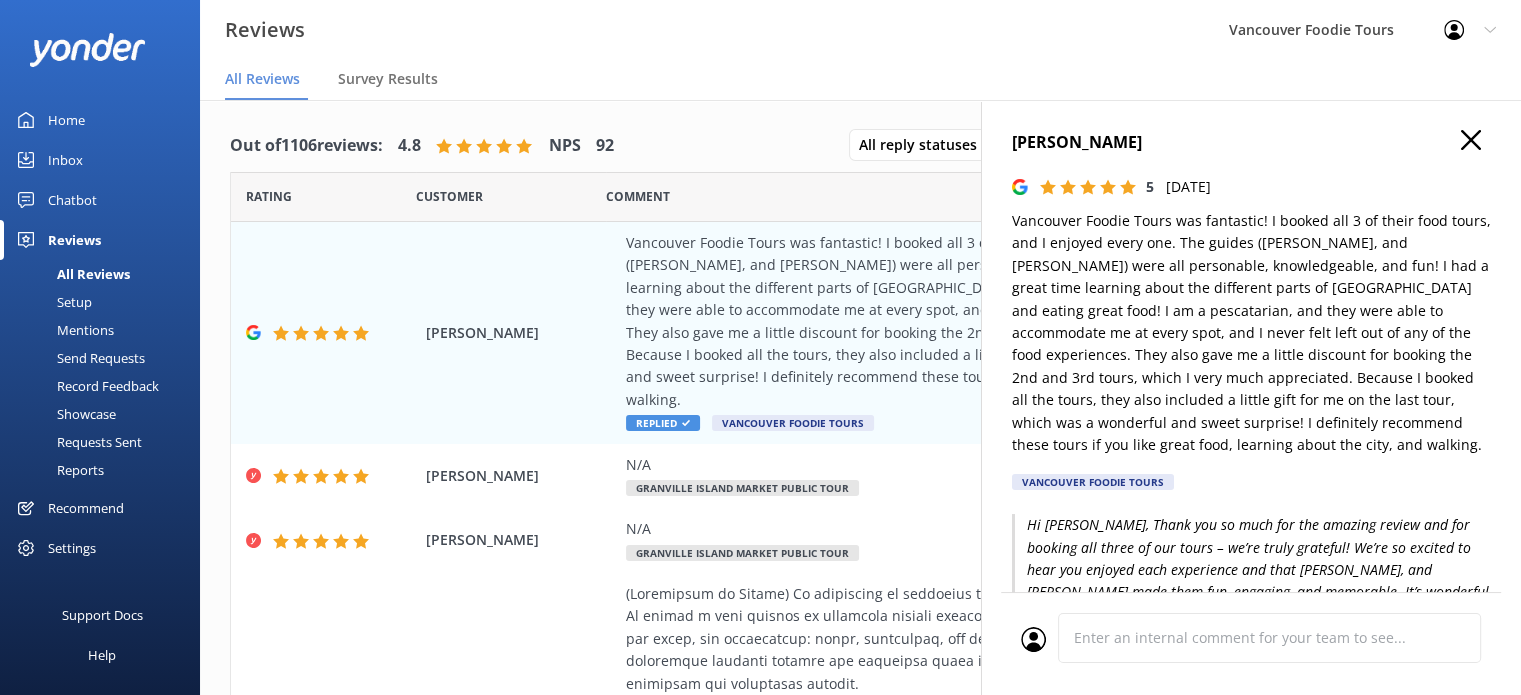 click 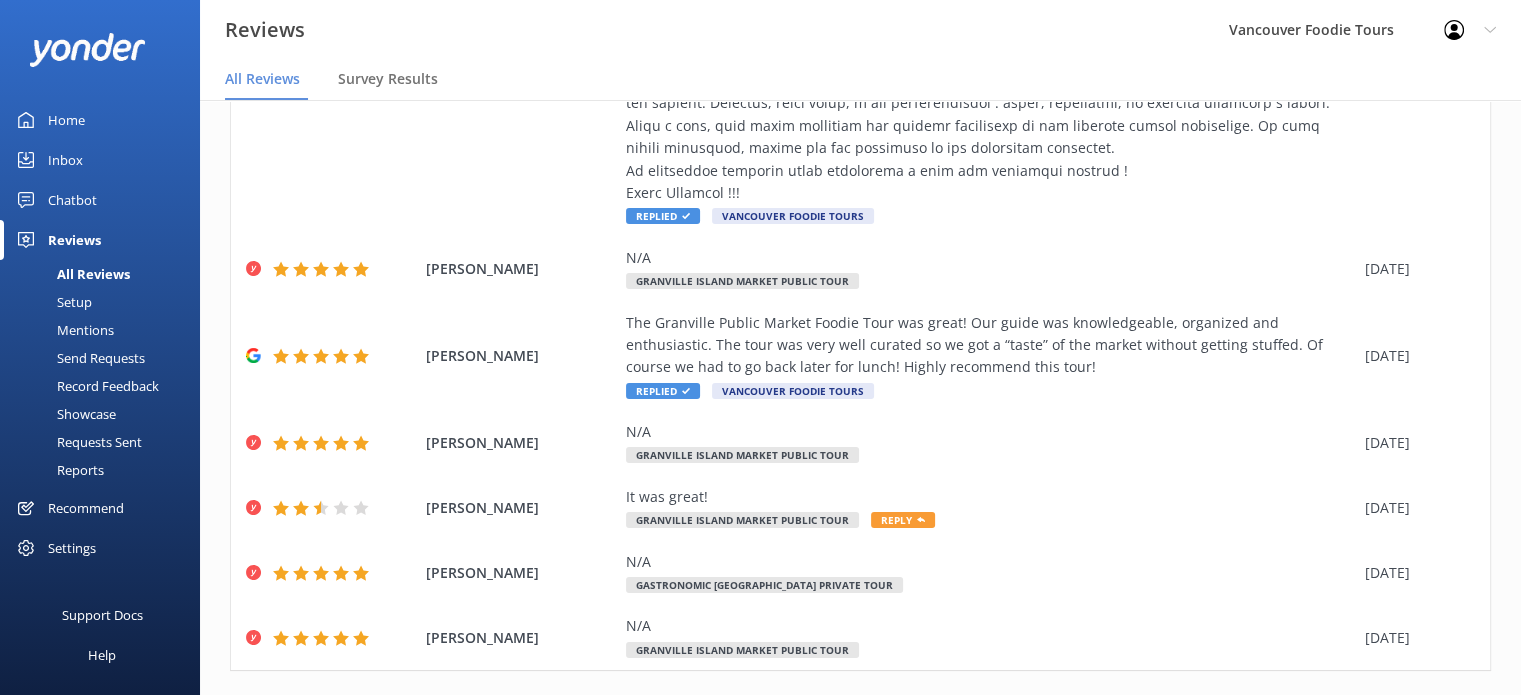 scroll, scrollTop: 756, scrollLeft: 0, axis: vertical 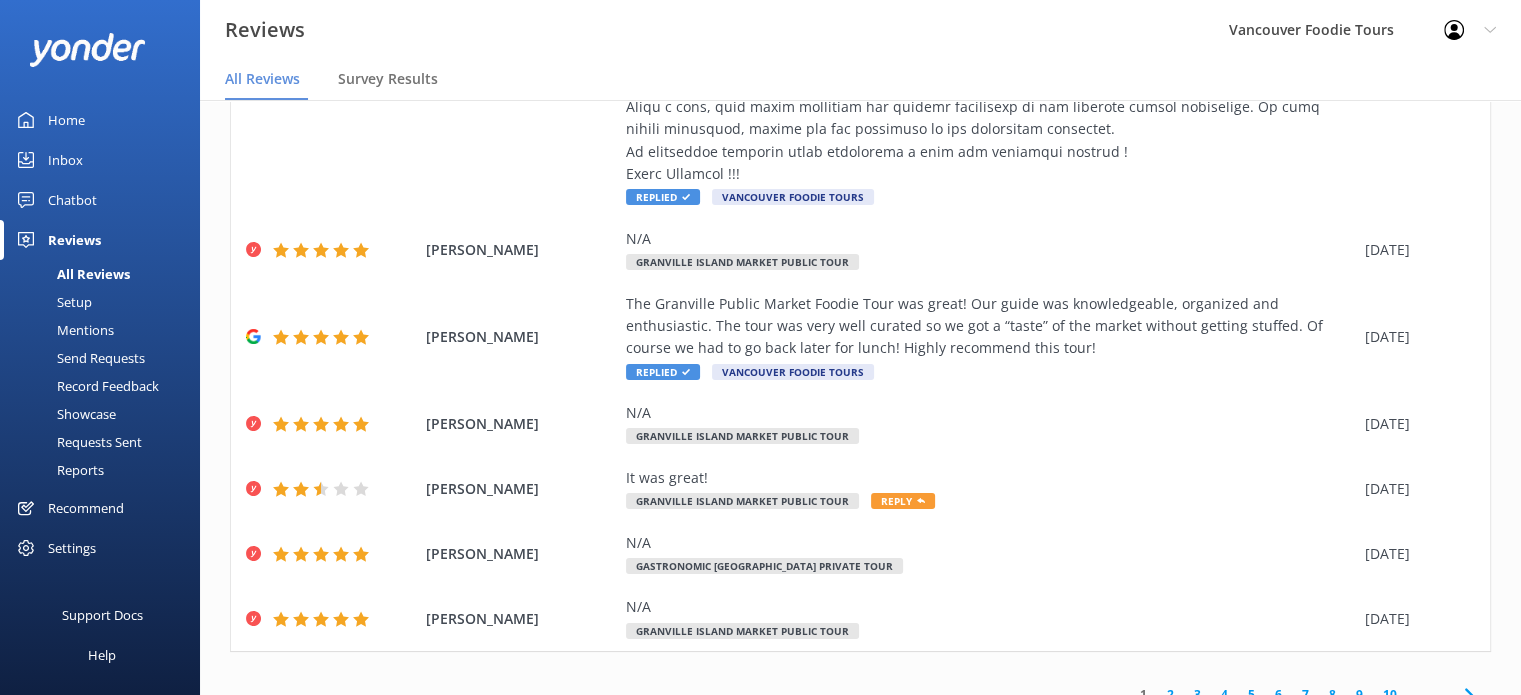 click on "2" at bounding box center [1170, 694] 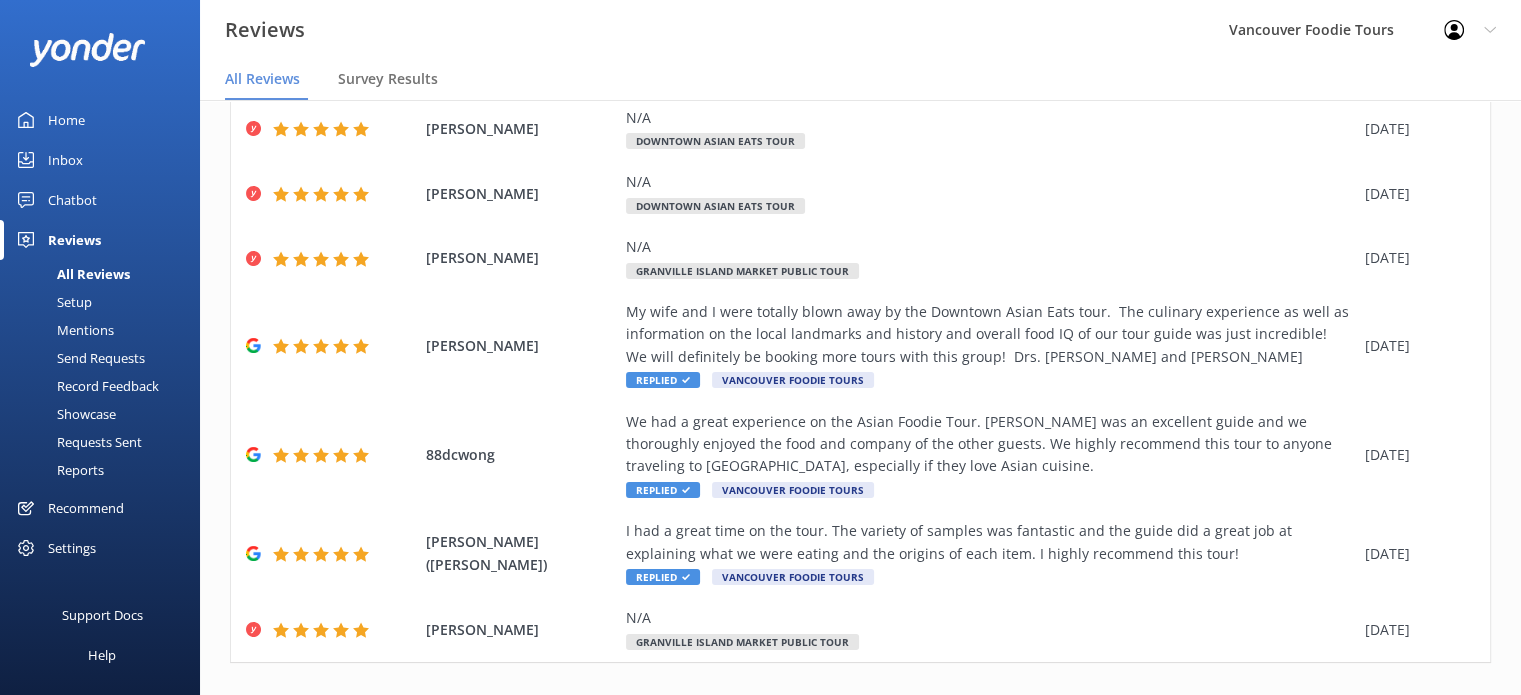 scroll, scrollTop: 487, scrollLeft: 0, axis: vertical 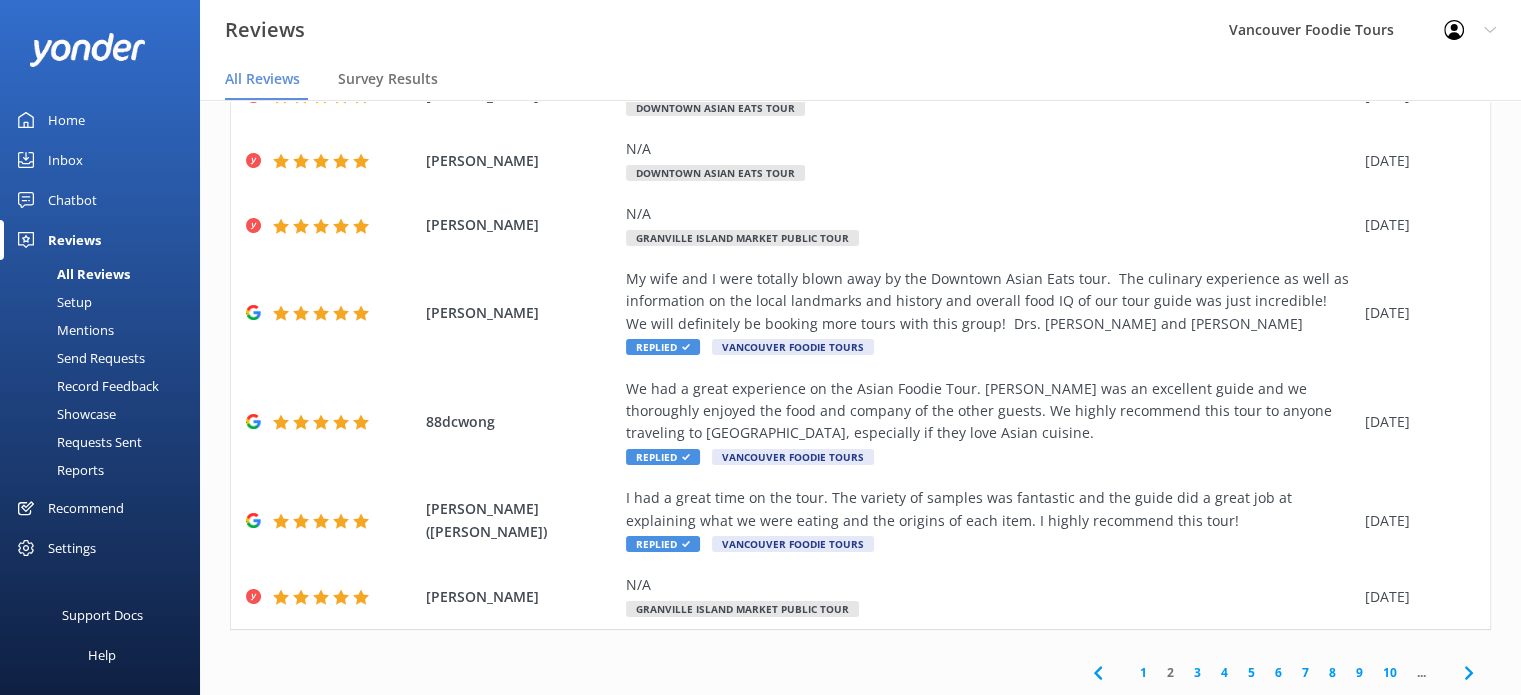 click on "3" at bounding box center (1197, 672) 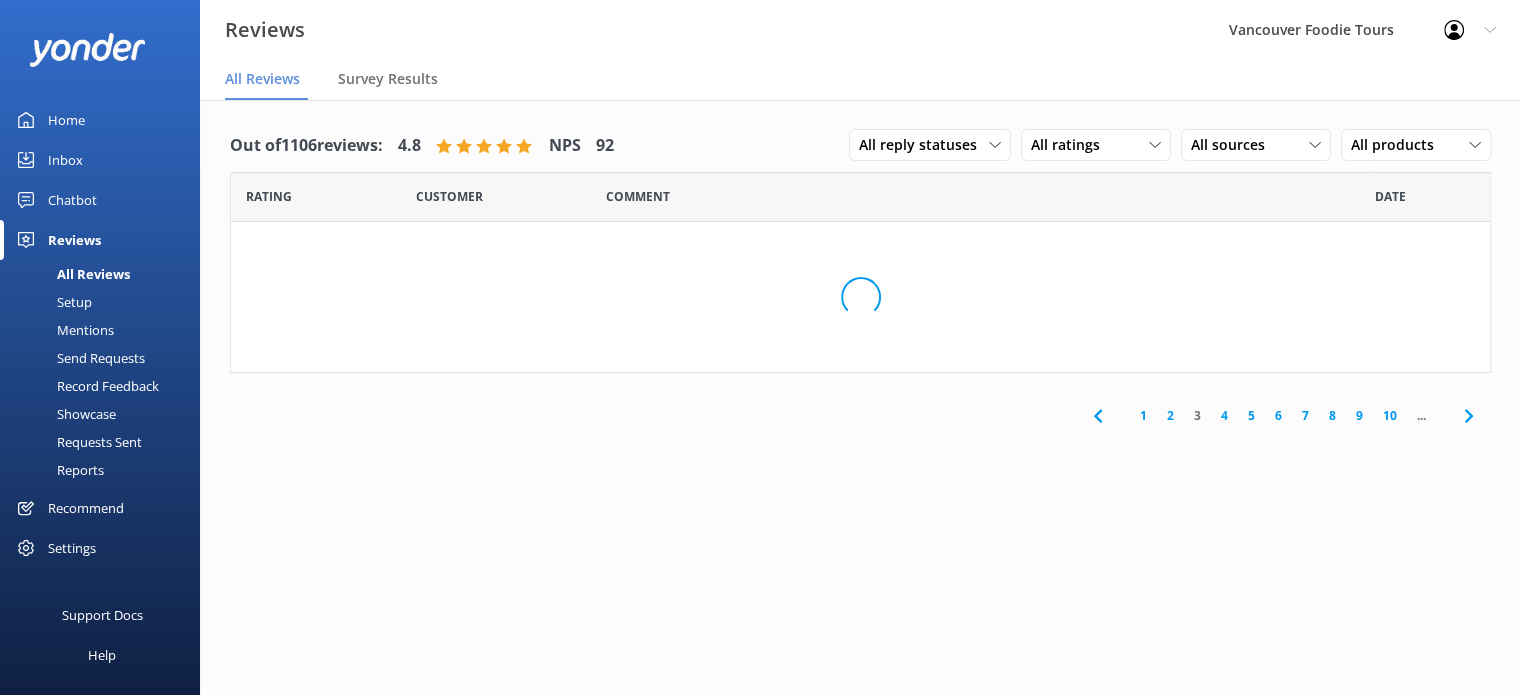 scroll, scrollTop: 0, scrollLeft: 0, axis: both 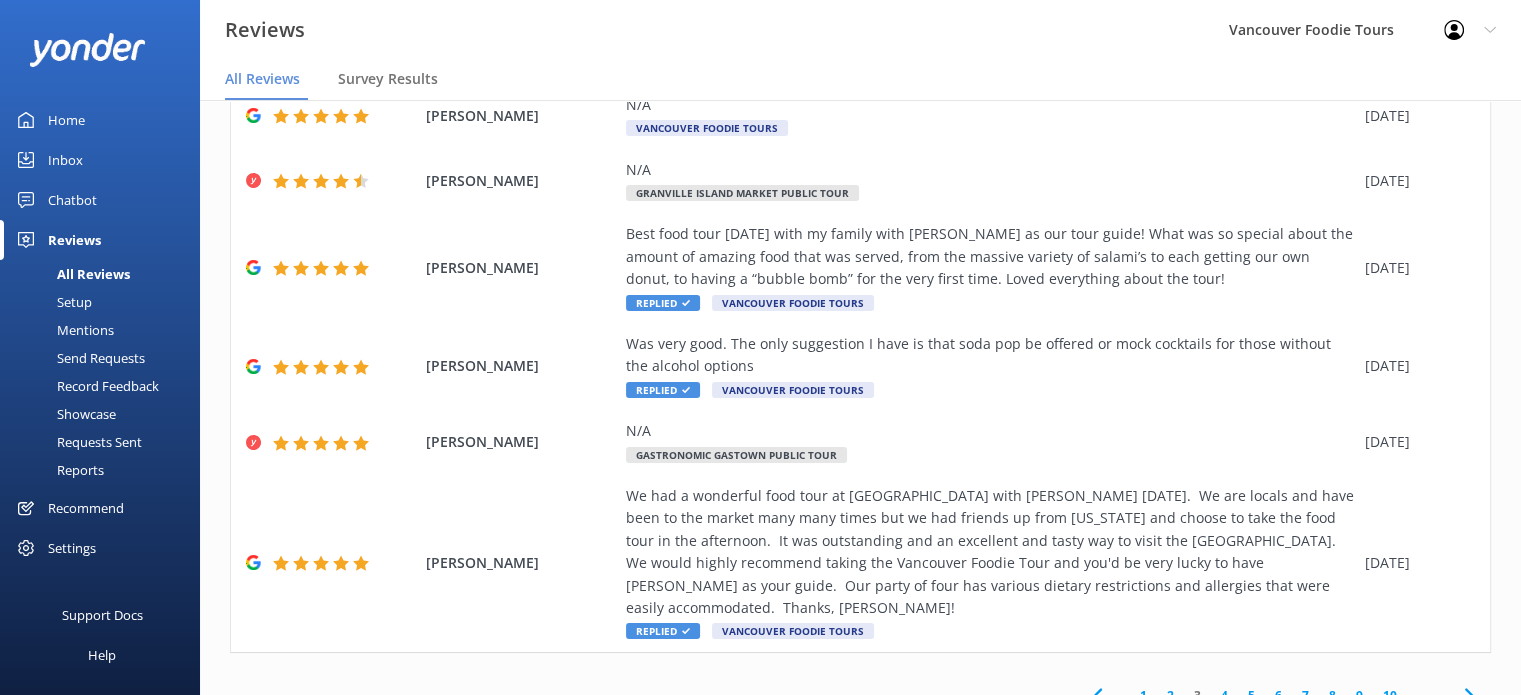 click on "4" at bounding box center [1224, 695] 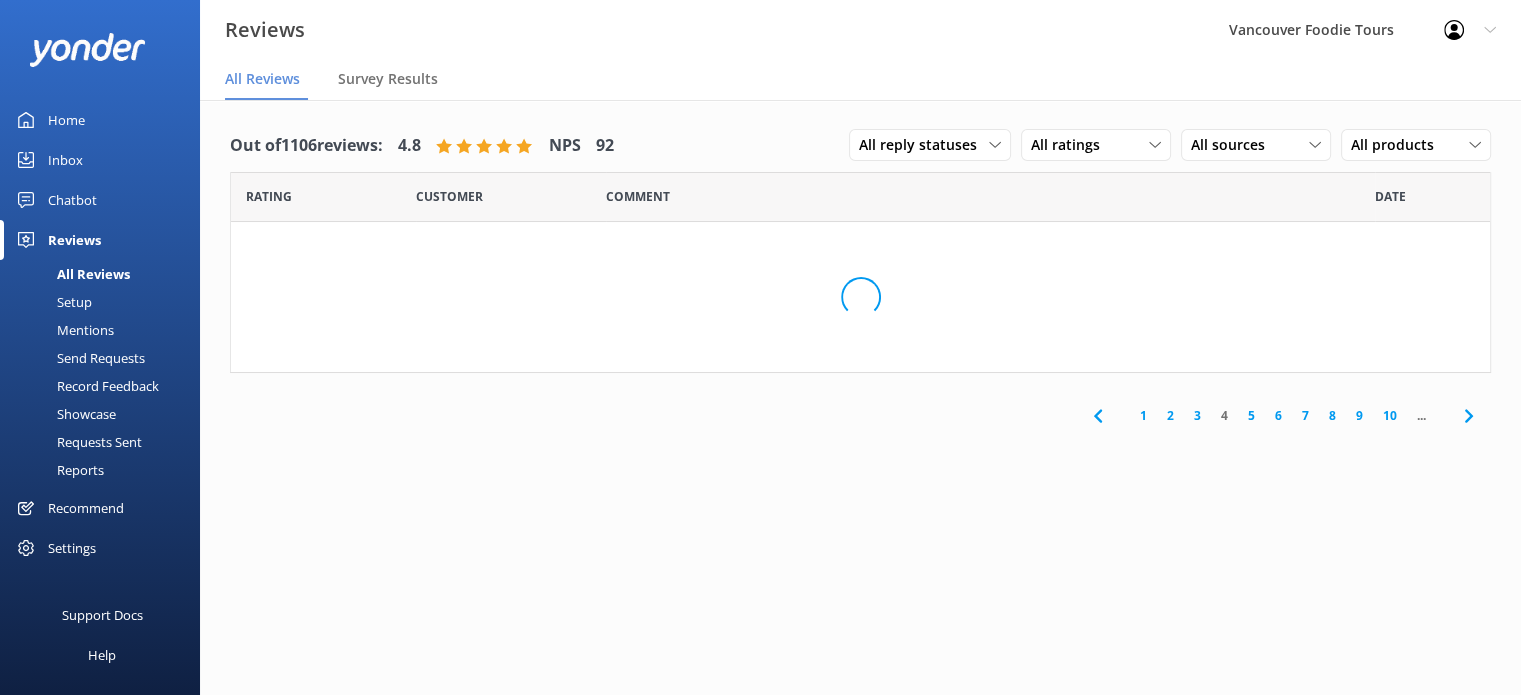 scroll, scrollTop: 0, scrollLeft: 0, axis: both 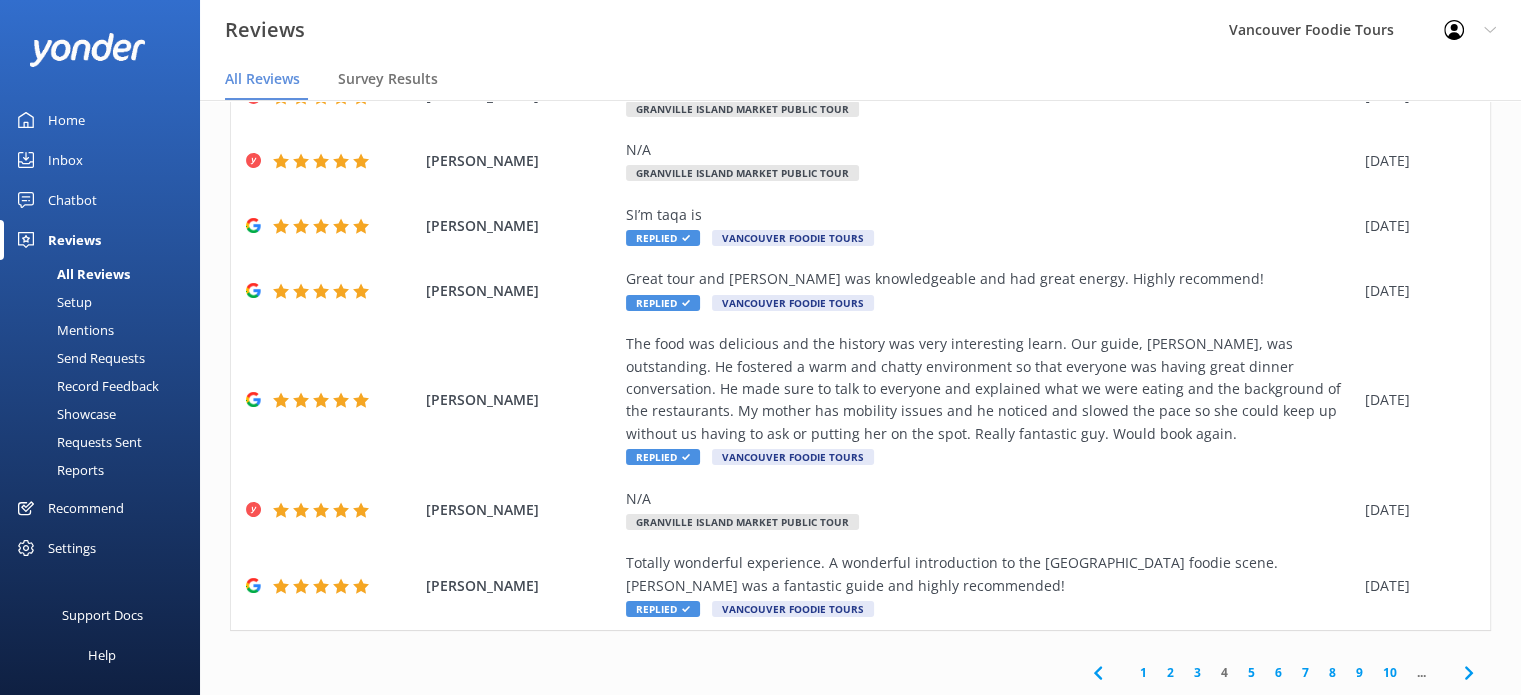 click on "5" at bounding box center [1251, 672] 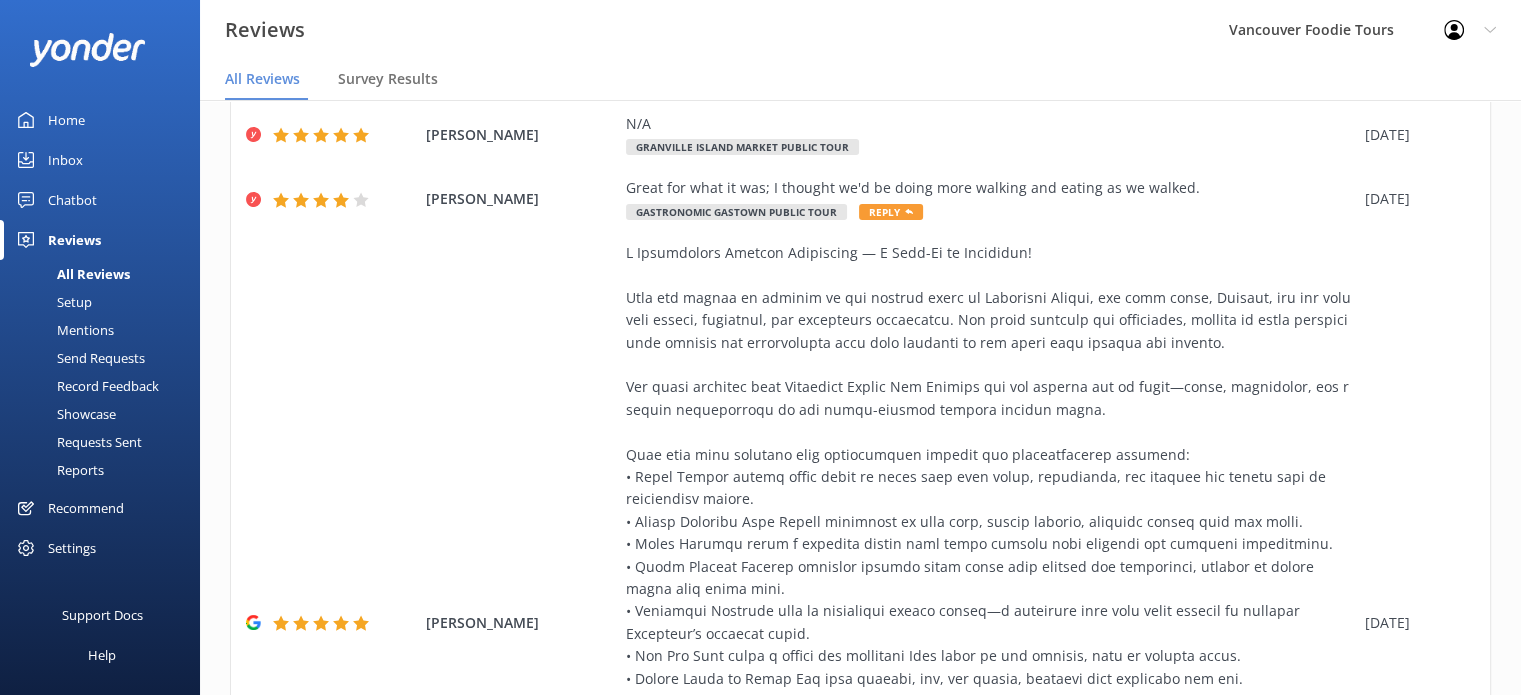 scroll, scrollTop: 352, scrollLeft: 0, axis: vertical 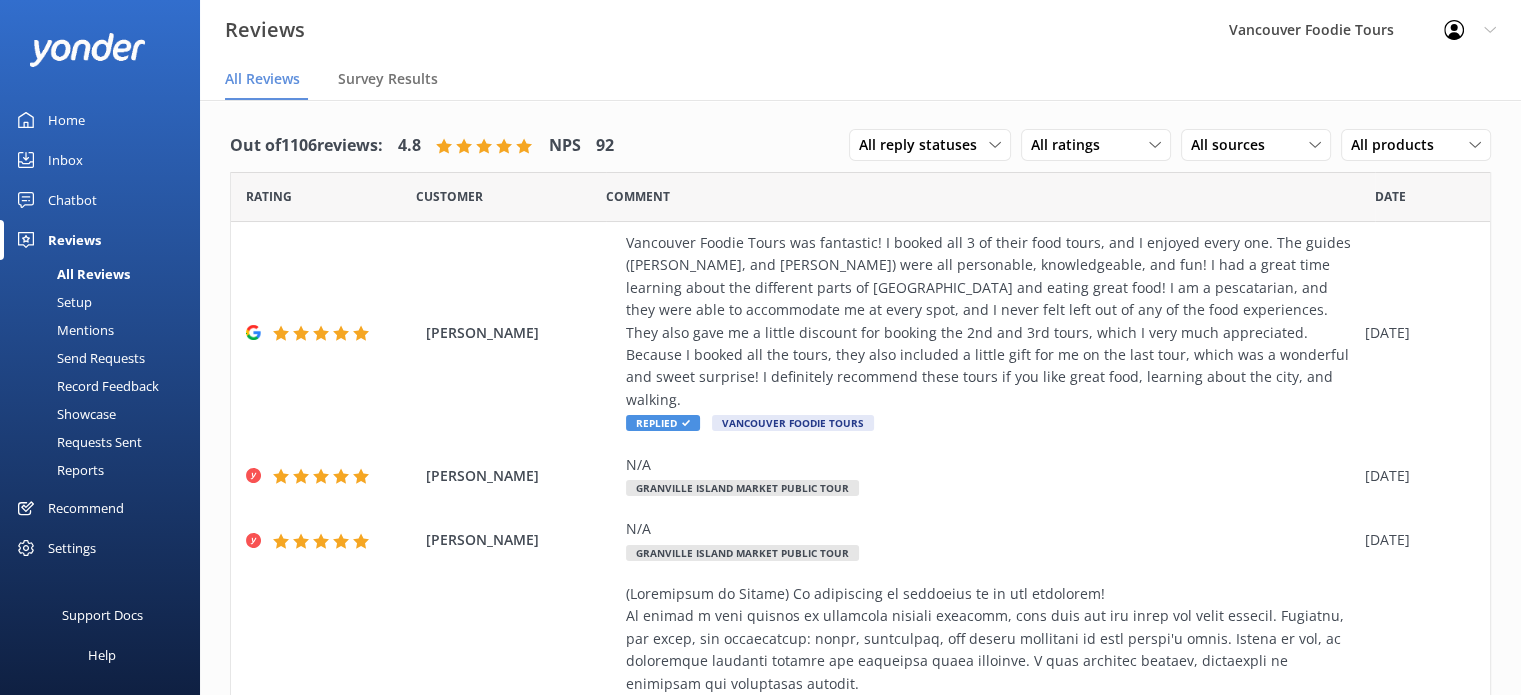 click on "Inbox" at bounding box center [65, 160] 